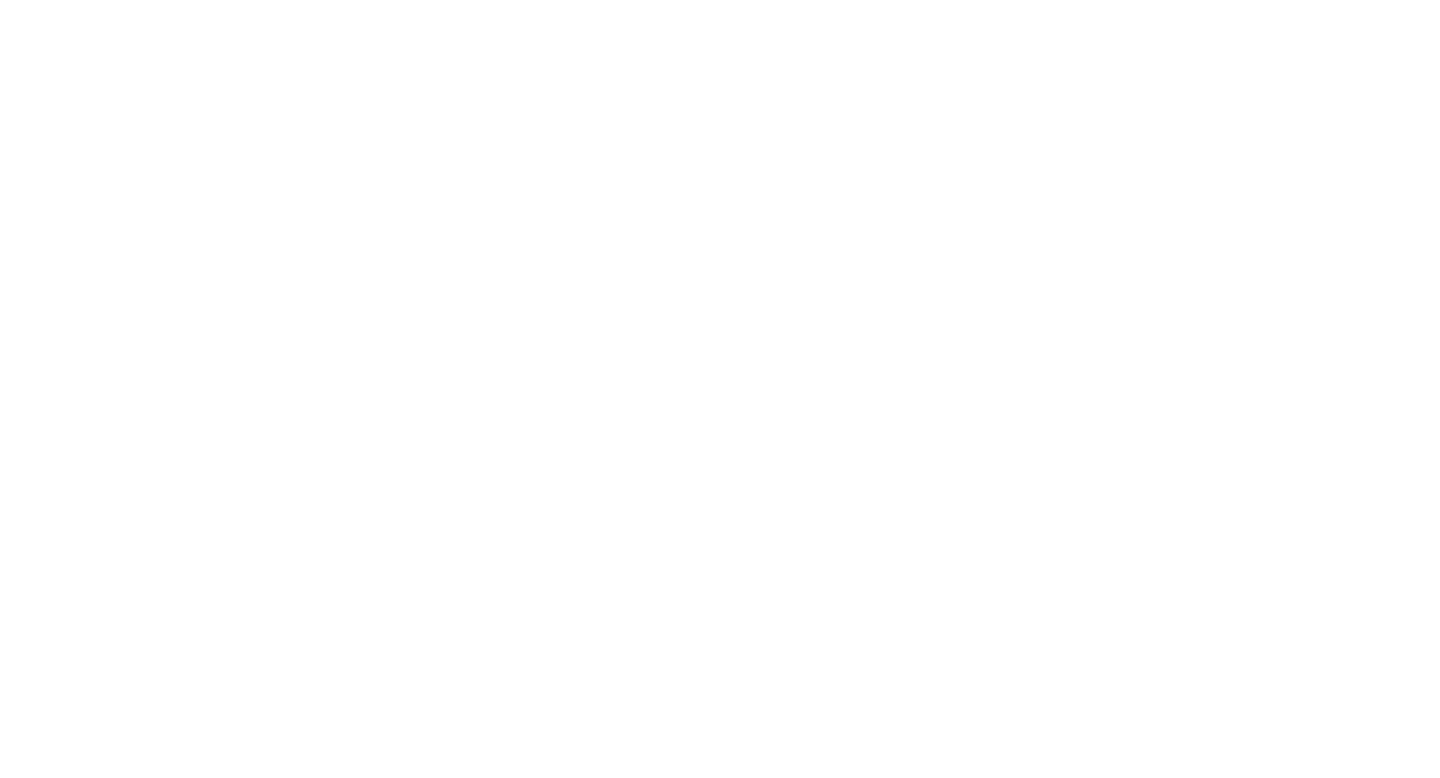 scroll, scrollTop: 0, scrollLeft: 0, axis: both 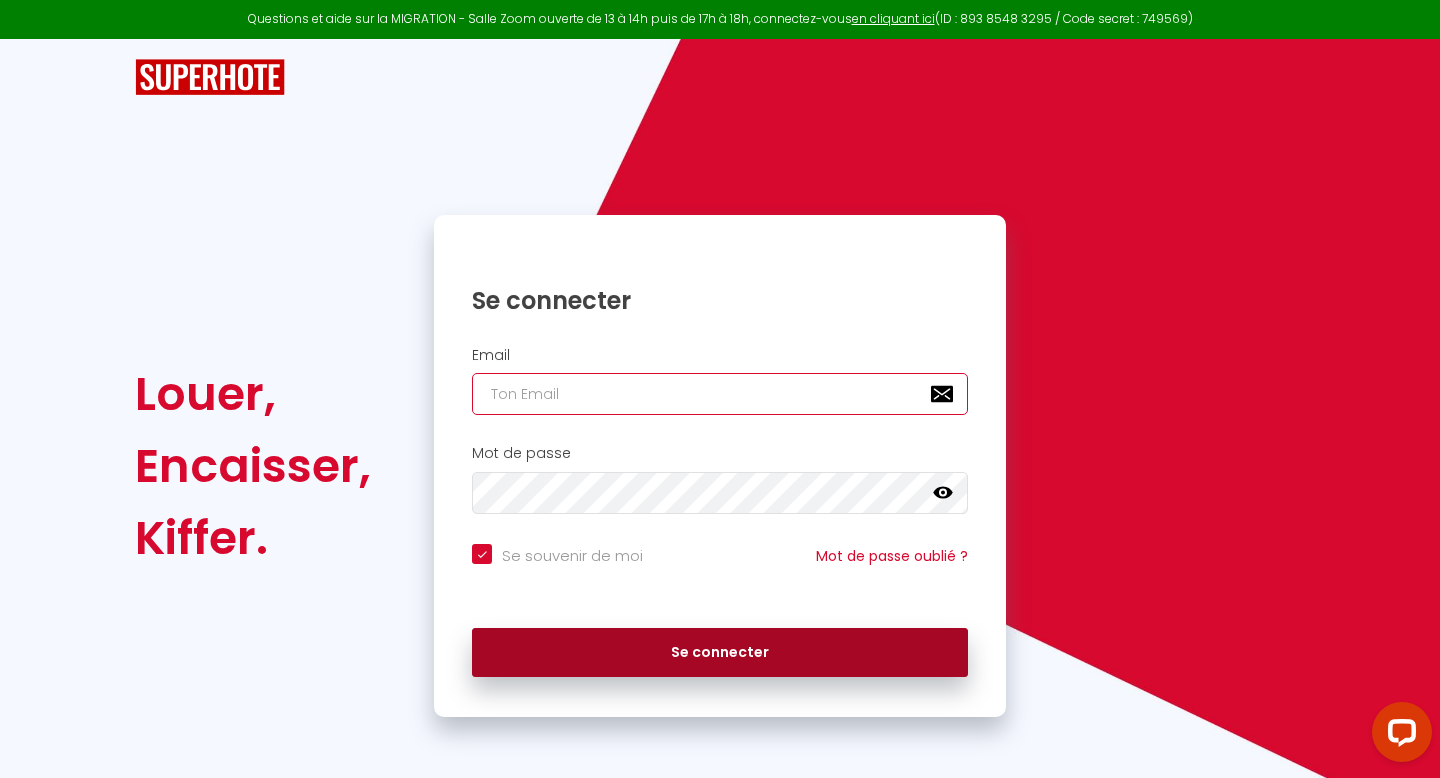 type on "[EMAIL]" 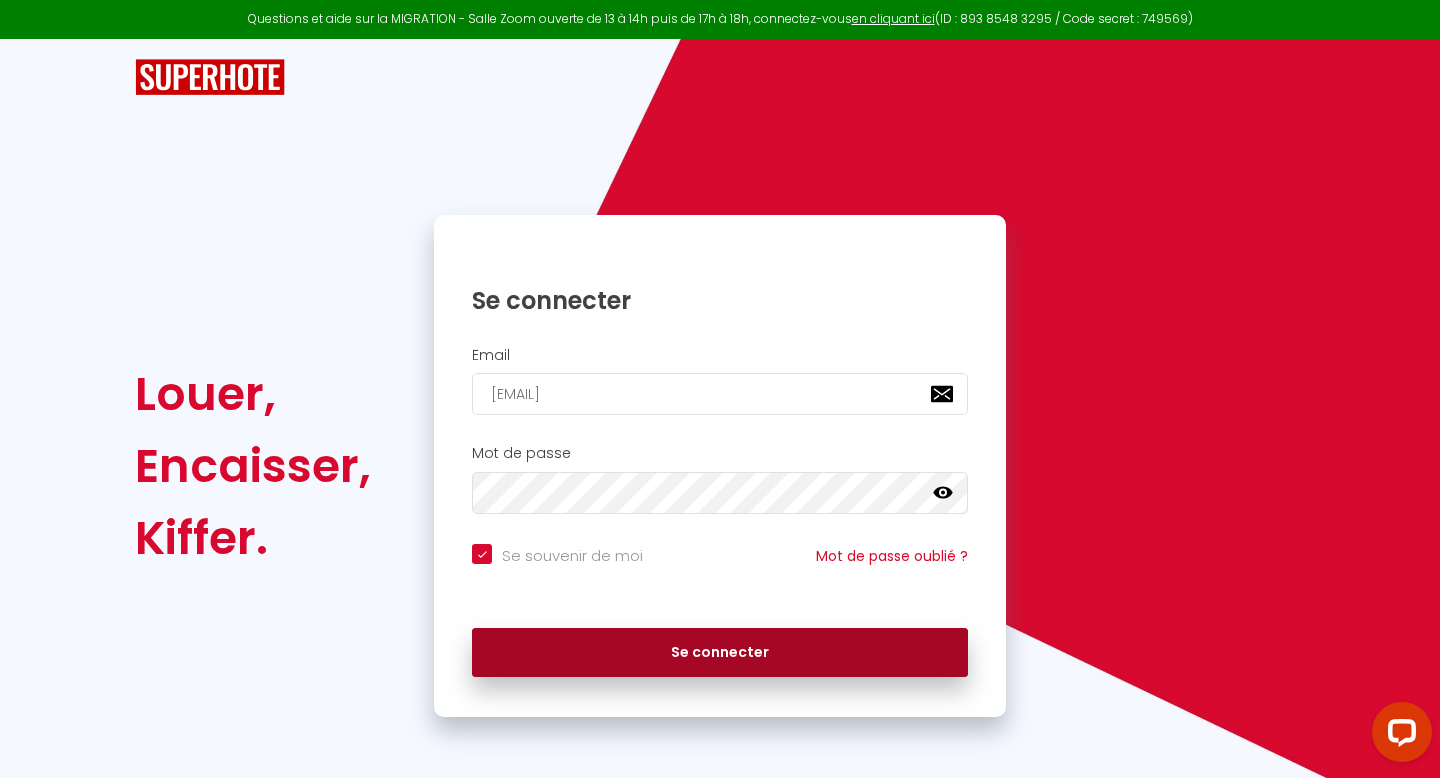 click on "Se connecter" at bounding box center (720, 653) 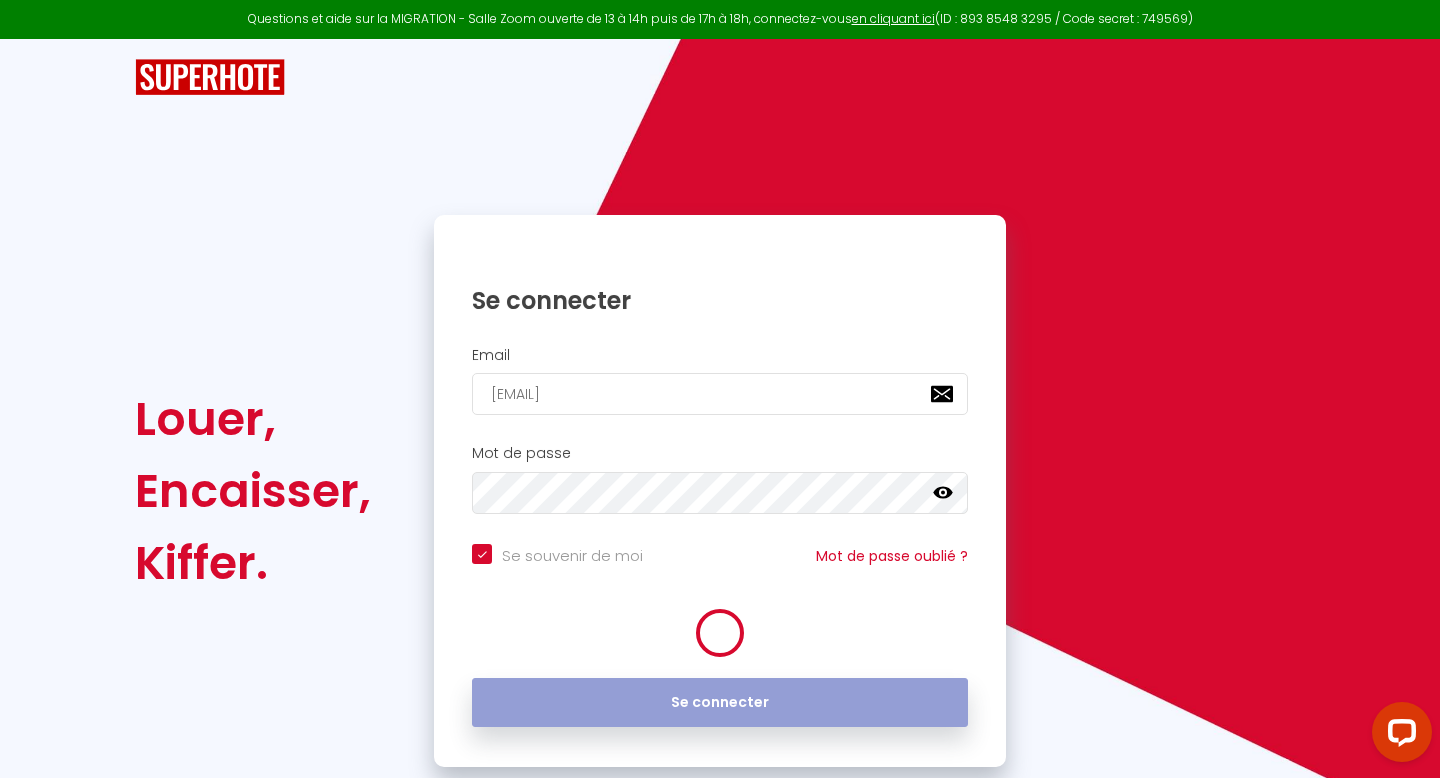 checkbox on "true" 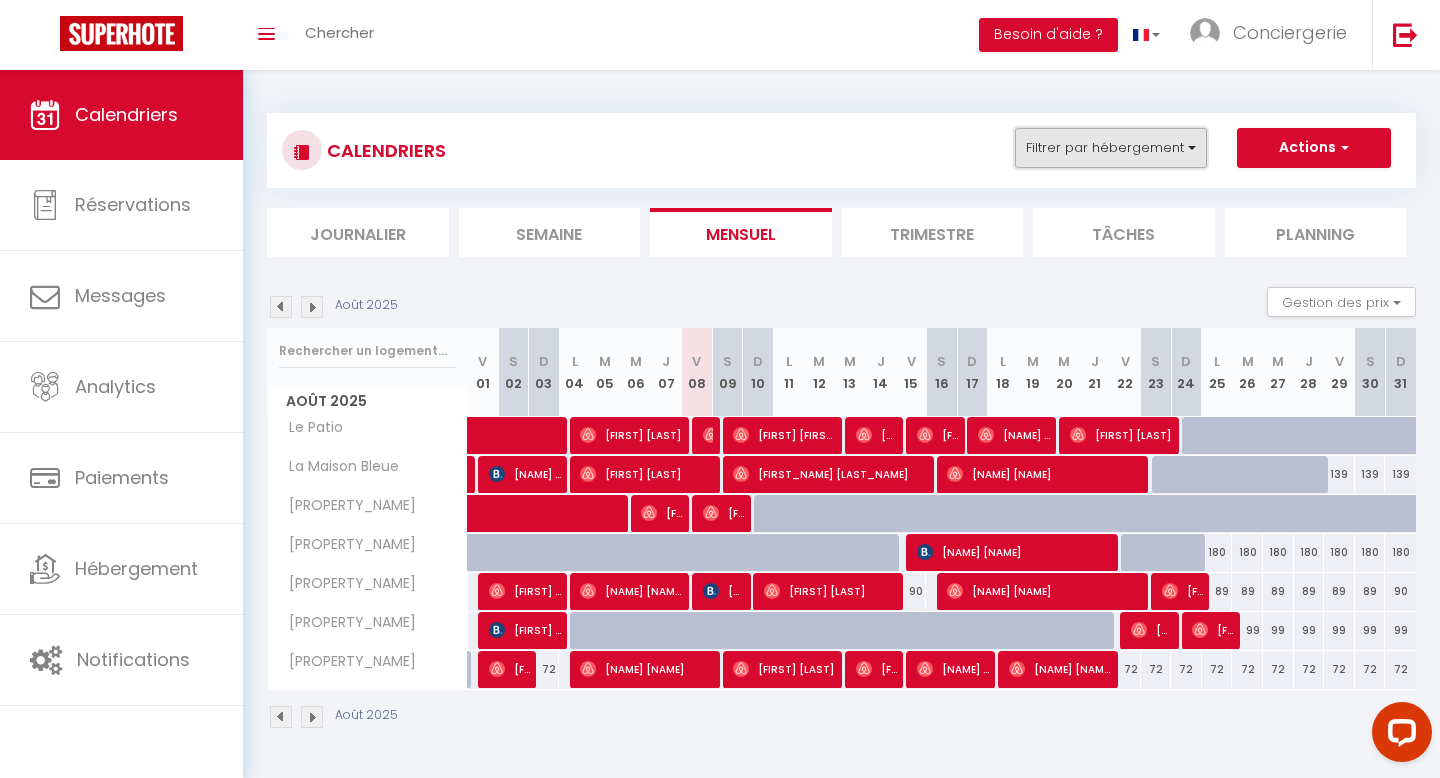 click on "Filtrer par hébergement" at bounding box center [1111, 148] 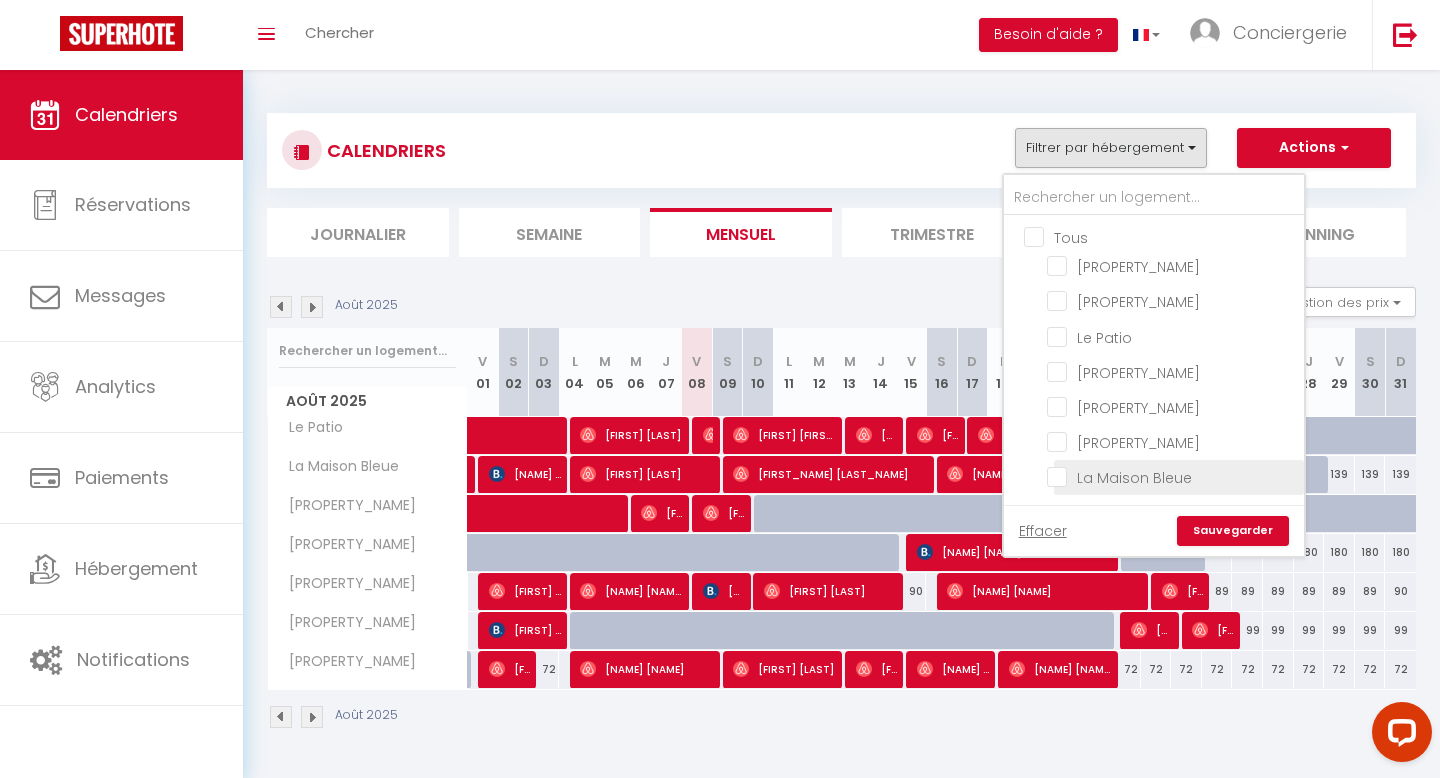 click on "La Maison Bleue" at bounding box center [1172, 476] 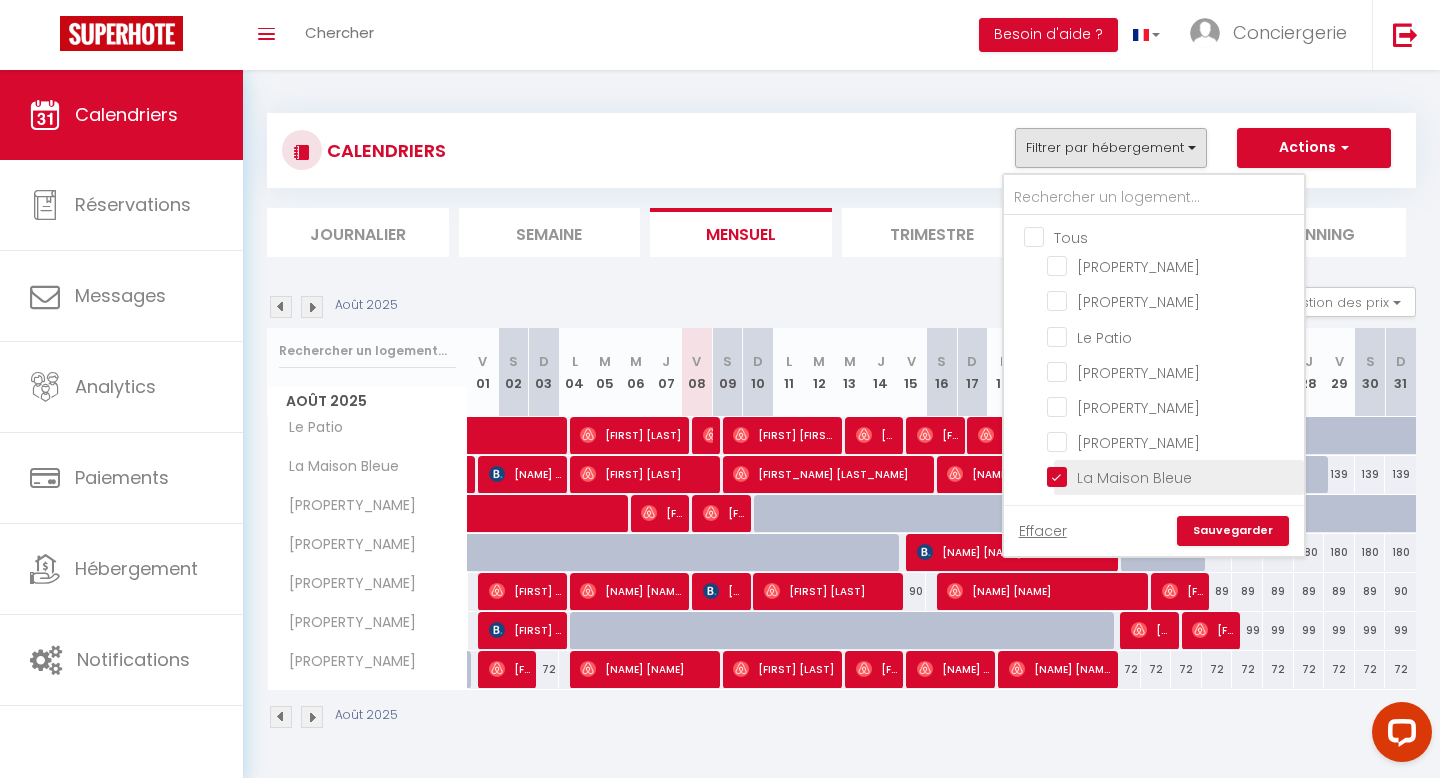 checkbox on "false" 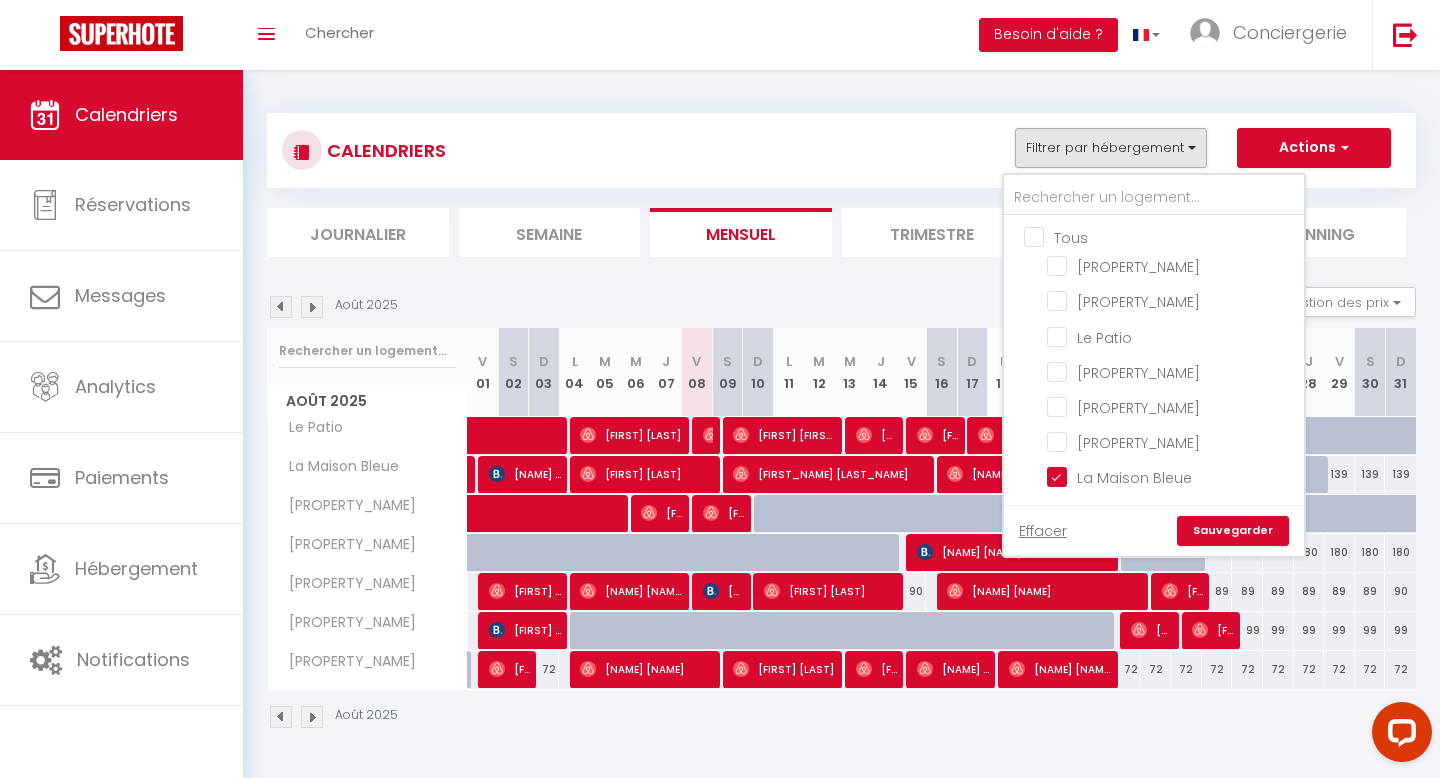 click on "Sauvegarder" at bounding box center (1233, 531) 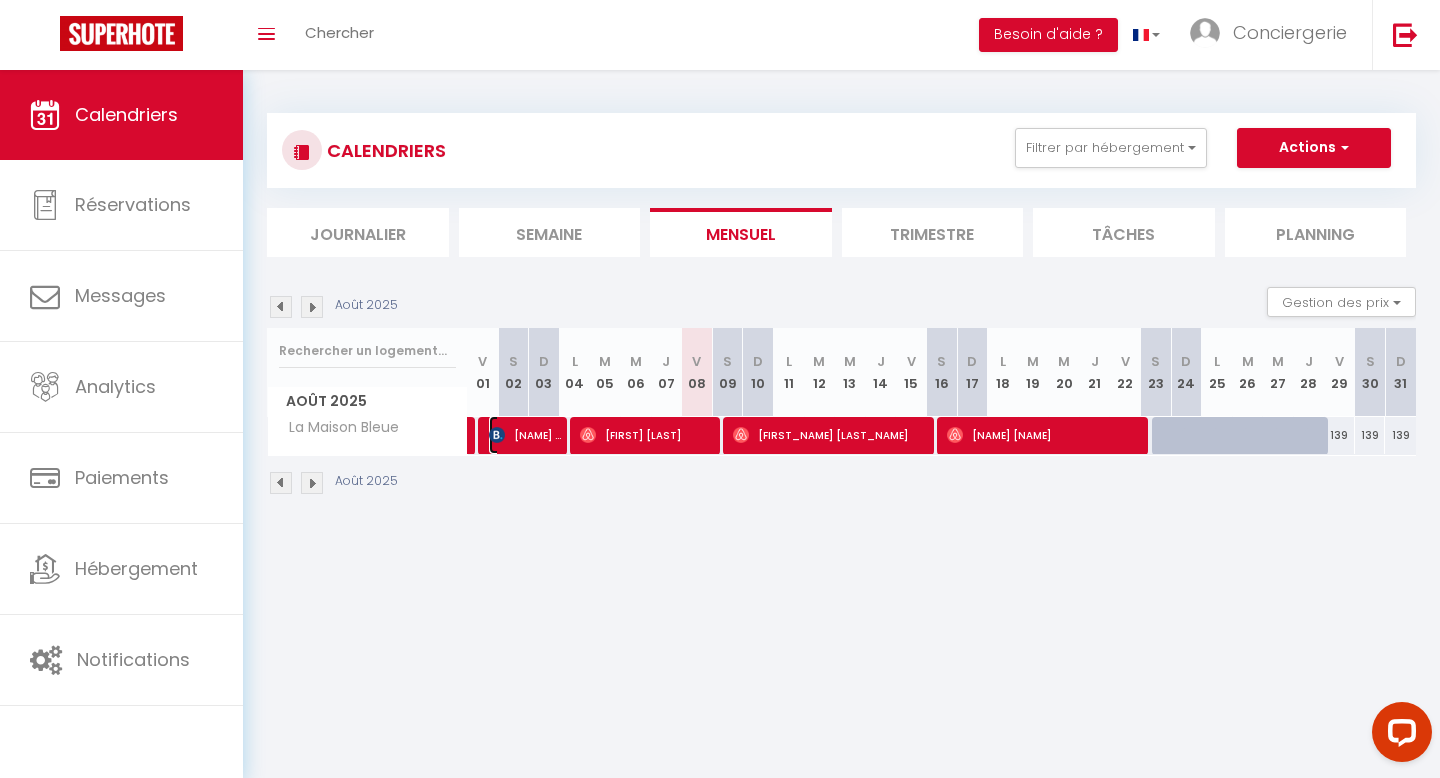 click on "[NAME] [NAME]" at bounding box center [525, 435] 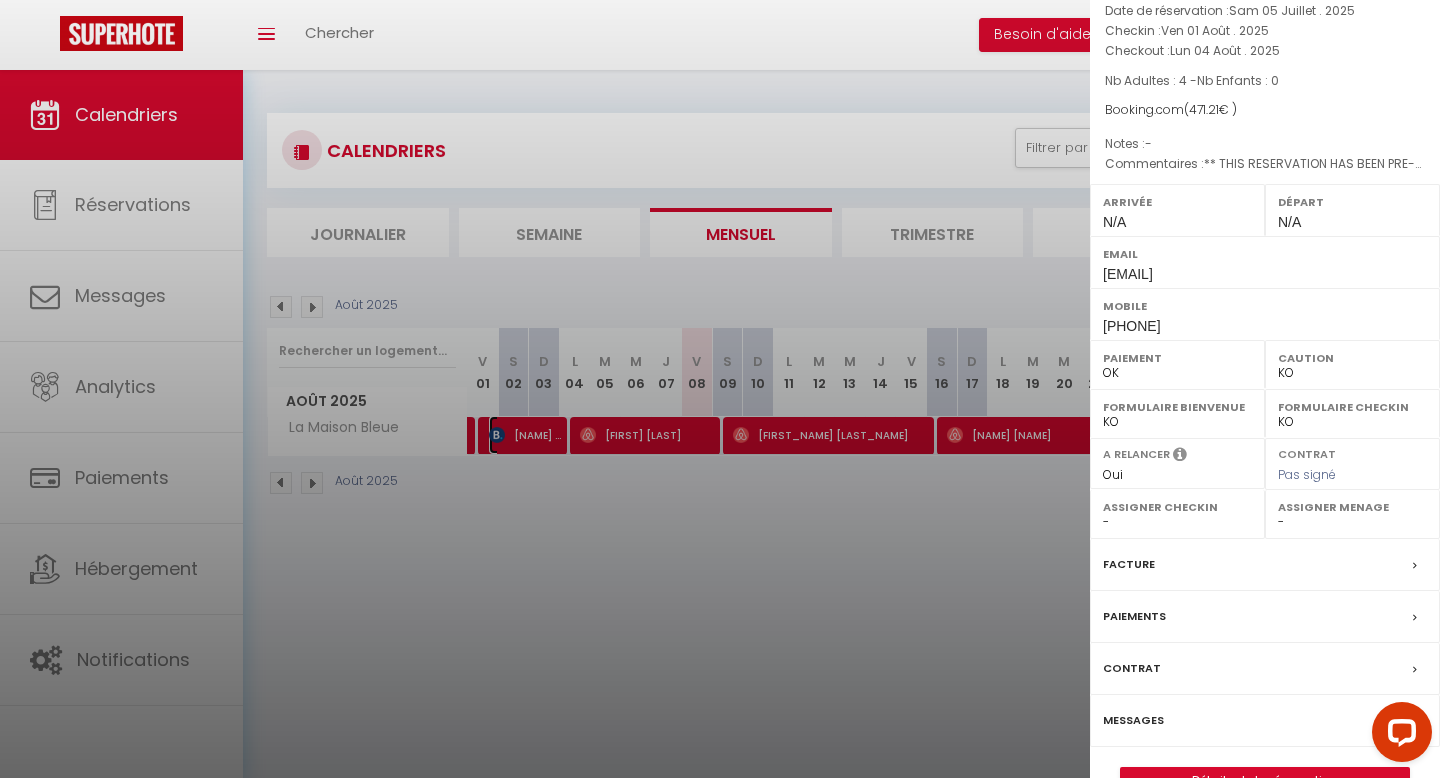 scroll, scrollTop: 154, scrollLeft: 0, axis: vertical 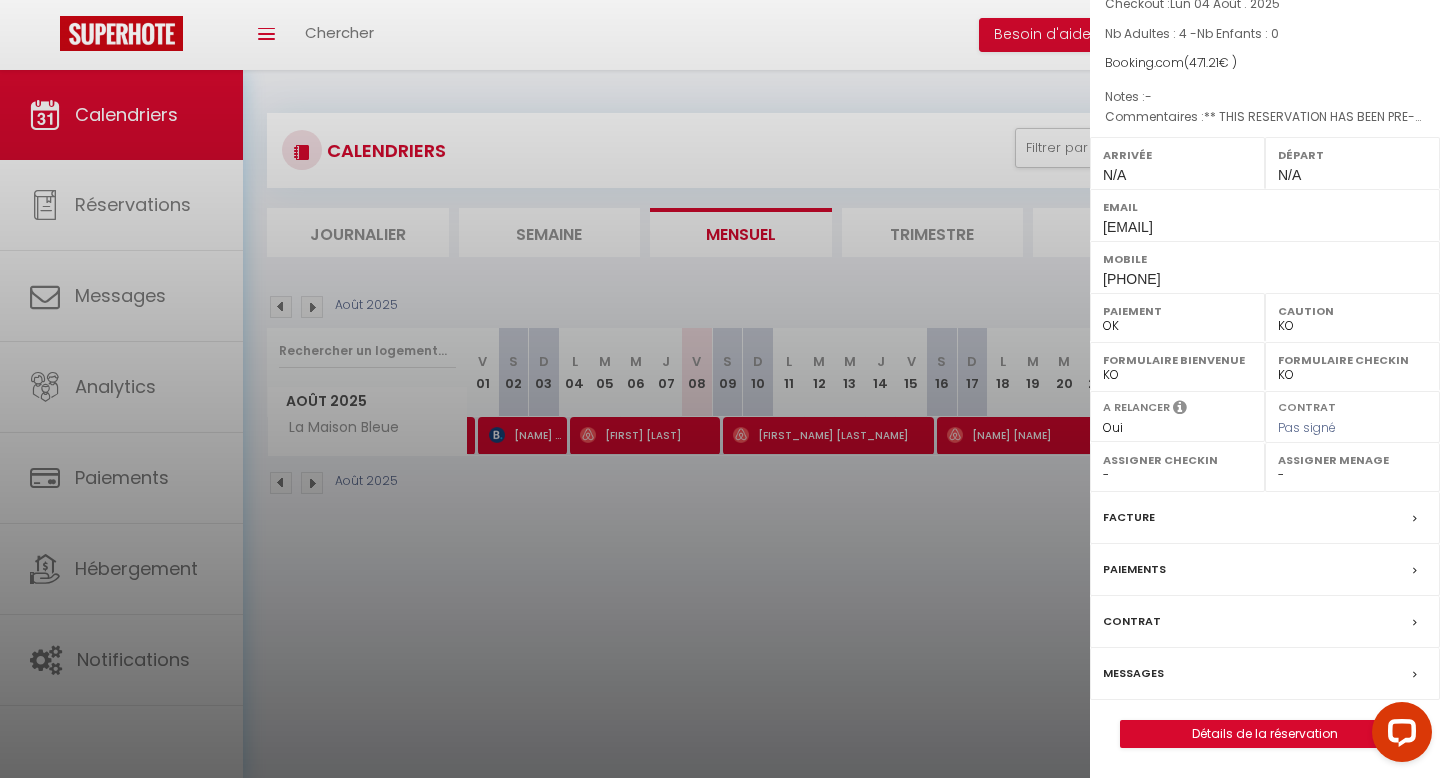 click on "Messages" at bounding box center (1265, 674) 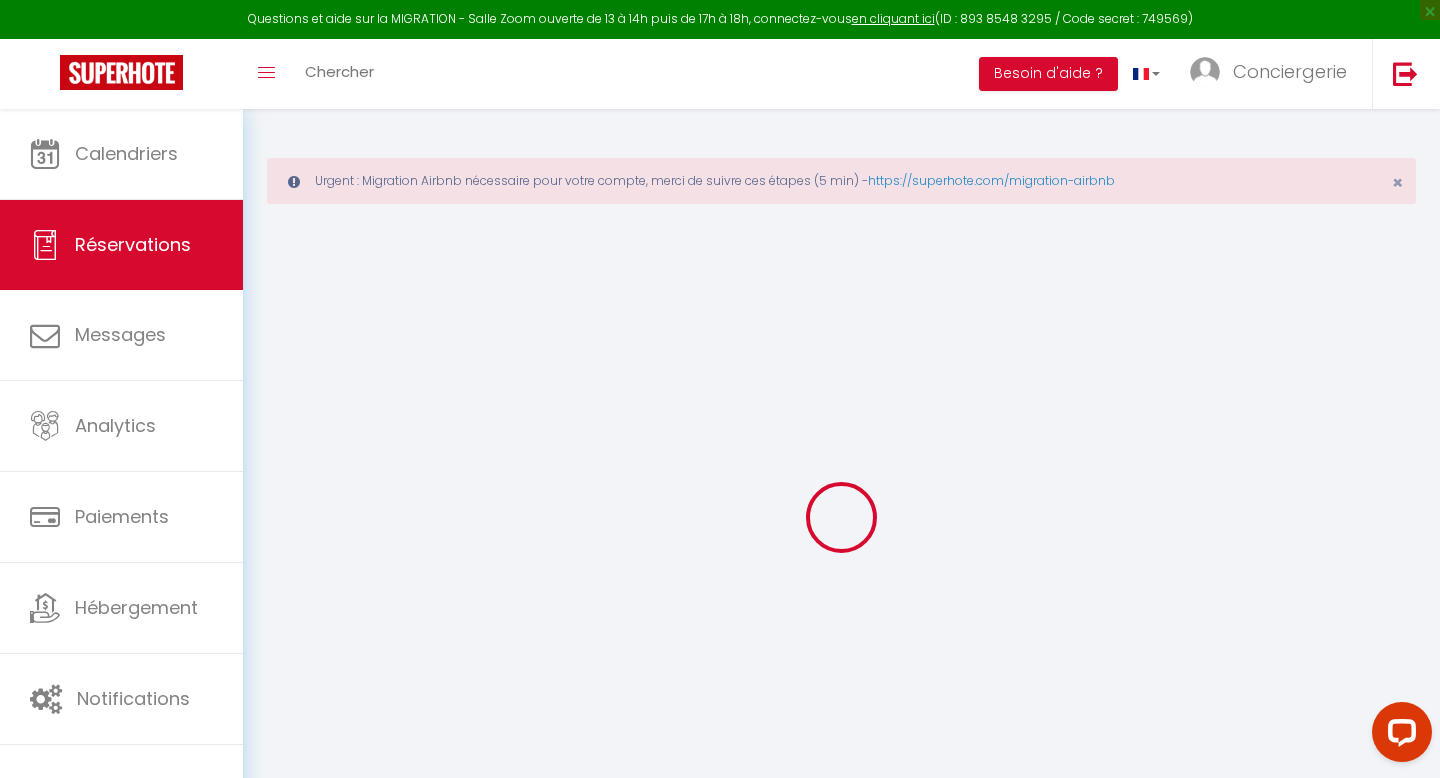 select 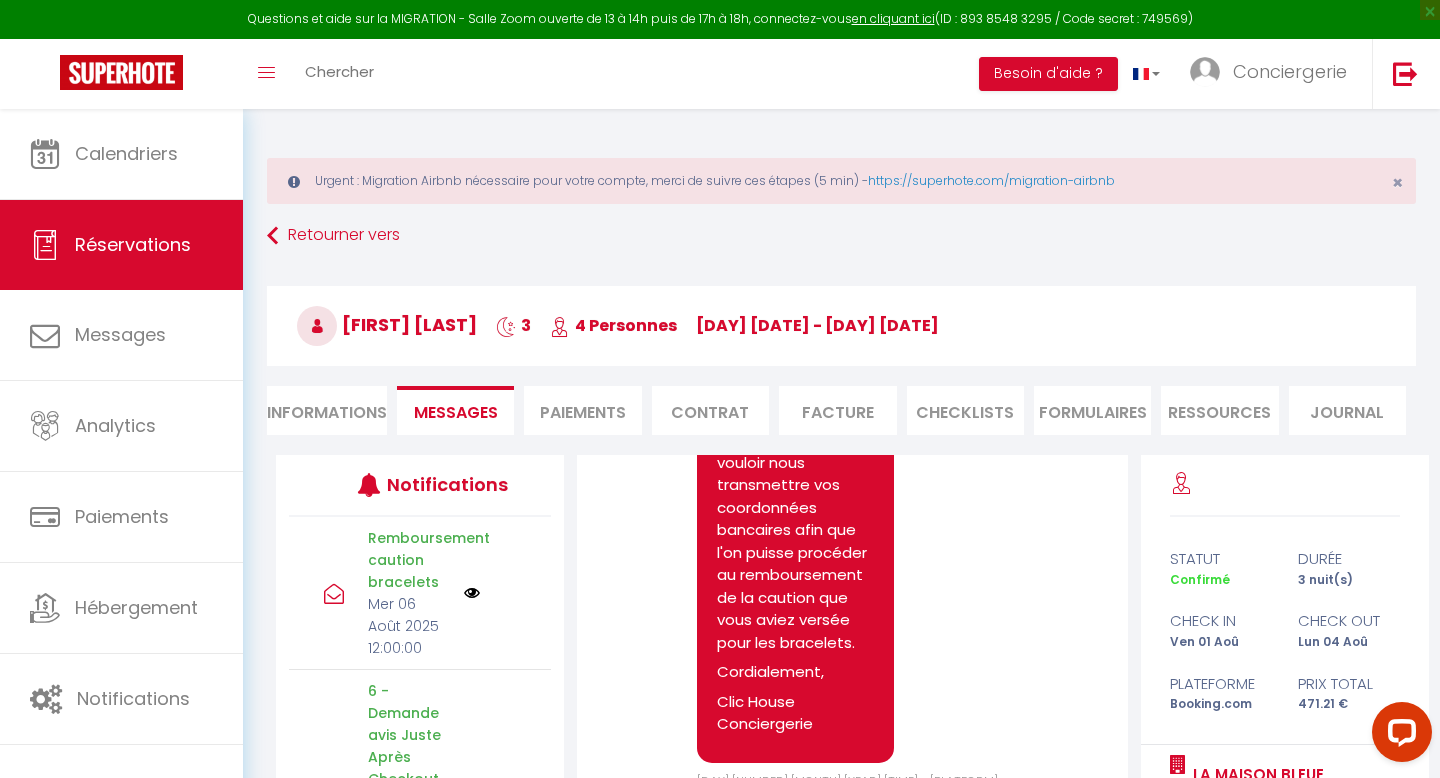 scroll, scrollTop: 9950, scrollLeft: 0, axis: vertical 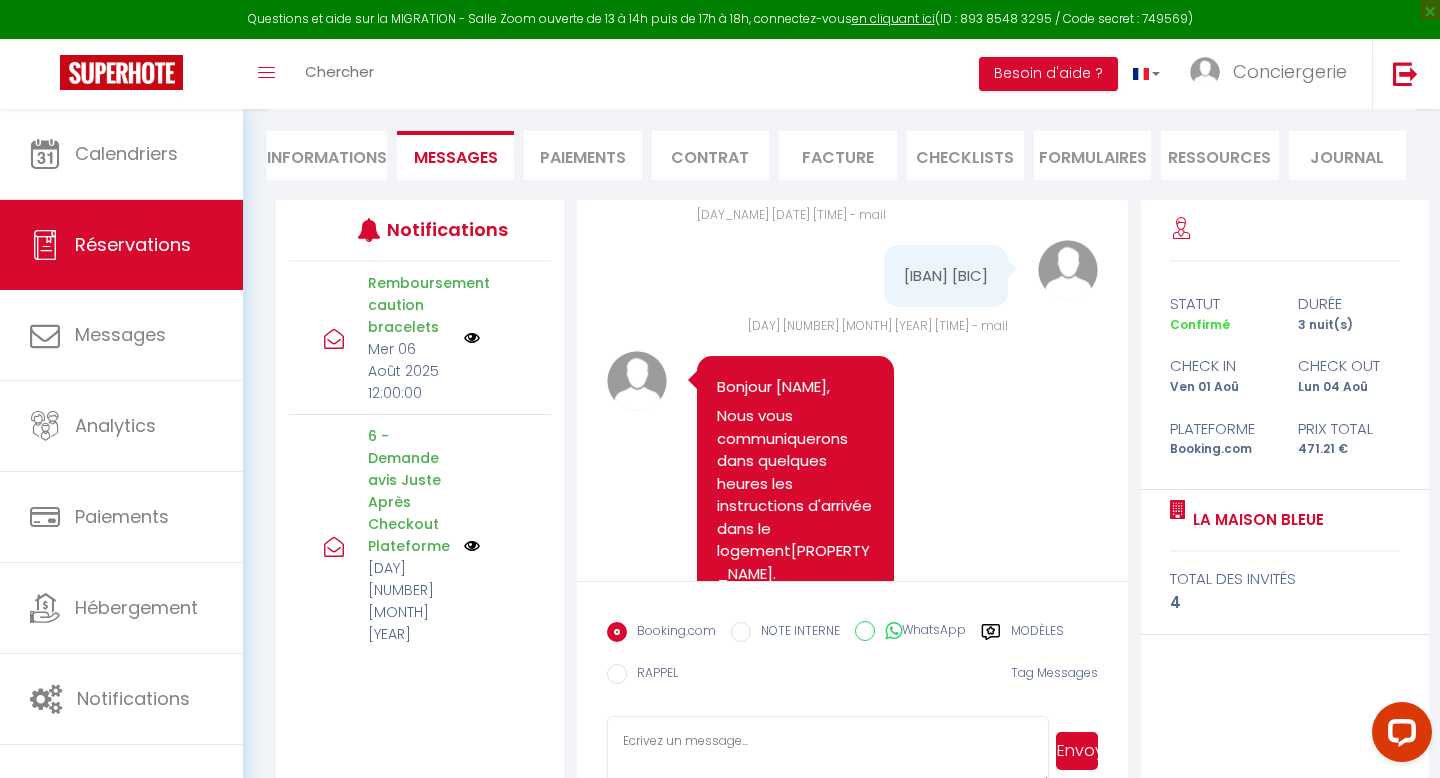 click on "[IBAN] [BIC]" at bounding box center (946, 276) 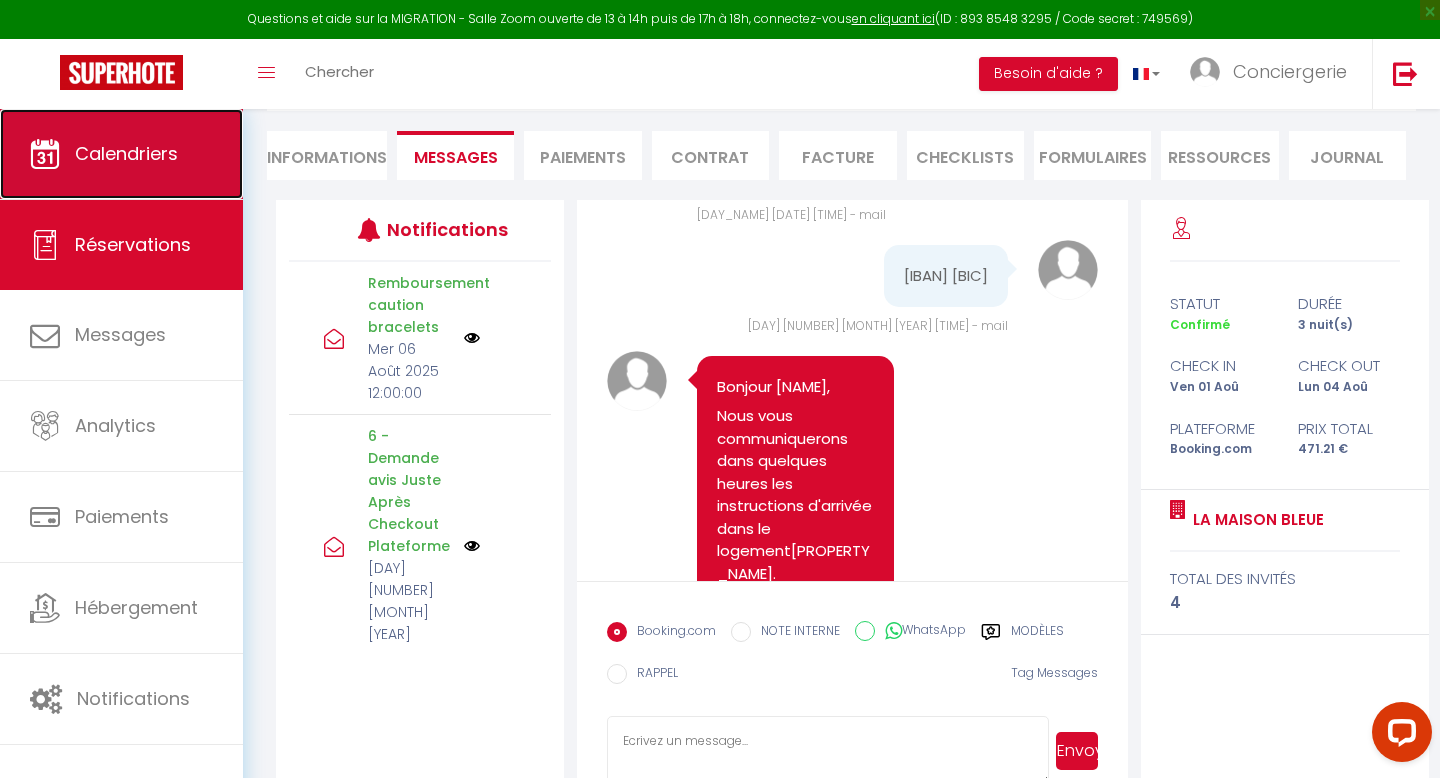 click on "Calendriers" at bounding box center [121, 154] 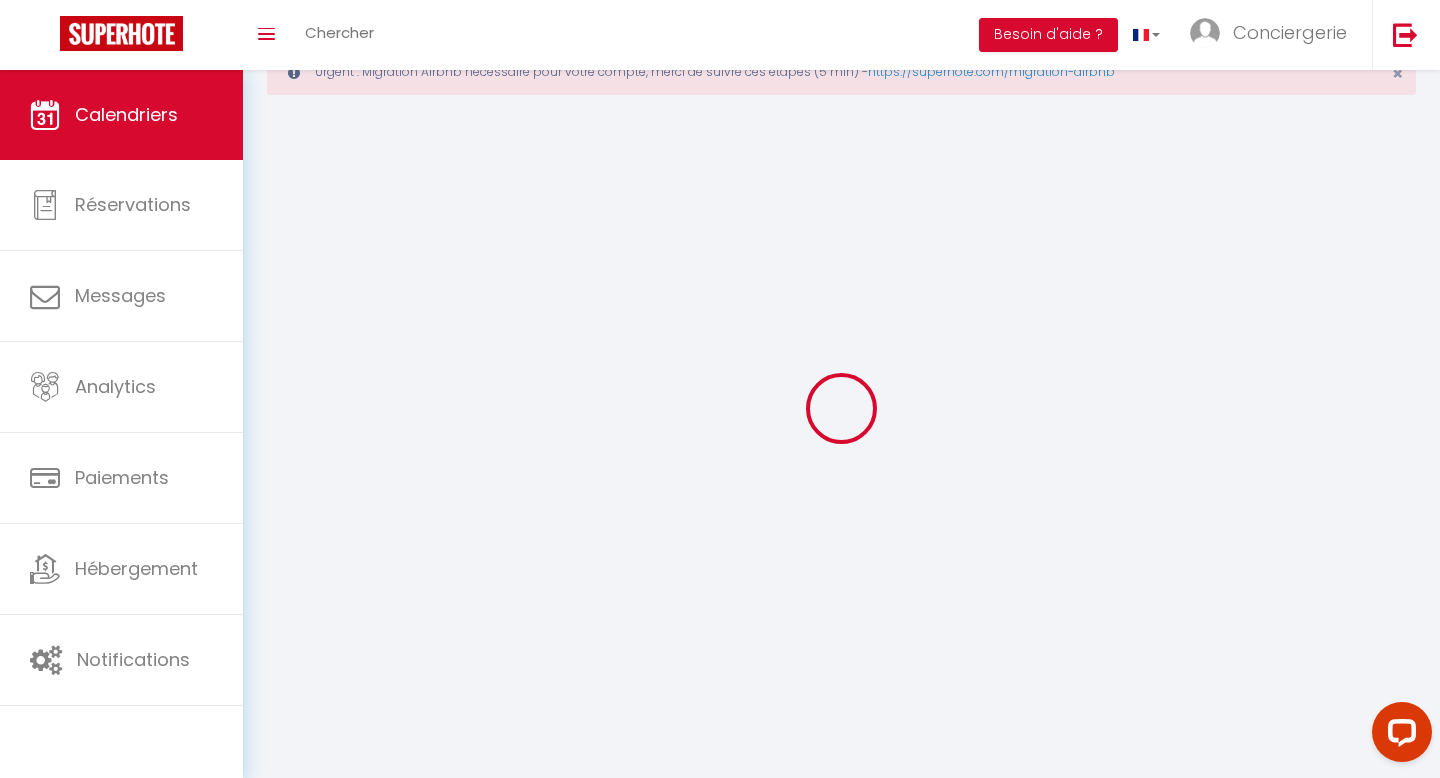 scroll, scrollTop: 0, scrollLeft: 0, axis: both 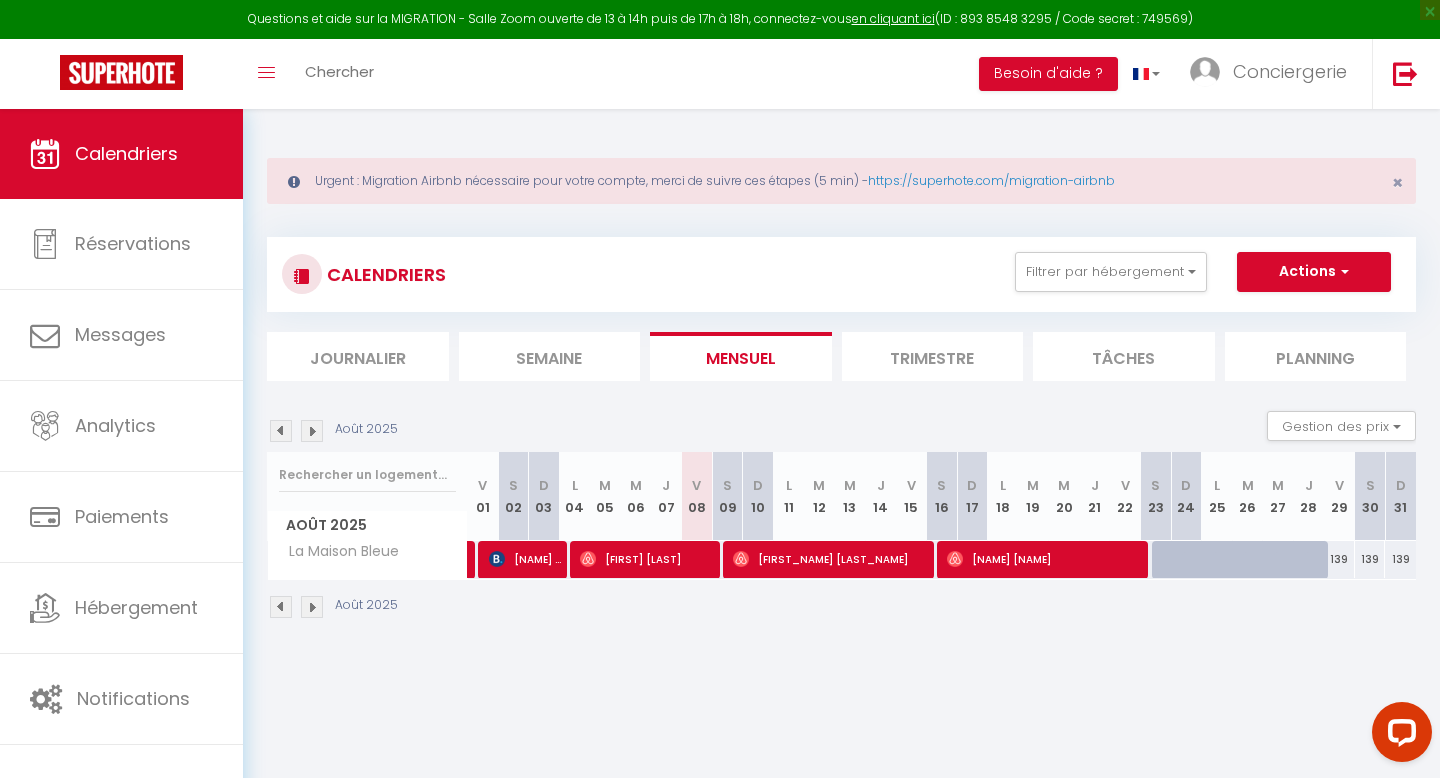 click at bounding box center [281, 431] 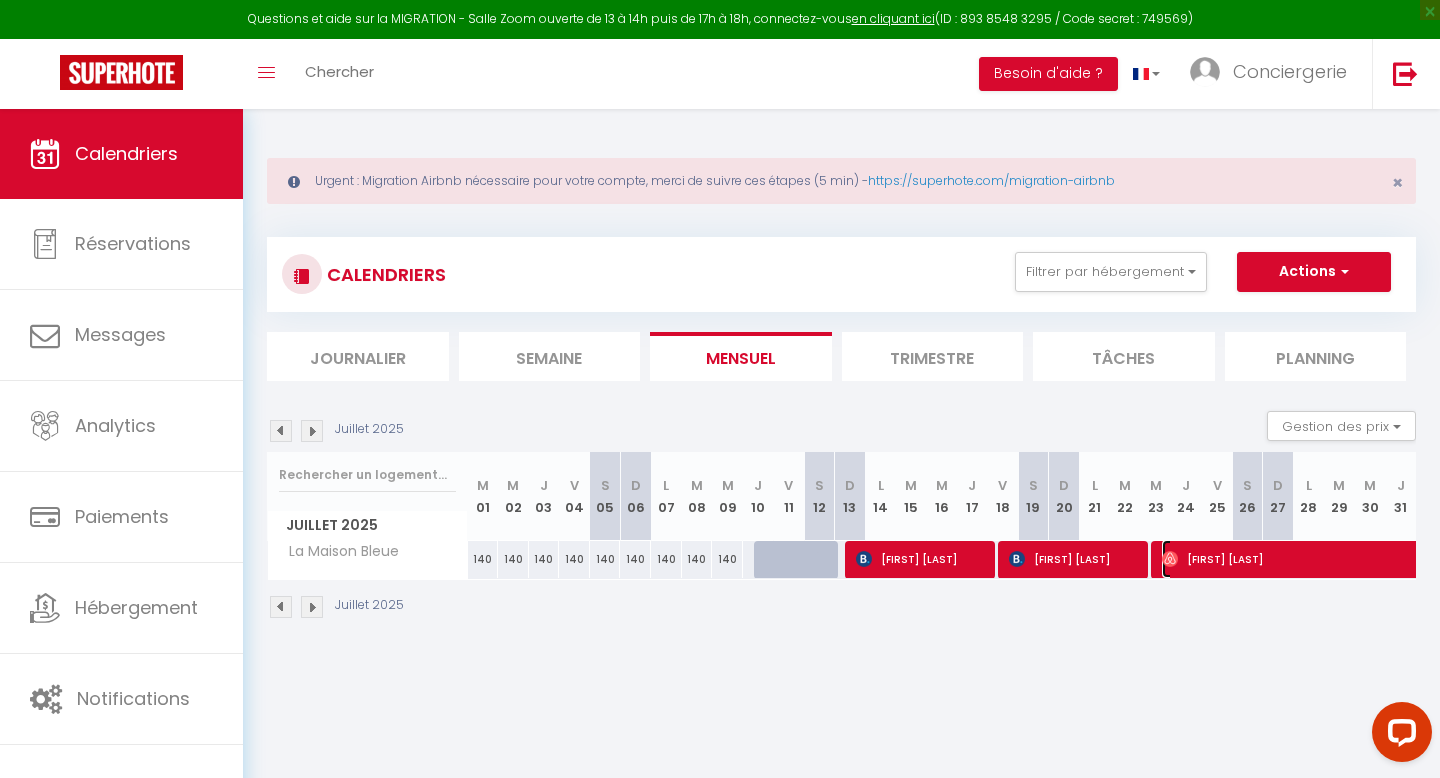 click on "[FIRST] [LAST]" at bounding box center (1369, 559) 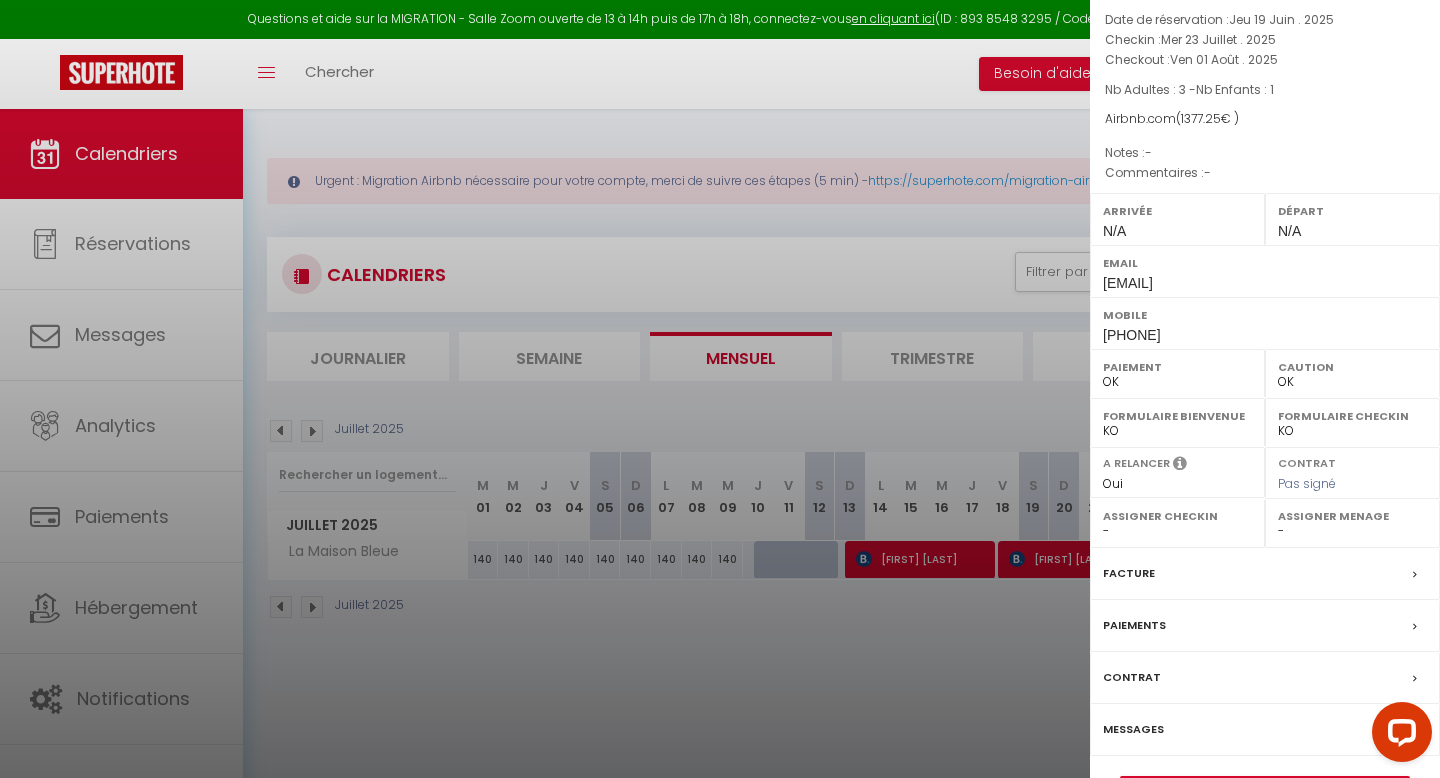 scroll, scrollTop: 154, scrollLeft: 0, axis: vertical 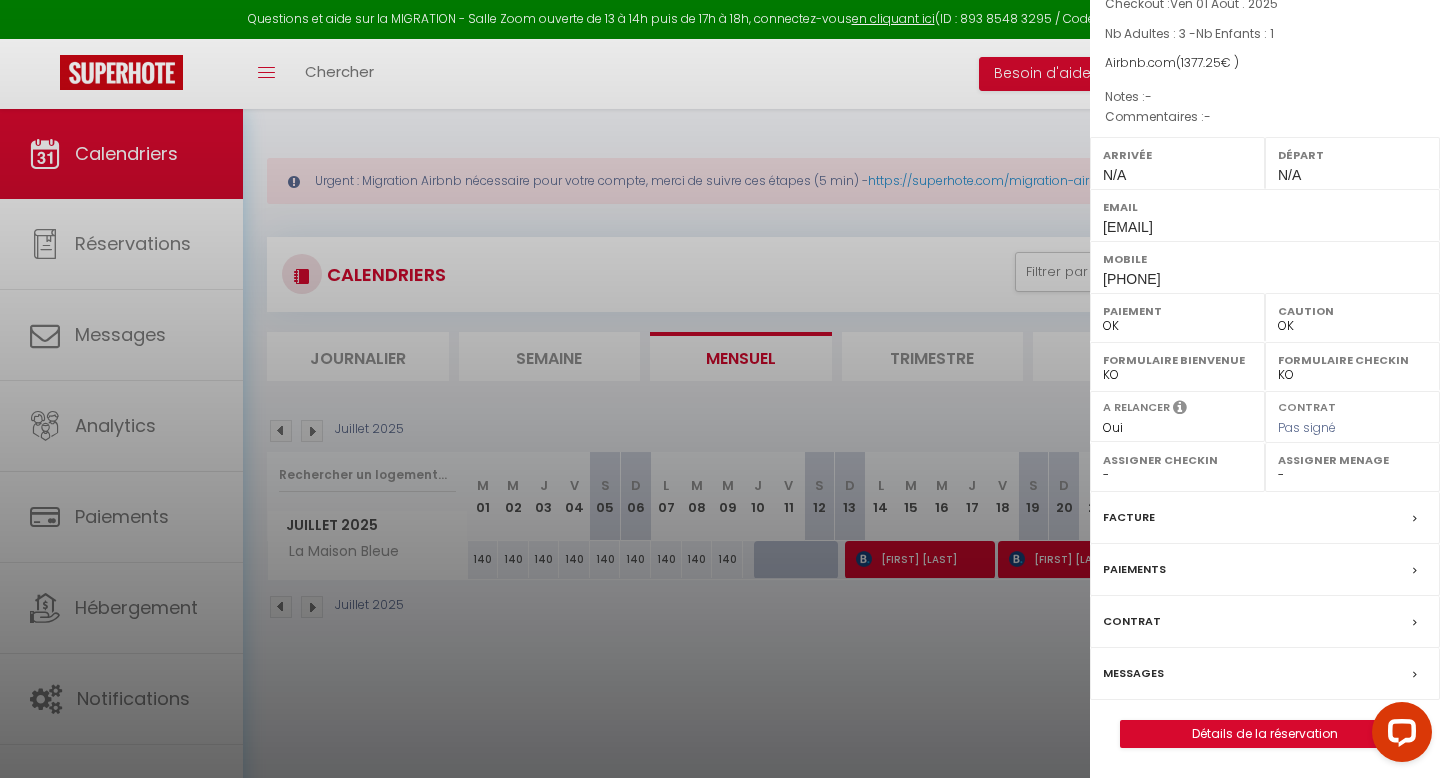 click on "Messages" at bounding box center [1265, 674] 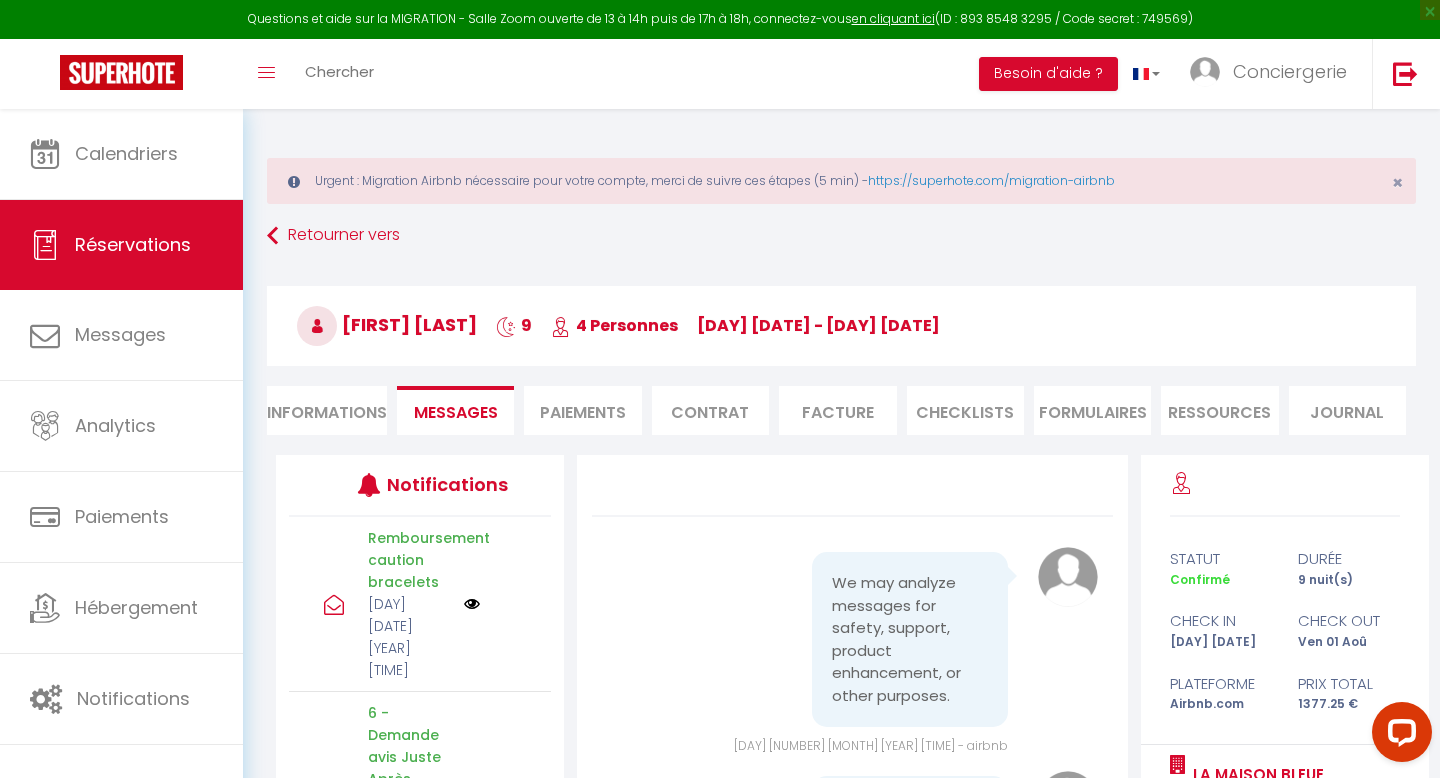 scroll, scrollTop: 14754, scrollLeft: 0, axis: vertical 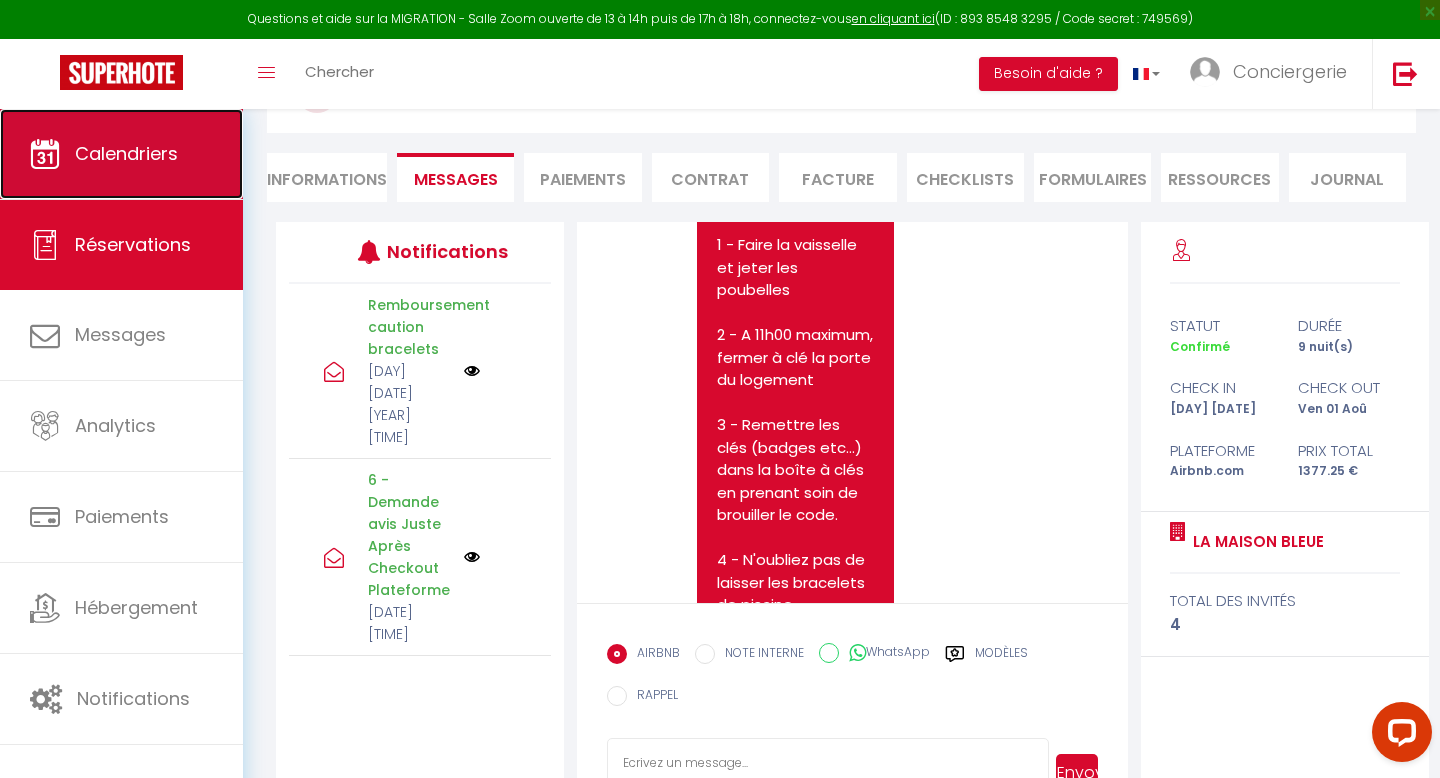 click on "Calendriers" at bounding box center [126, 153] 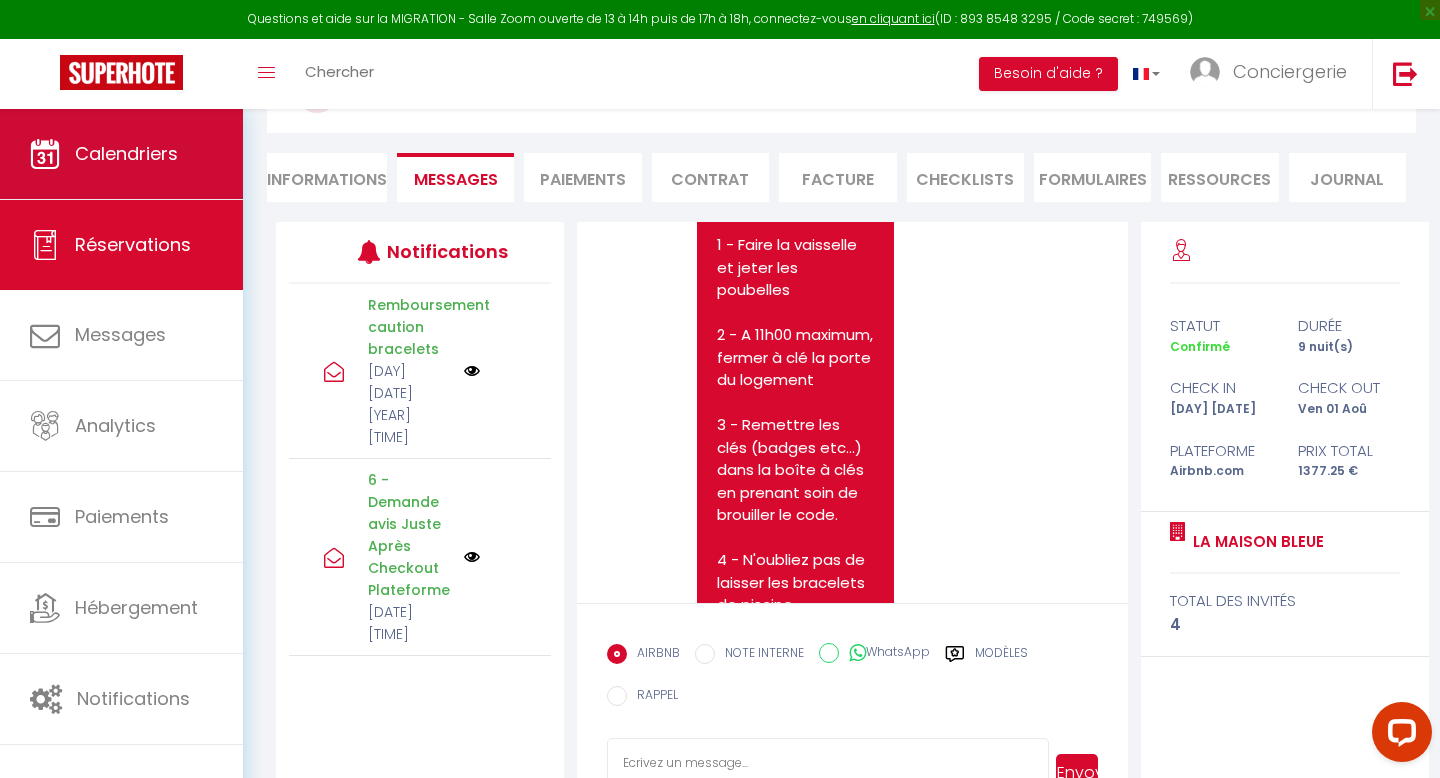 scroll, scrollTop: 0, scrollLeft: 0, axis: both 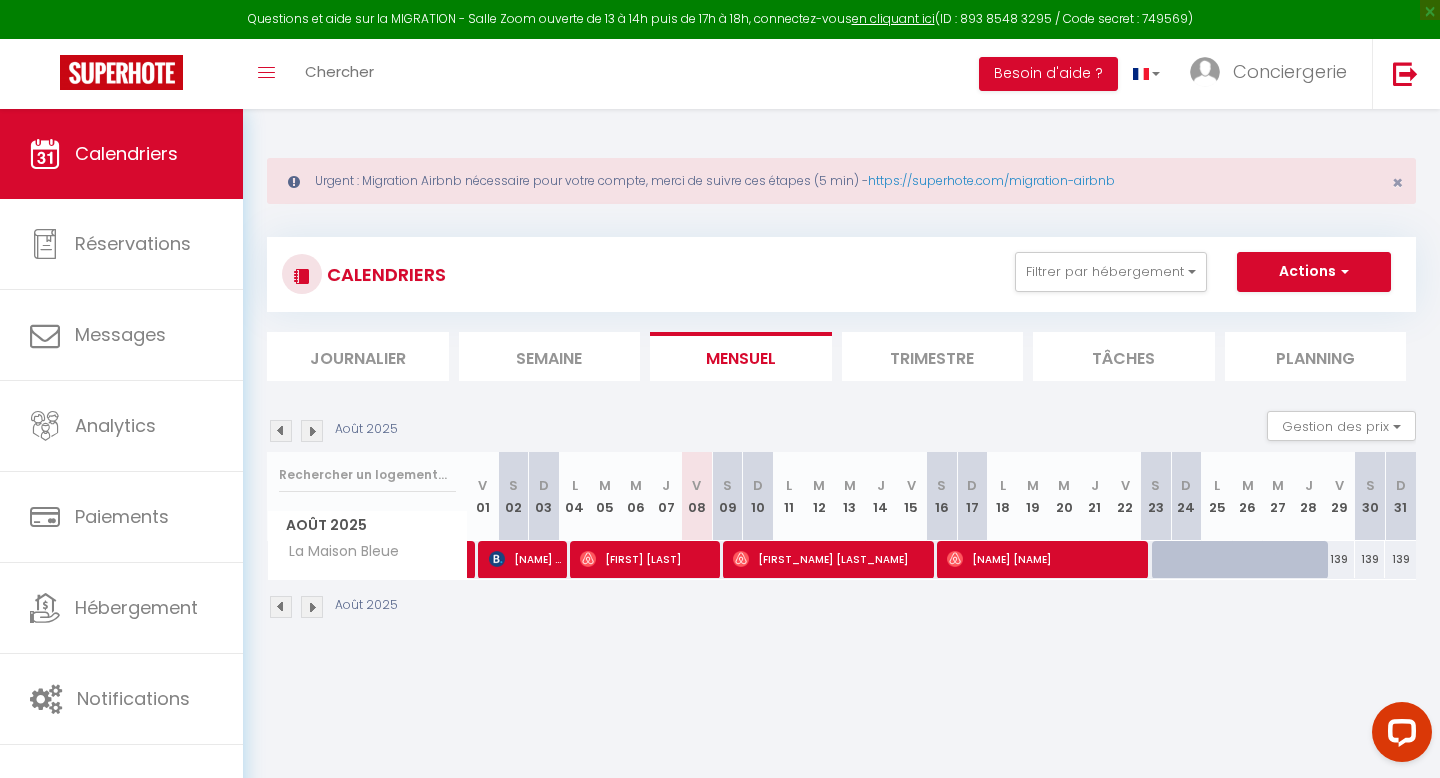 click at bounding box center (281, 607) 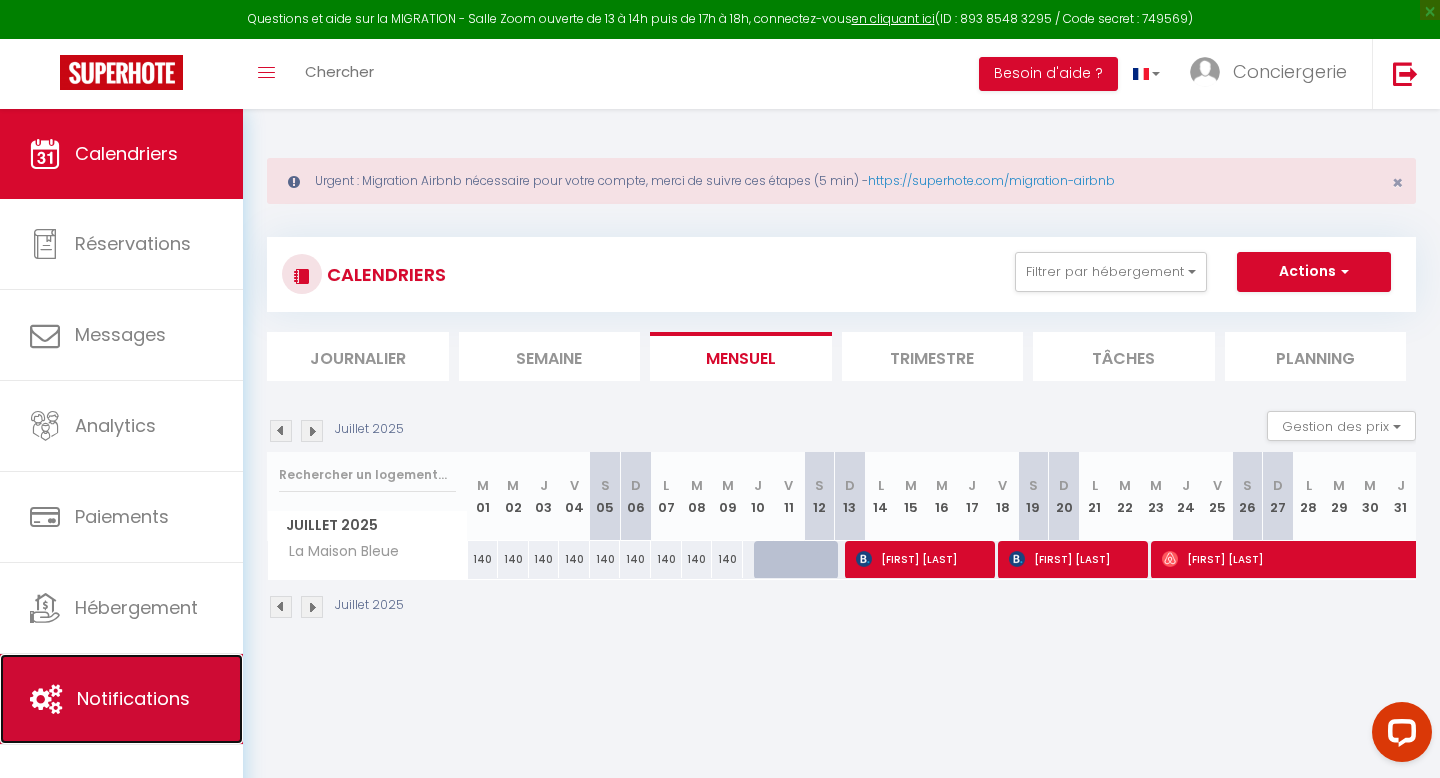 click on "Notifications" at bounding box center (133, 698) 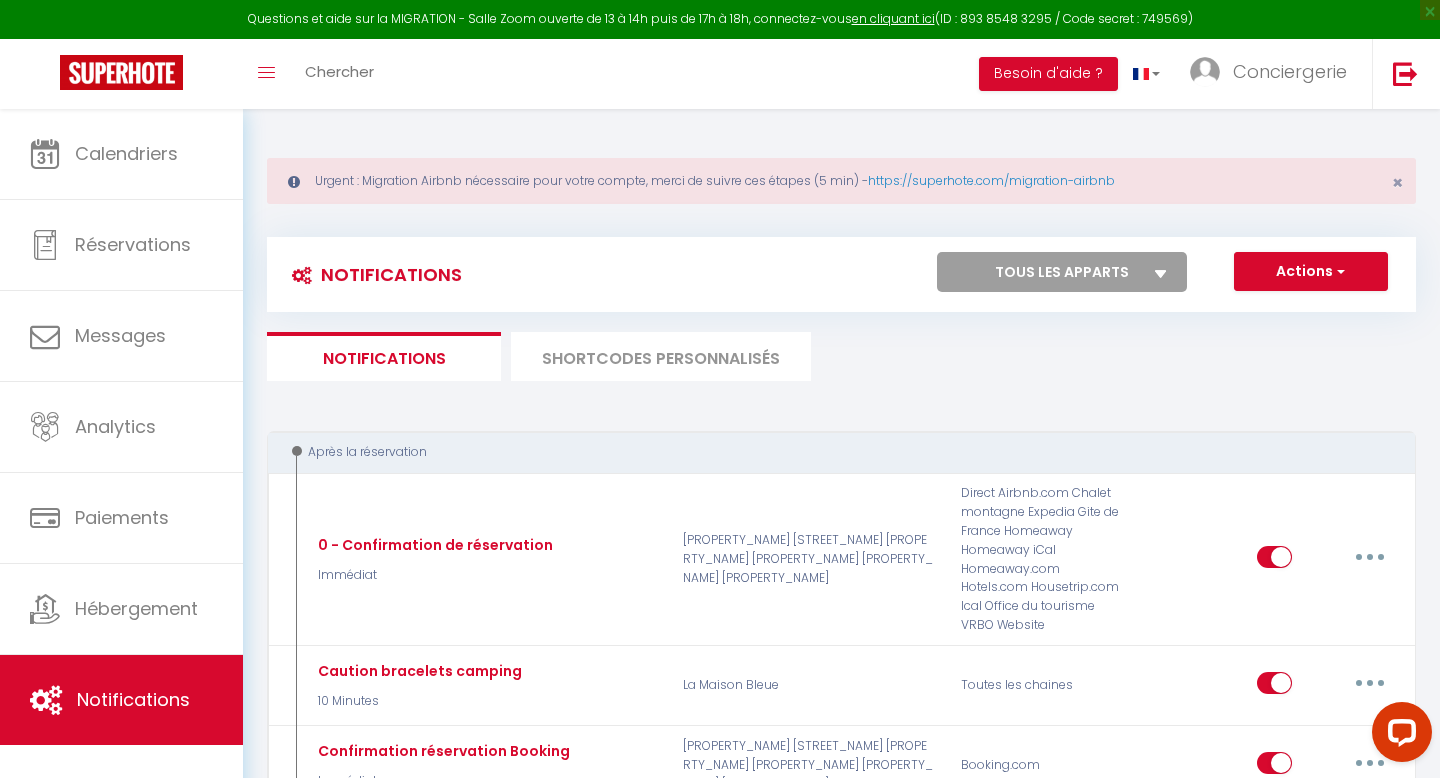 click on "SHORTCODES PERSONNALISÉS" at bounding box center [661, 356] 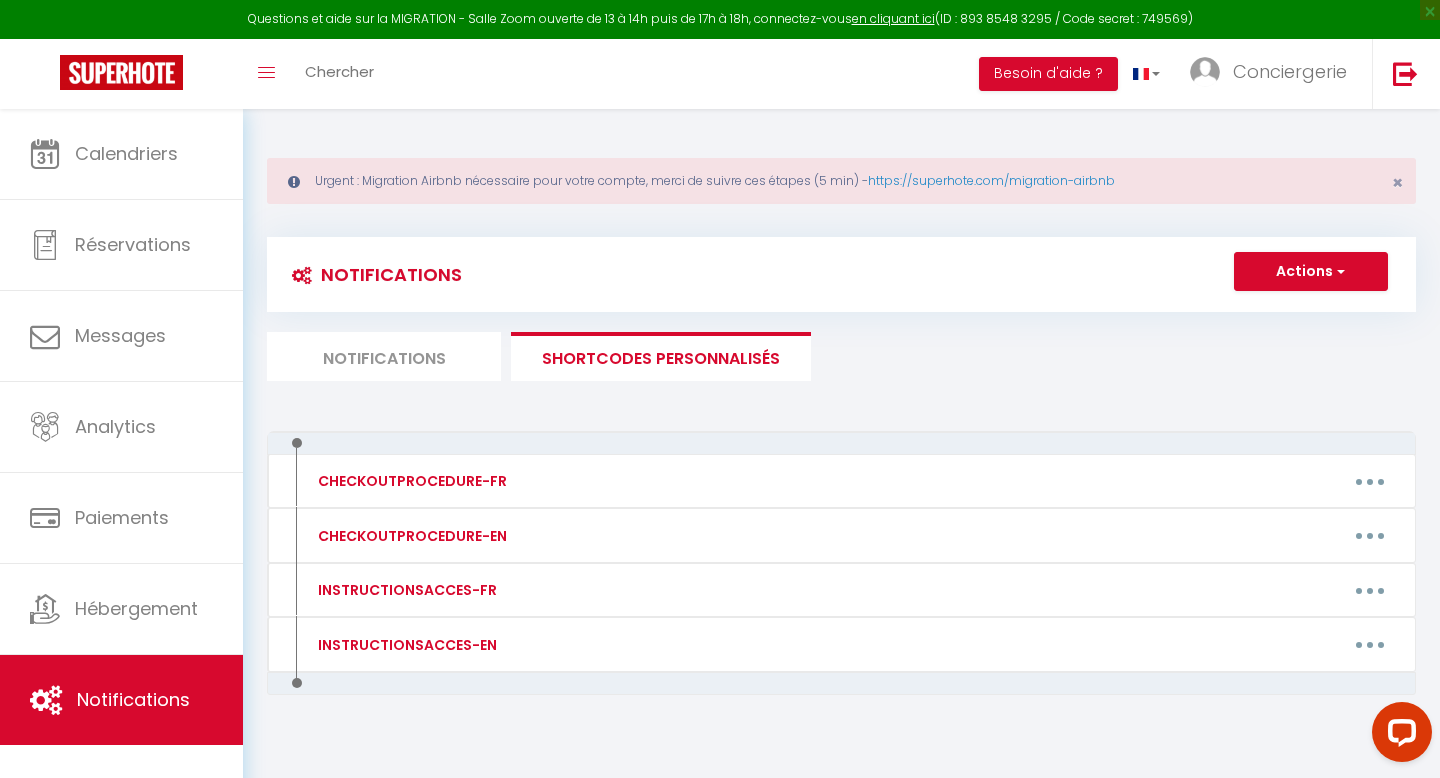 click on "Notifications" at bounding box center (384, 356) 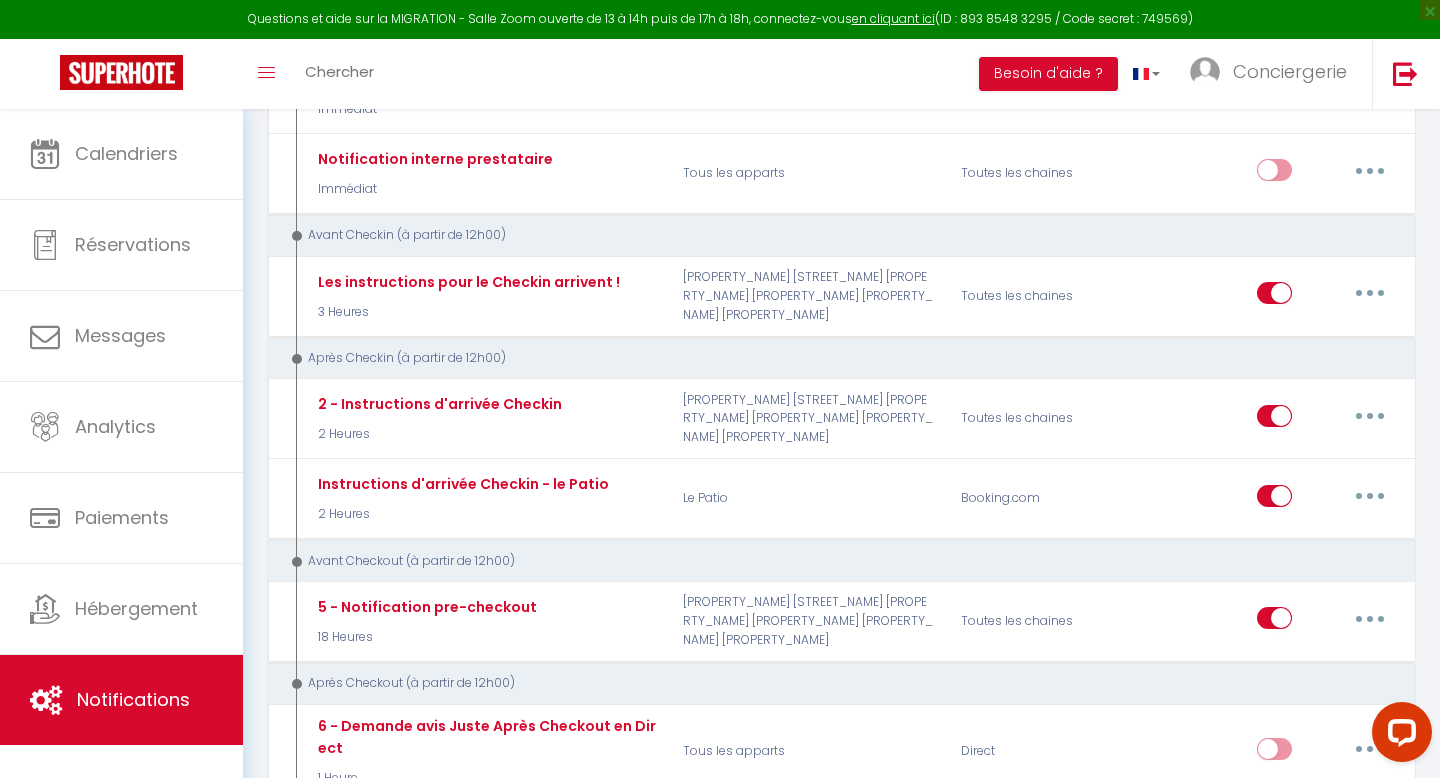 scroll, scrollTop: 747, scrollLeft: 0, axis: vertical 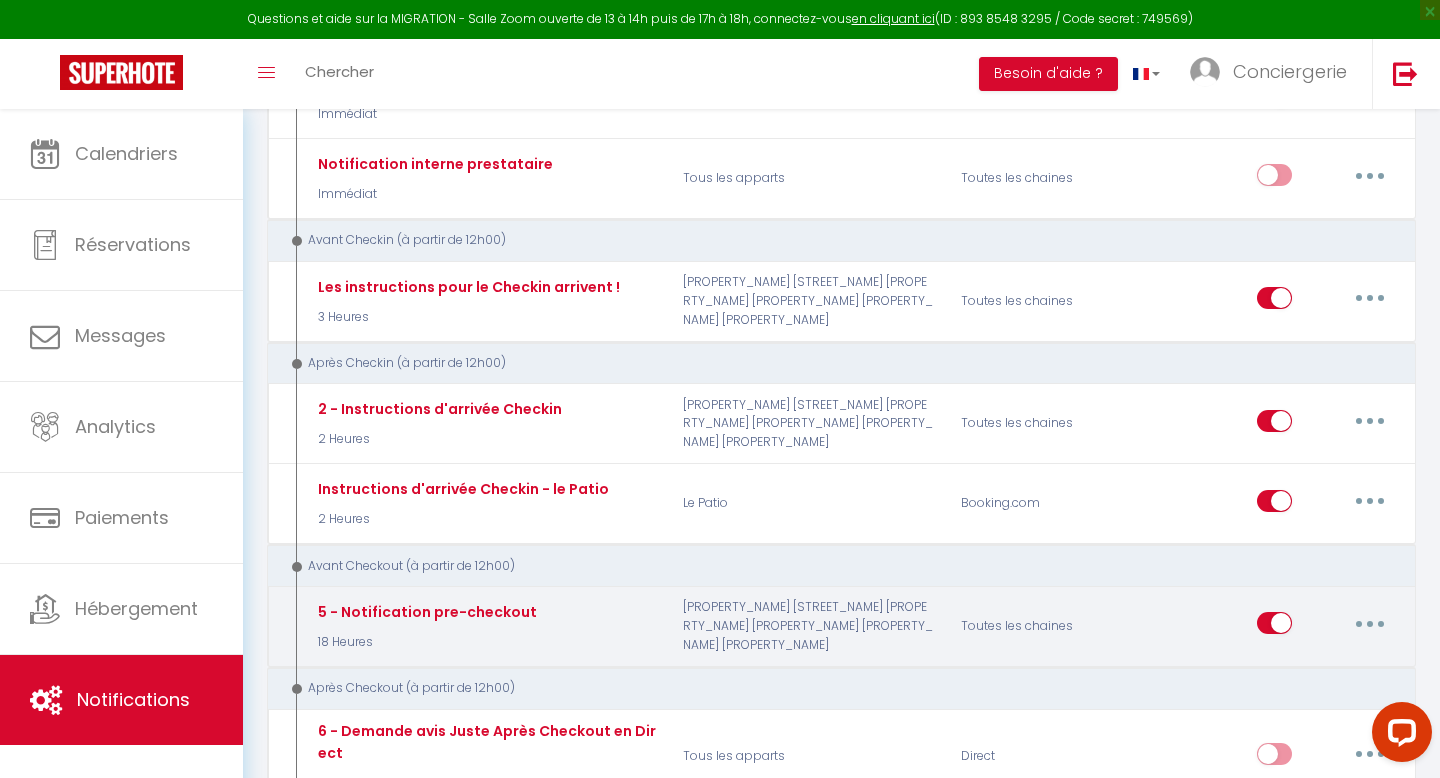 click at bounding box center (1370, 624) 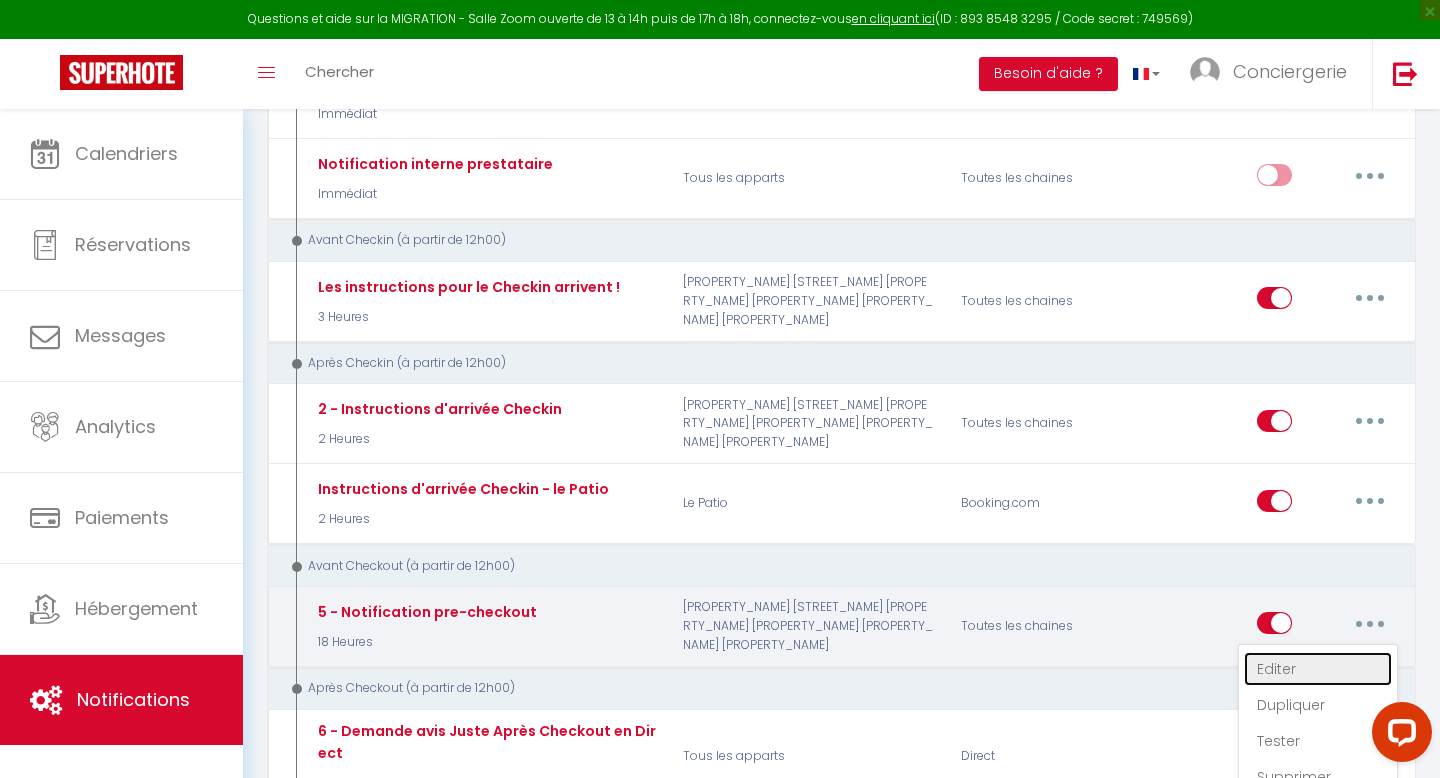 click on "Editer" at bounding box center [1318, 669] 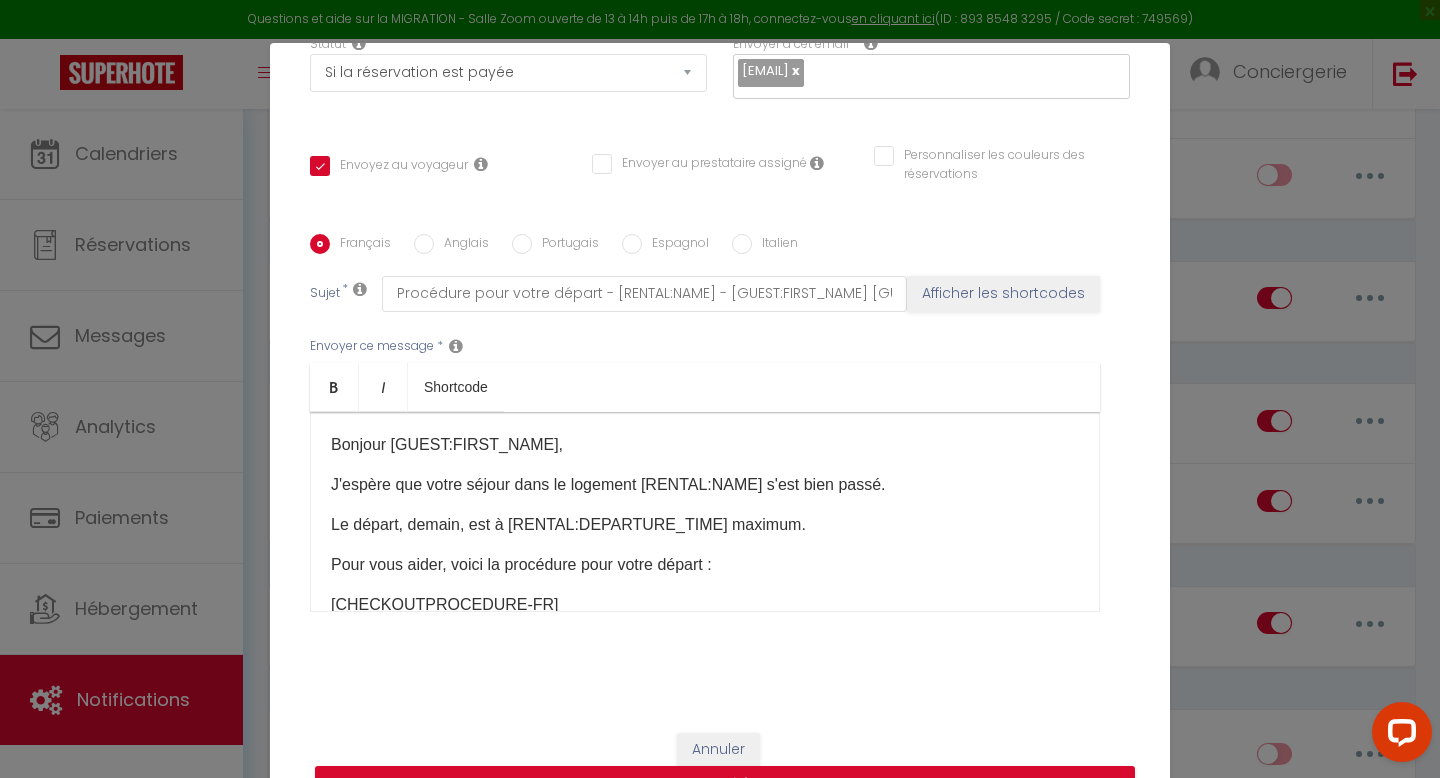 scroll, scrollTop: 338, scrollLeft: 0, axis: vertical 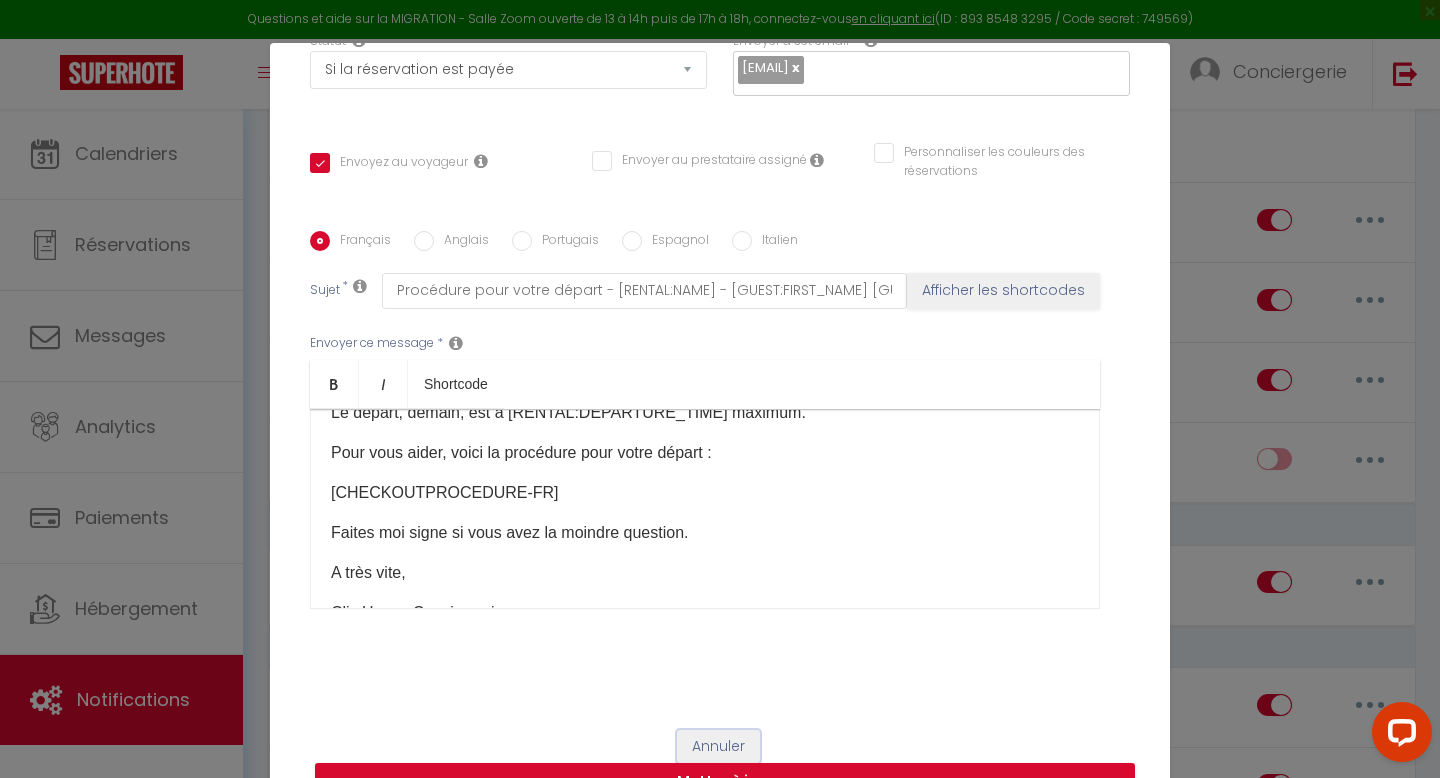 click on "Annuler" at bounding box center (718, 747) 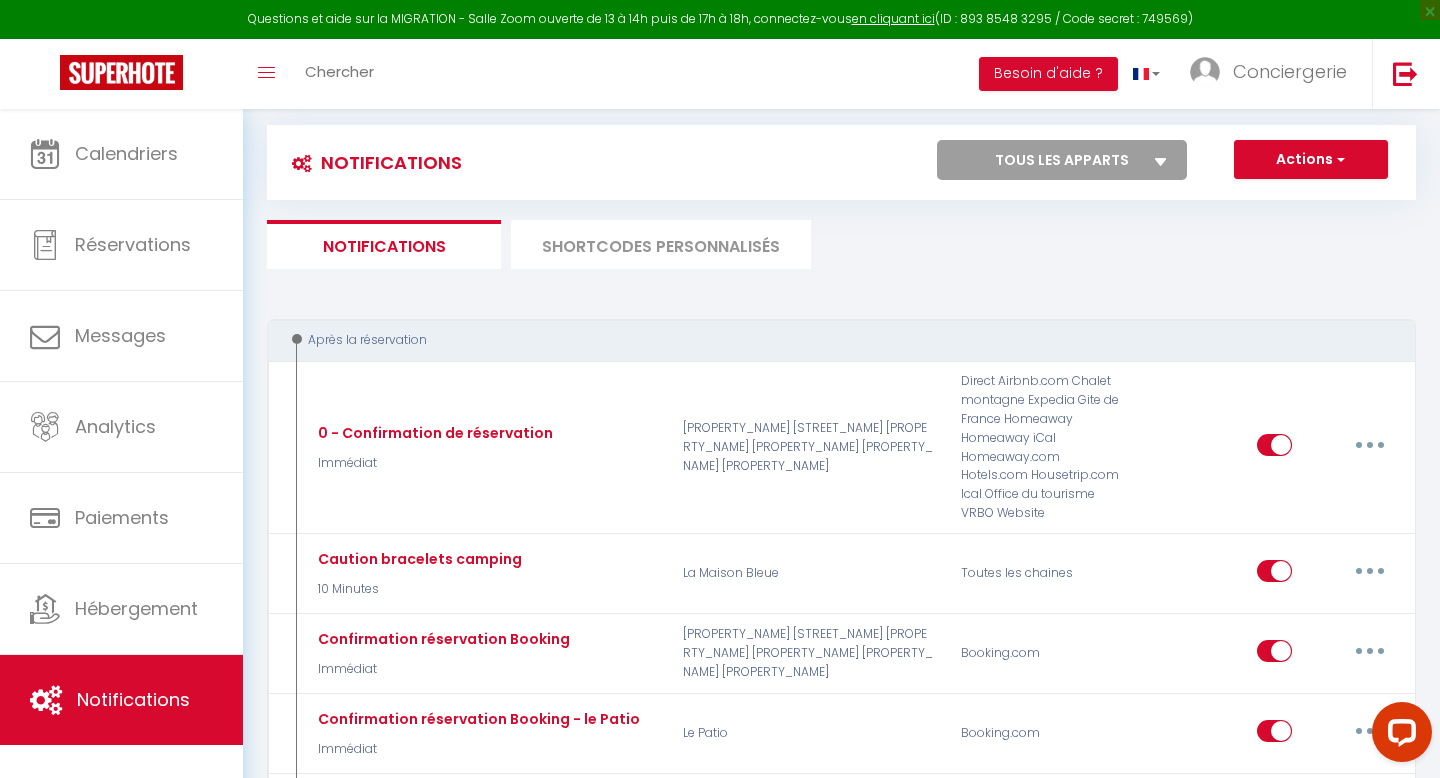 scroll, scrollTop: 0, scrollLeft: 0, axis: both 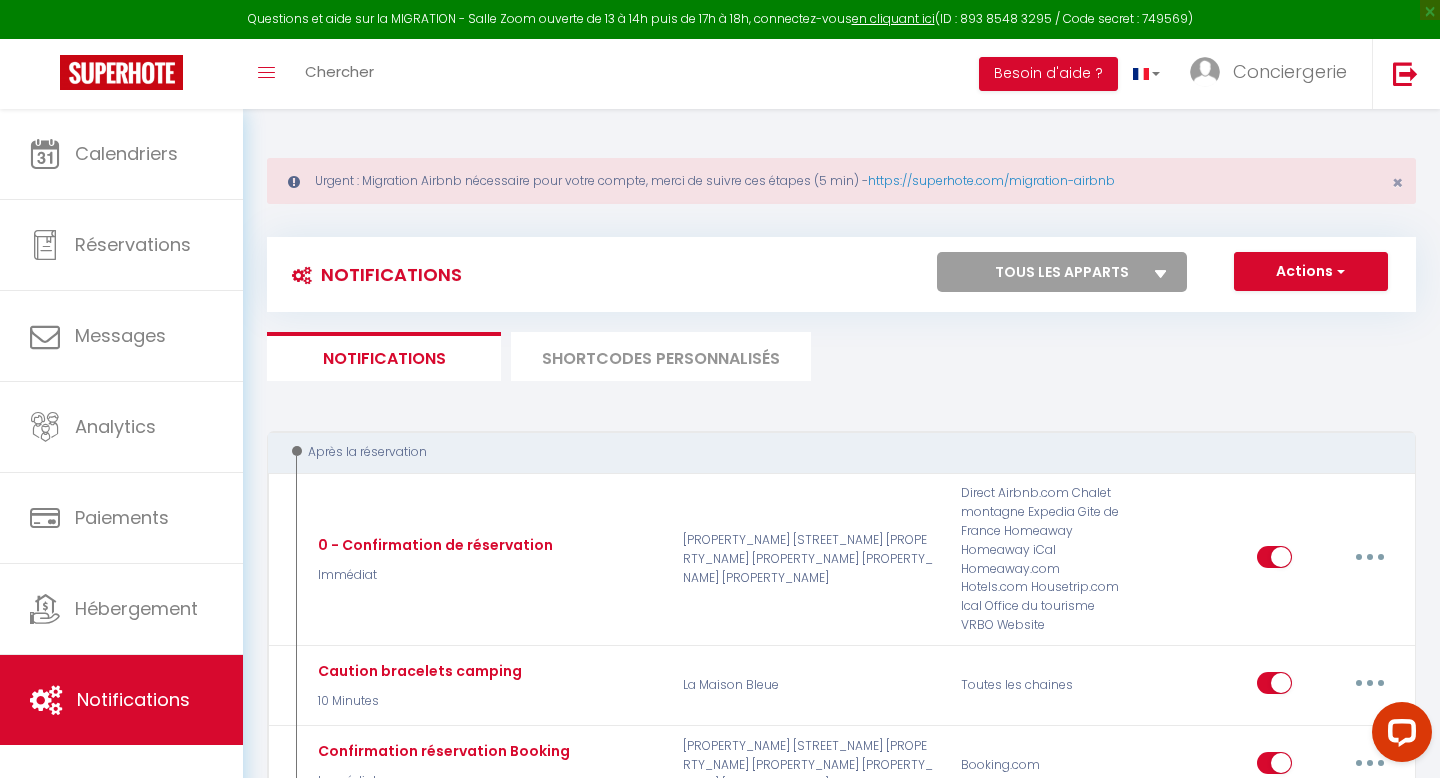 click on "SHORTCODES PERSONNALISÉS" at bounding box center [661, 356] 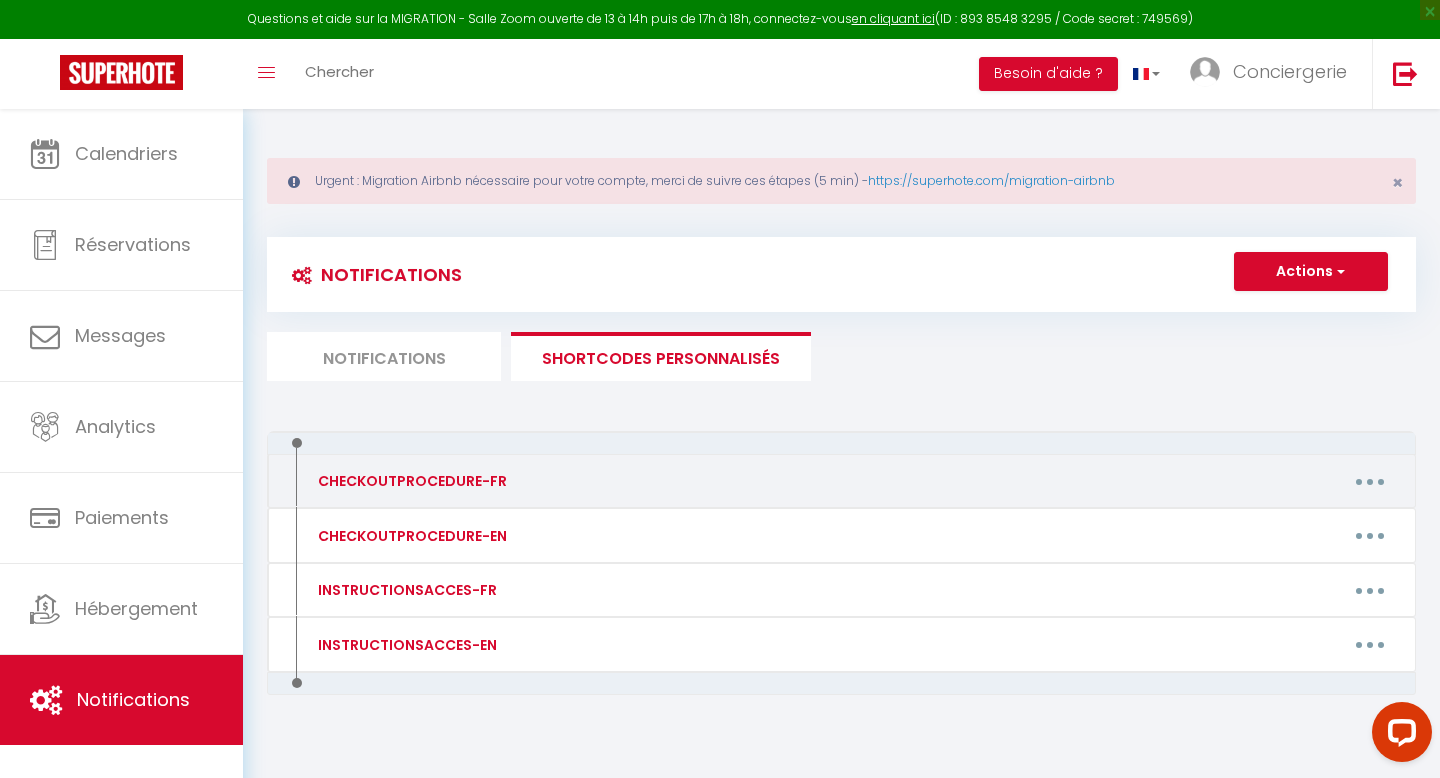 click at bounding box center (1370, 481) 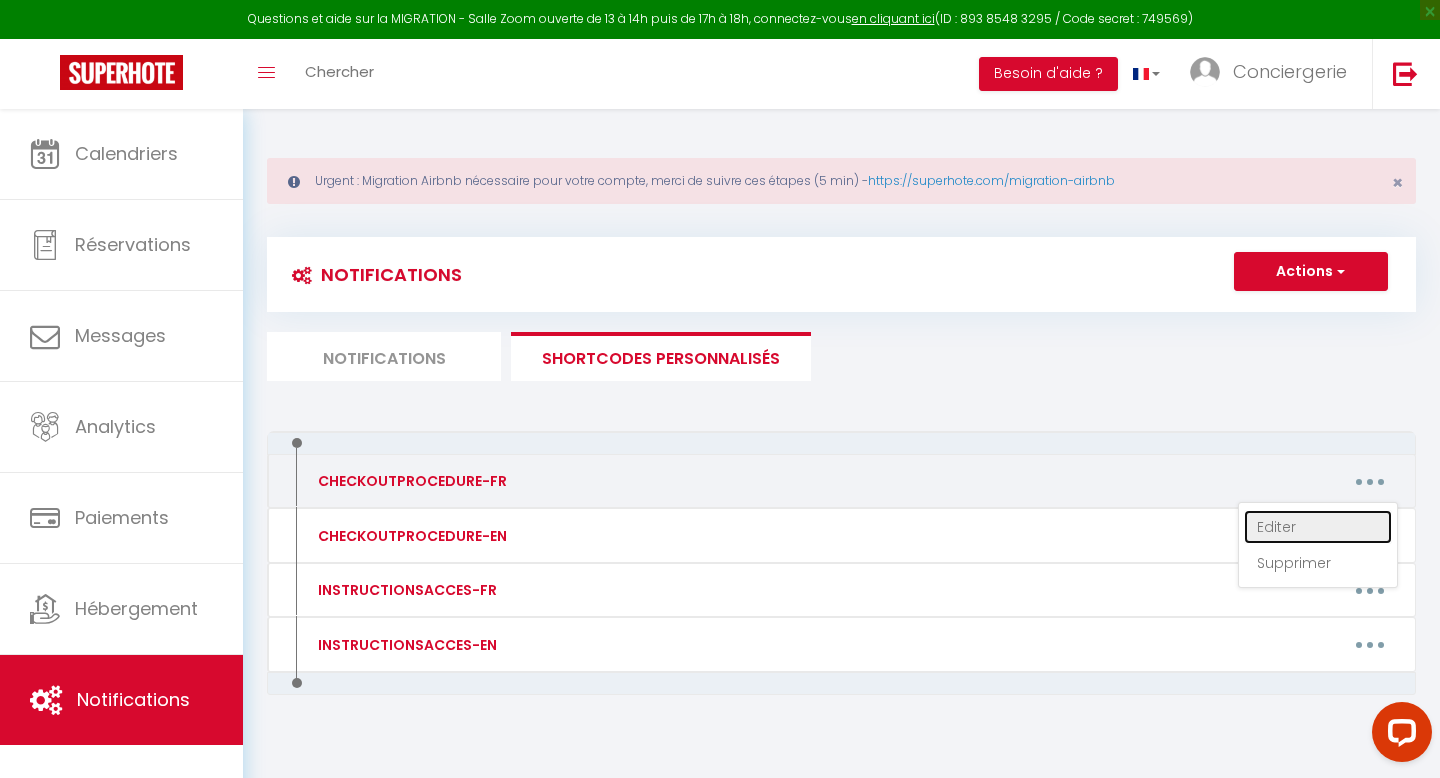 click on "Editer" at bounding box center (1318, 527) 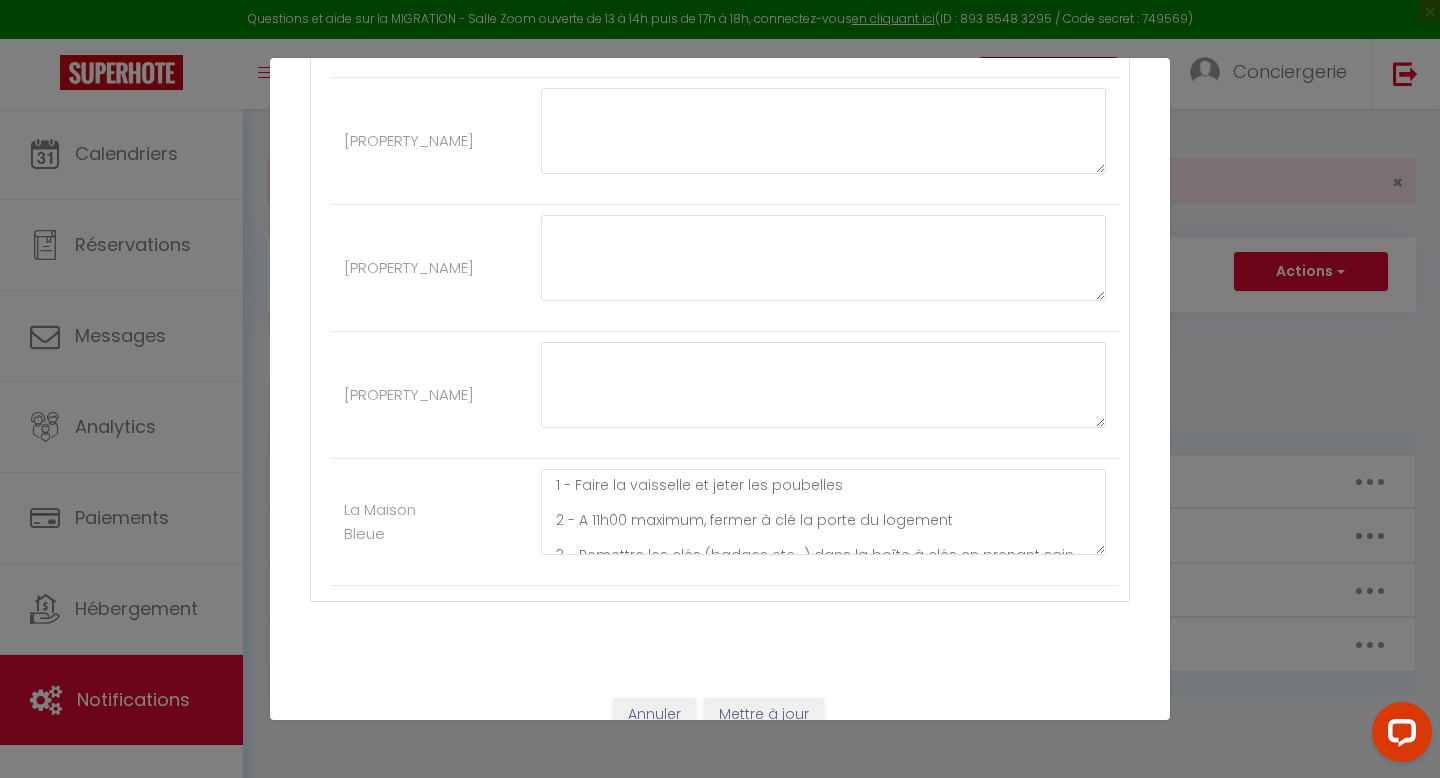 scroll, scrollTop: 835, scrollLeft: 0, axis: vertical 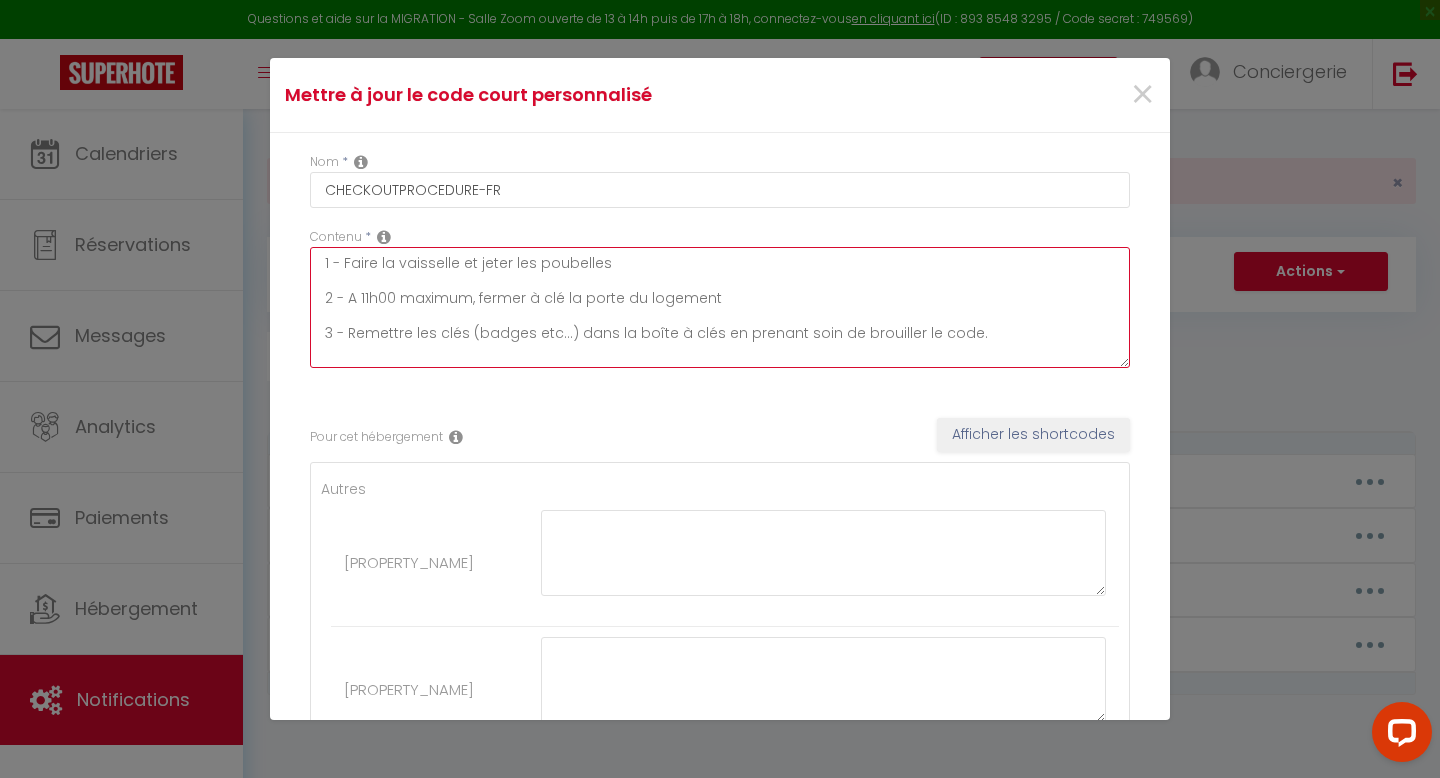 drag, startPoint x: 318, startPoint y: 265, endPoint x: 1024, endPoint y: 397, distance: 718.23395 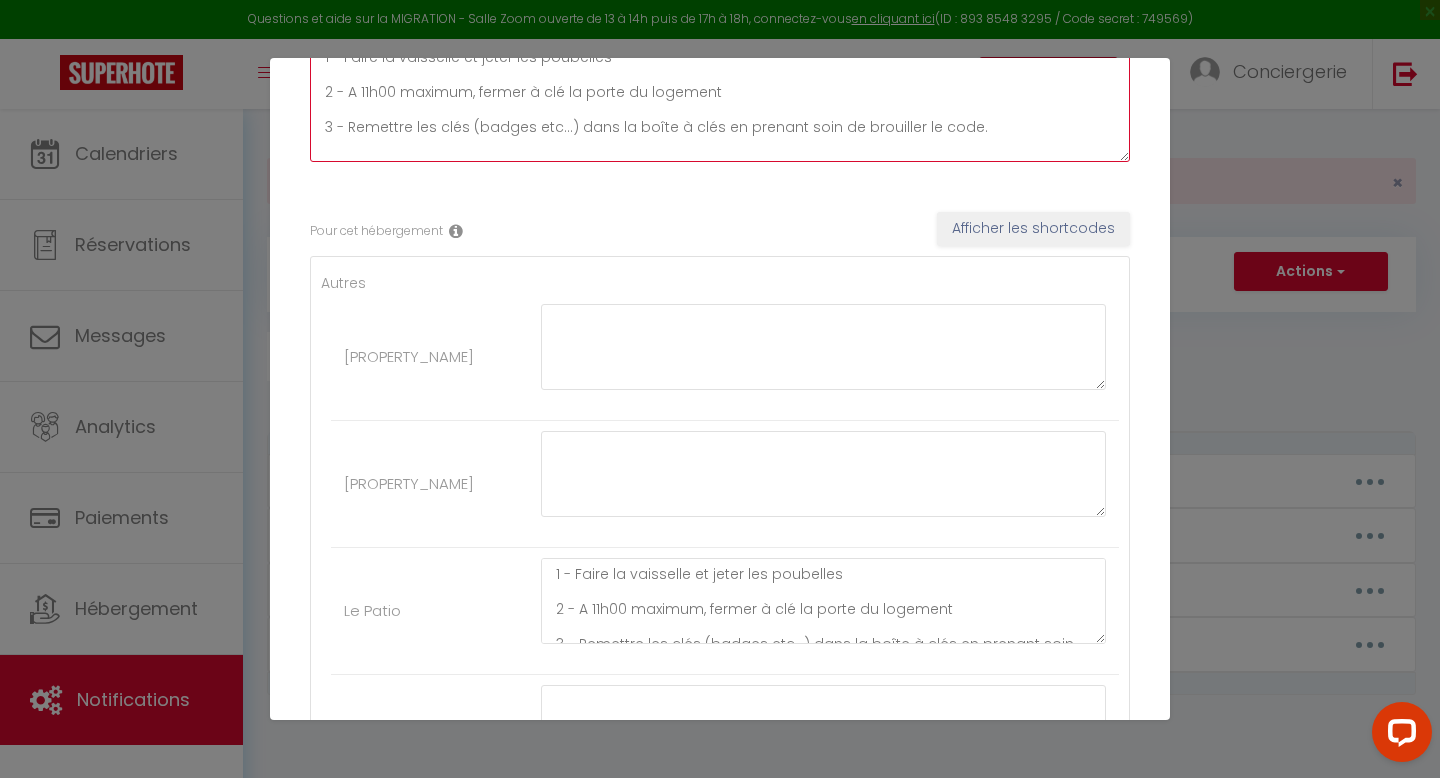 scroll, scrollTop: 220, scrollLeft: 0, axis: vertical 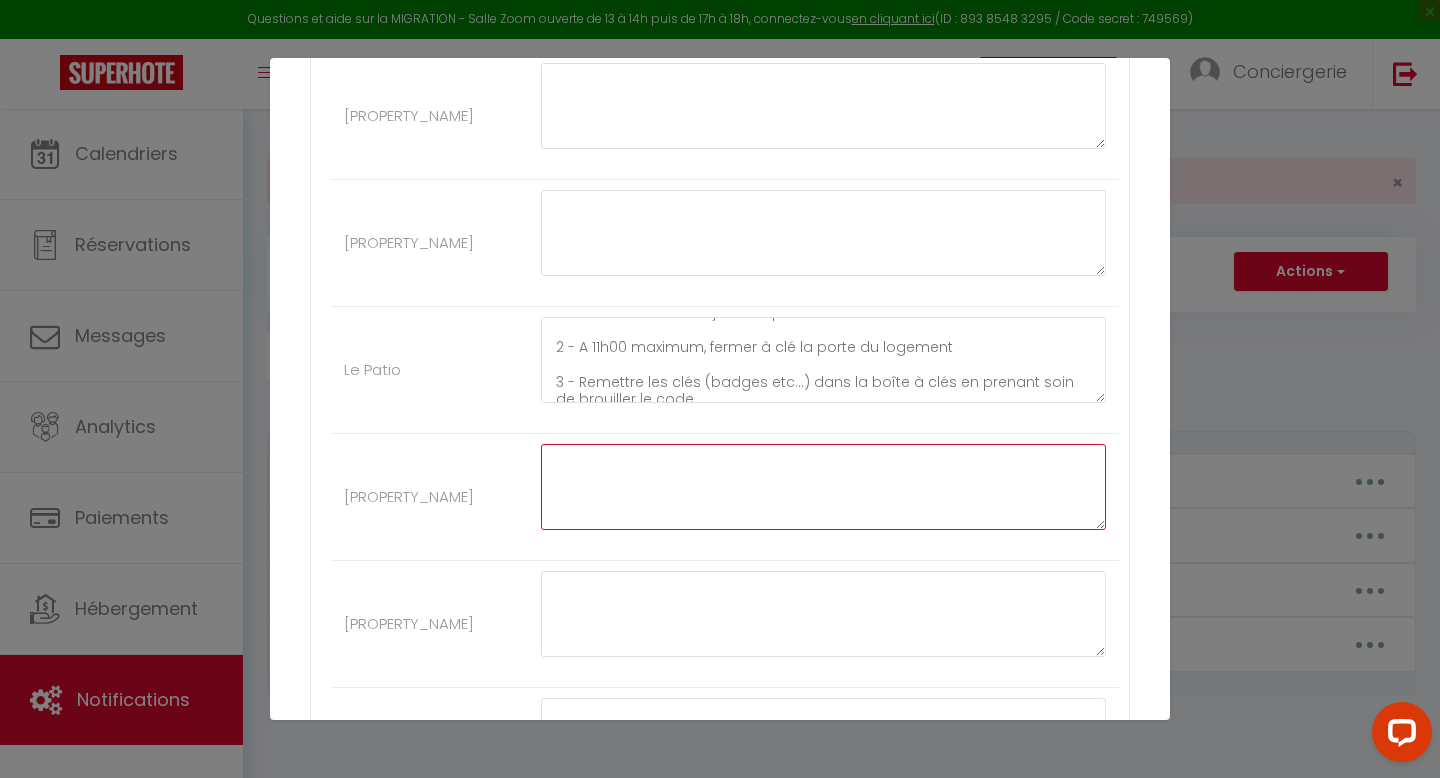 click at bounding box center (823, 487) 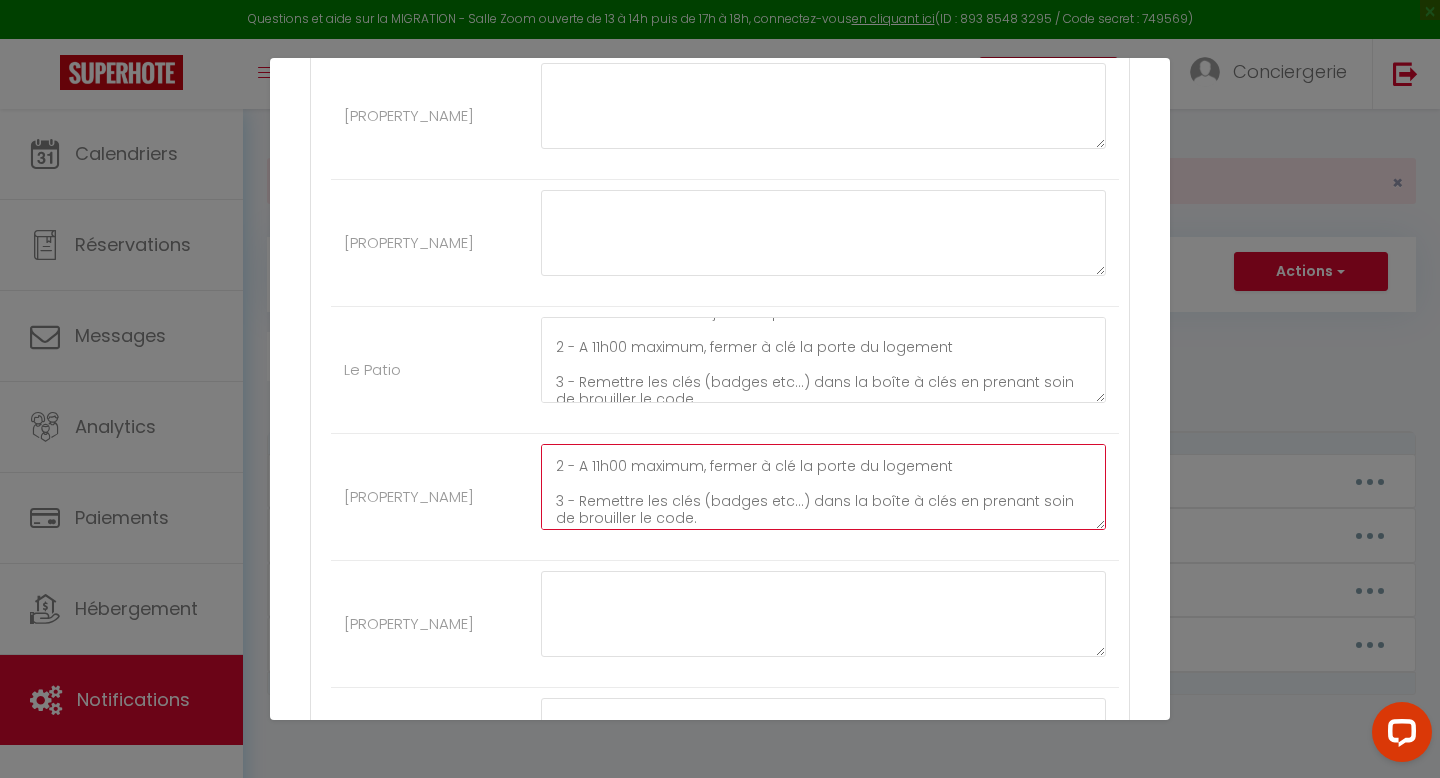 scroll, scrollTop: 0, scrollLeft: 0, axis: both 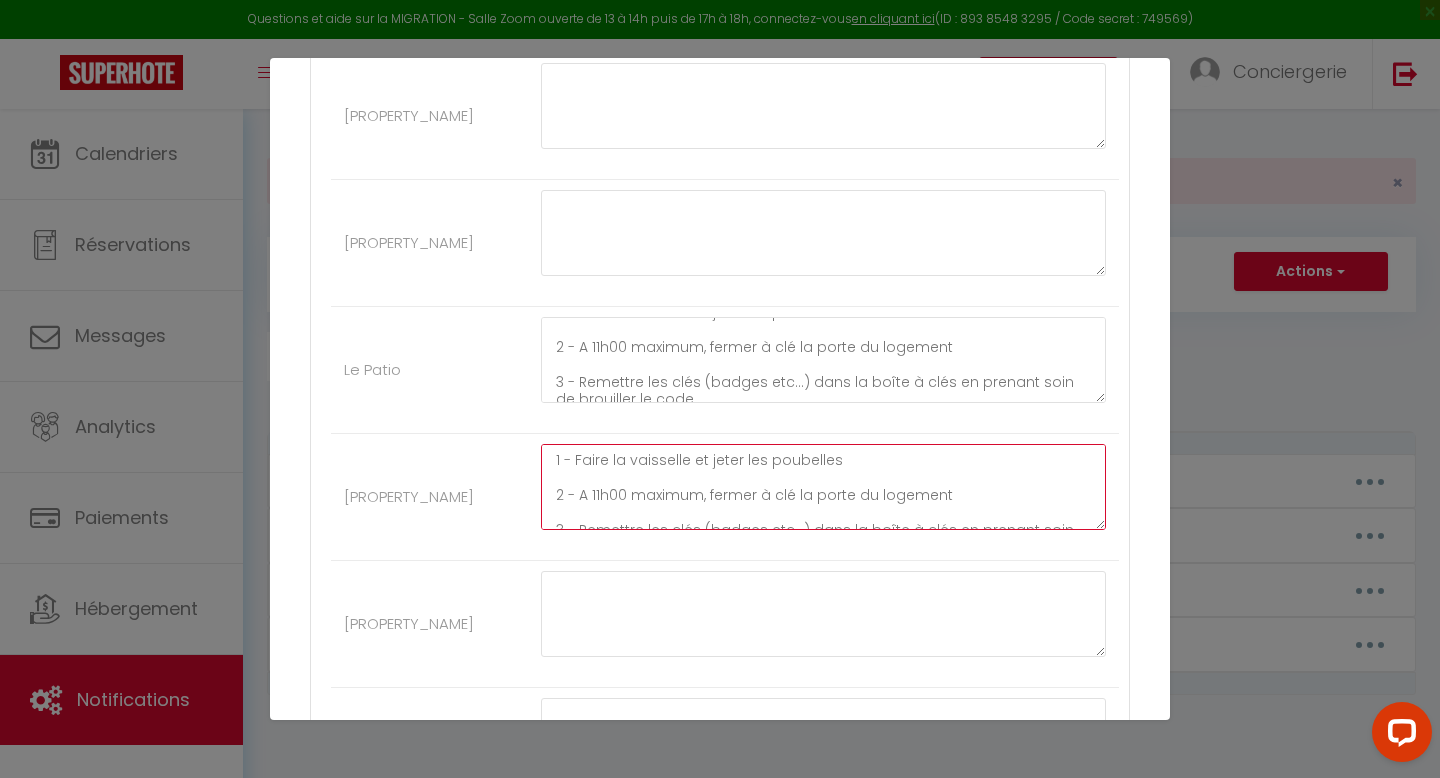 click on "1 - Faire la vaisselle et jeter les poubelles
2 - A 11h00 maximum, fermer à clé la porte du logement
3 - Remettre les clés (badges etc...) dans la boîte à clés en prenant soin de brouiller le code." at bounding box center (823, 487) 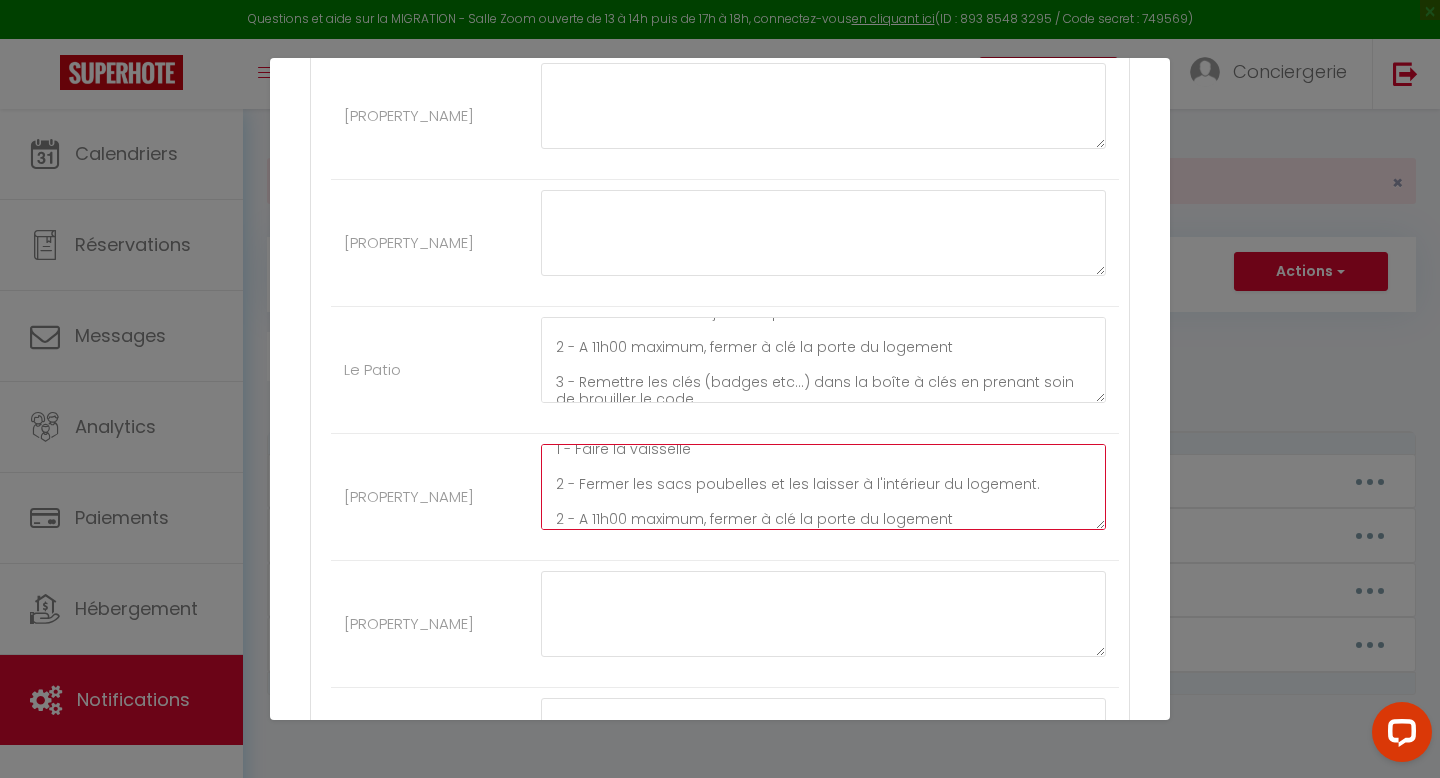 scroll, scrollTop: 29, scrollLeft: 0, axis: vertical 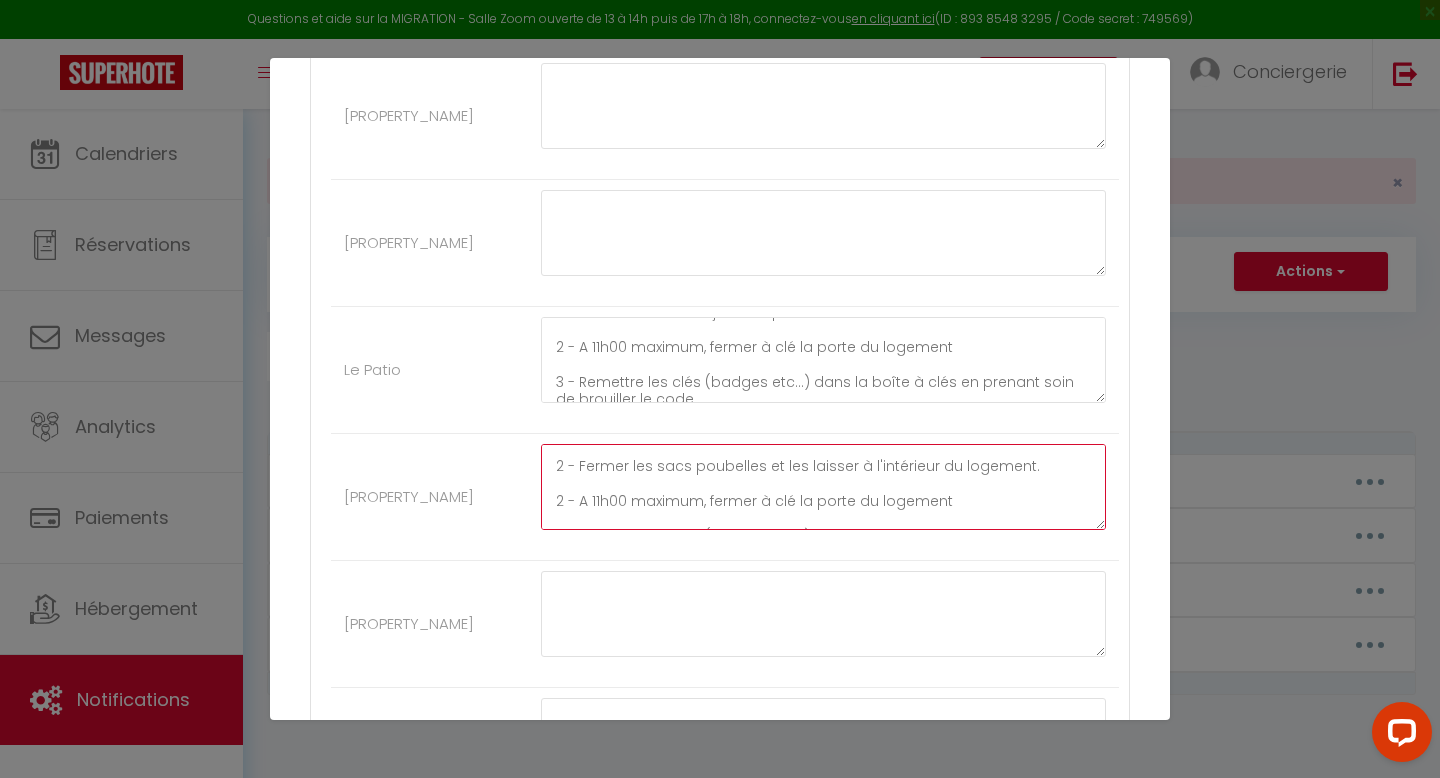 click on "1 - Faire la vaisselle
2 - Fermer les sacs poubelles et les laisser à l'intérieur du logement.
2 - A 11h00 maximum, fermer à clé la porte du logement
3 - Remettre les clés (badges etc...) dans la boîte à clés en prenant soin de brouiller le code." at bounding box center [823, 487] 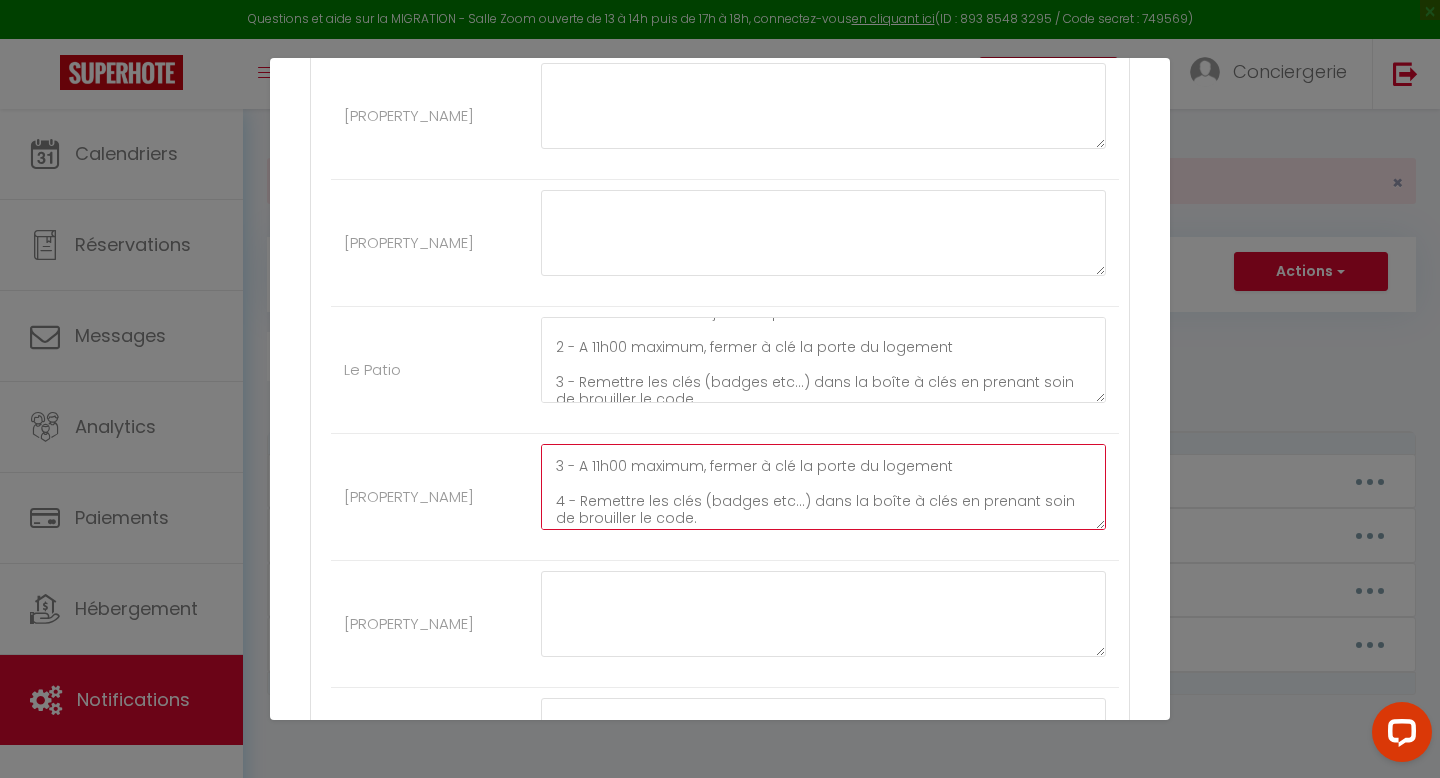 scroll, scrollTop: 70, scrollLeft: 0, axis: vertical 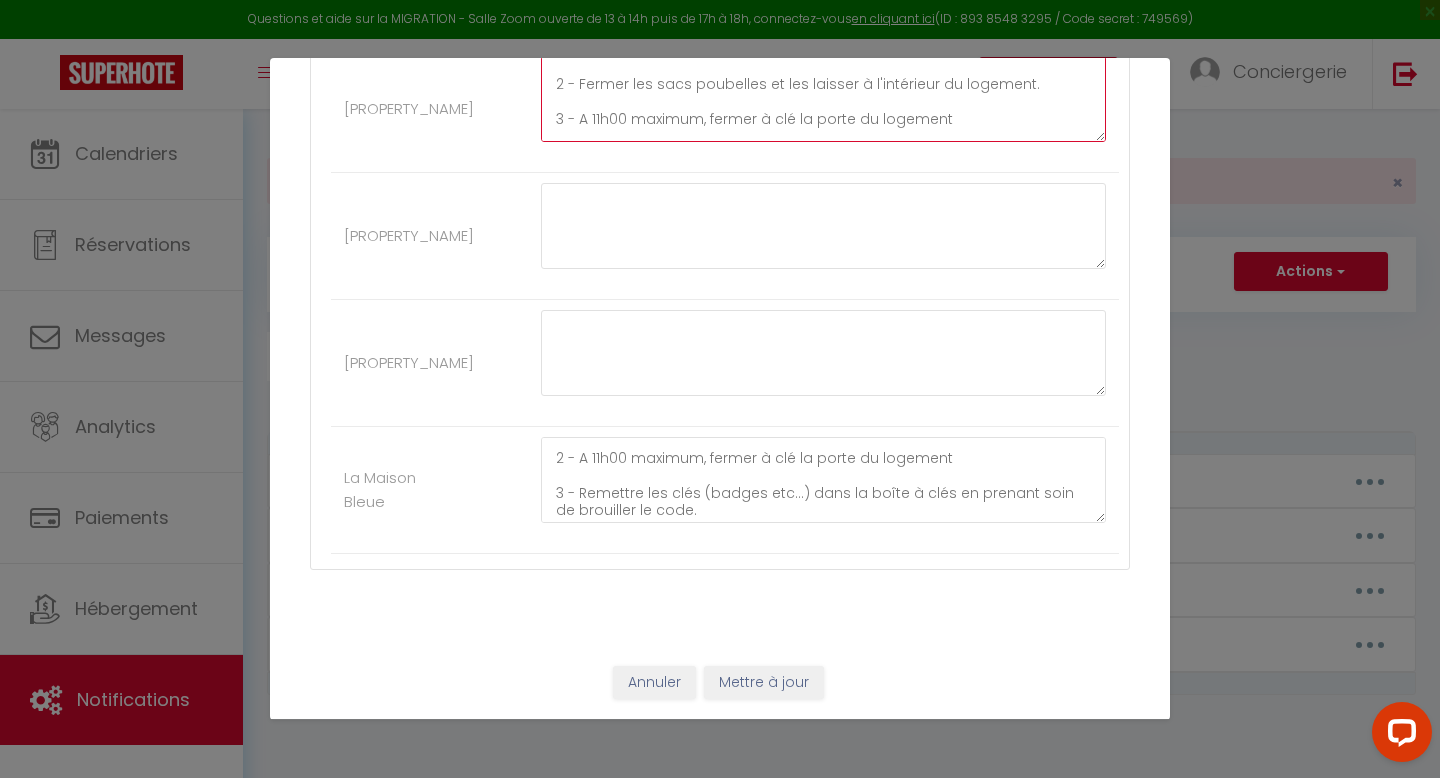 type on "1 - Faire la vaisselle
2 - Fermer les sacs poubelles et les laisser à l'intérieur du logement.
3 - A 11h00 maximum, fermer à clé la porte du logement
4 - Remettre les clés (badges etc...) dans la boîte à clés en prenant soin de brouiller le code." 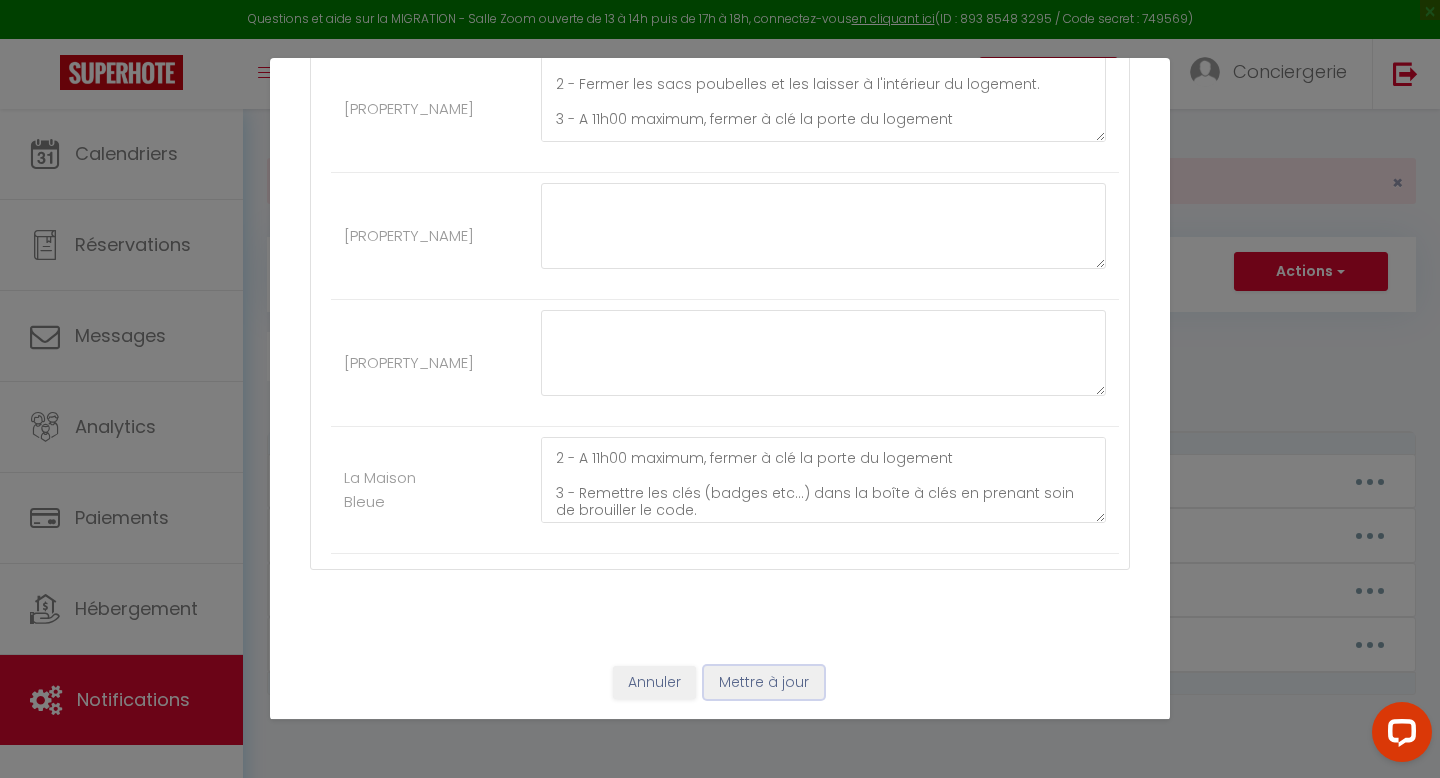 click on "Mettre à jour" at bounding box center [764, 683] 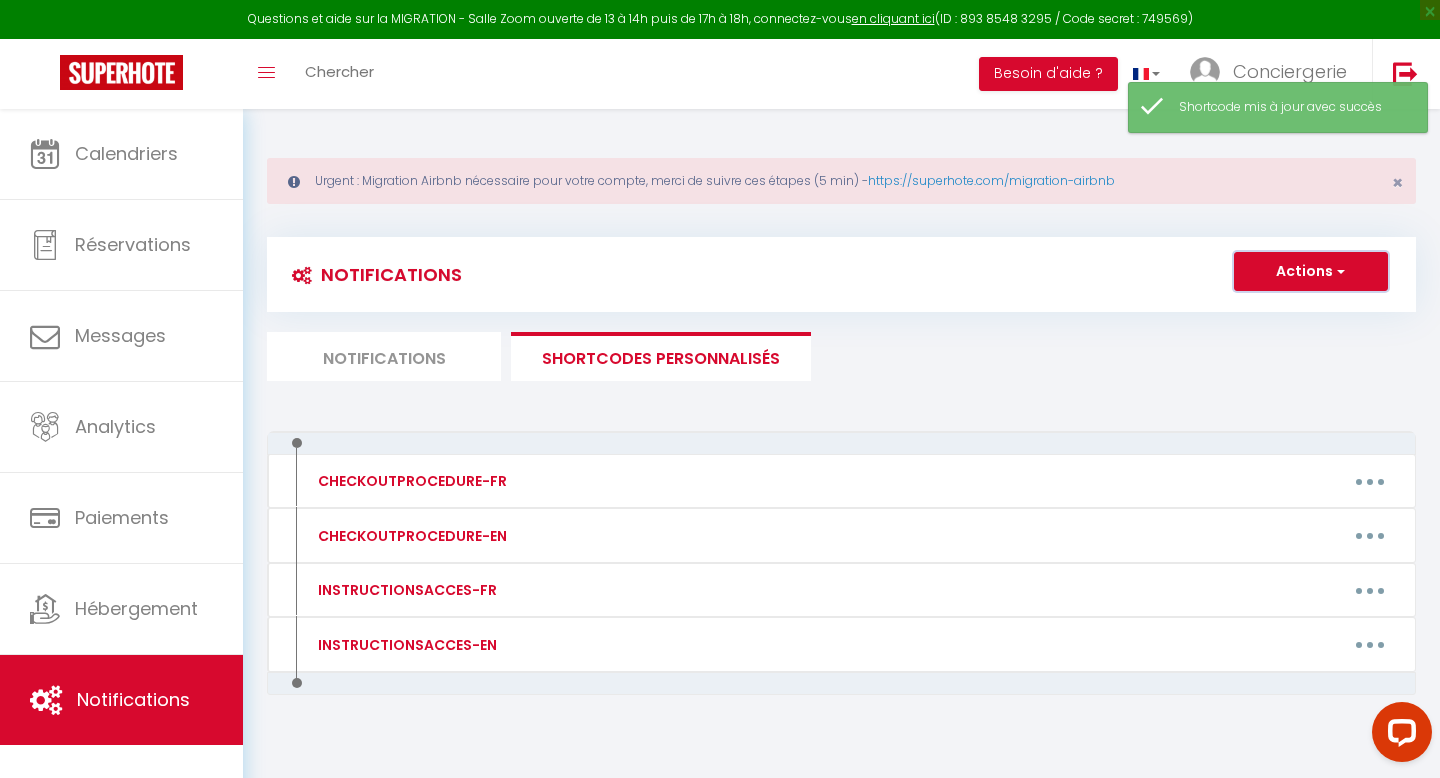 click on "Actions" at bounding box center (1311, 272) 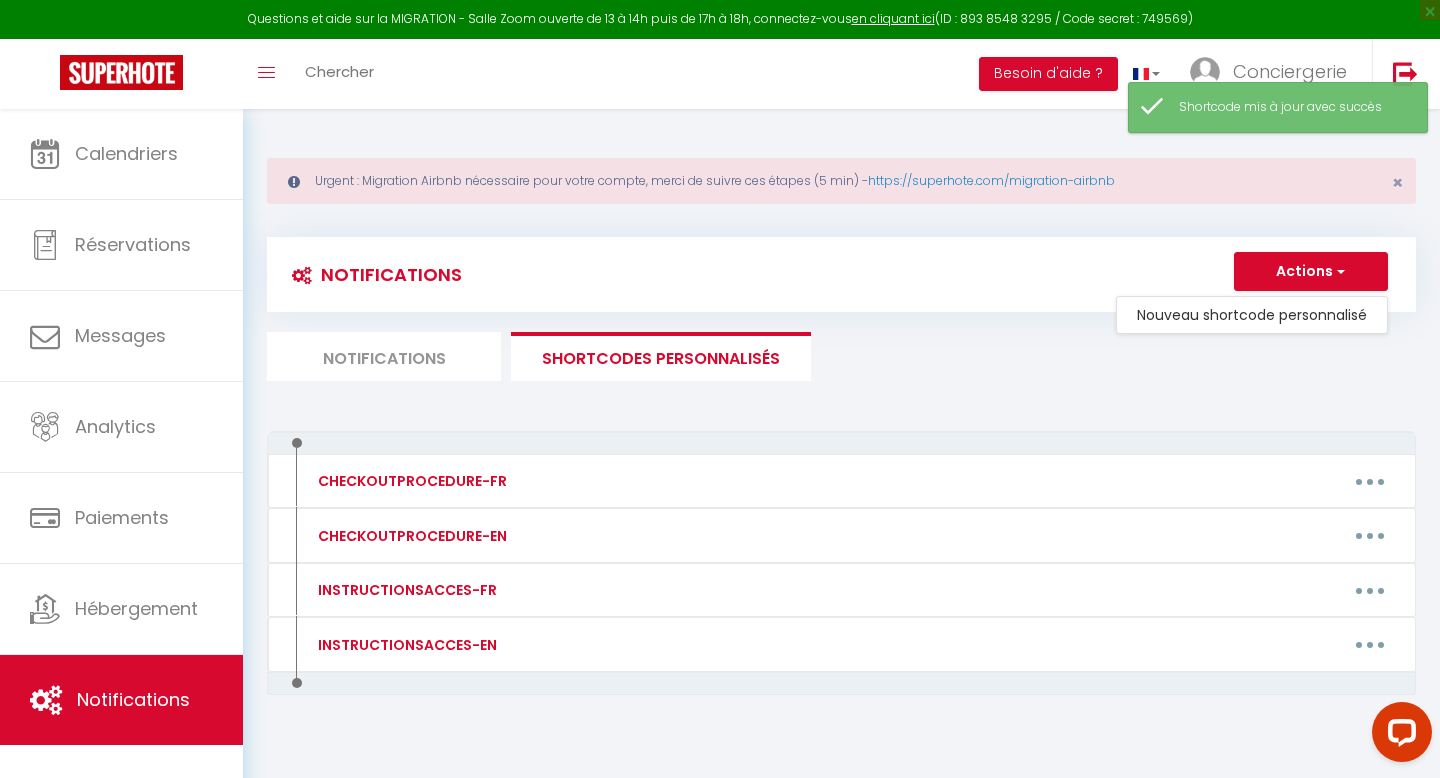 click on "Actions
Nouveau shortcode personnalisé" at bounding box center (984, 274) 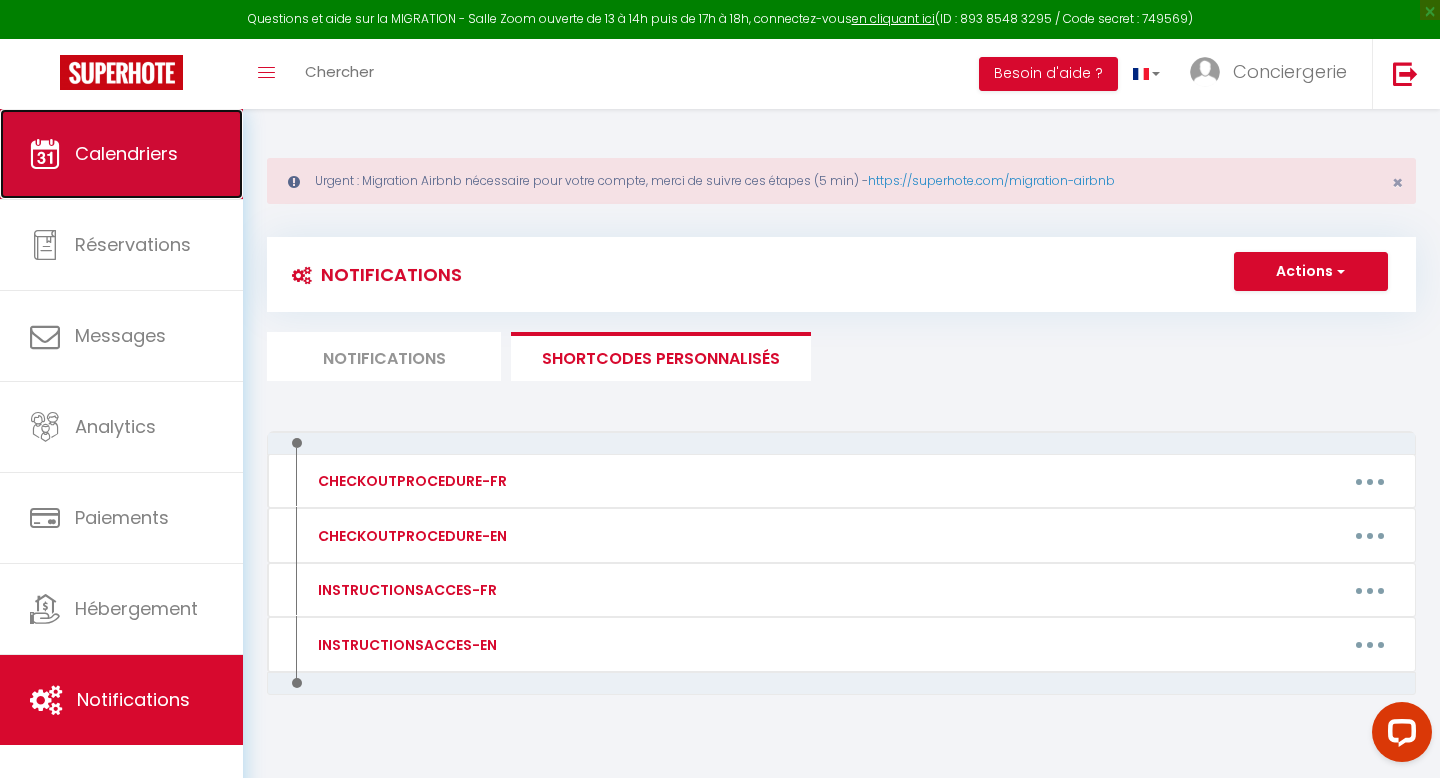 click on "Calendriers" at bounding box center [121, 154] 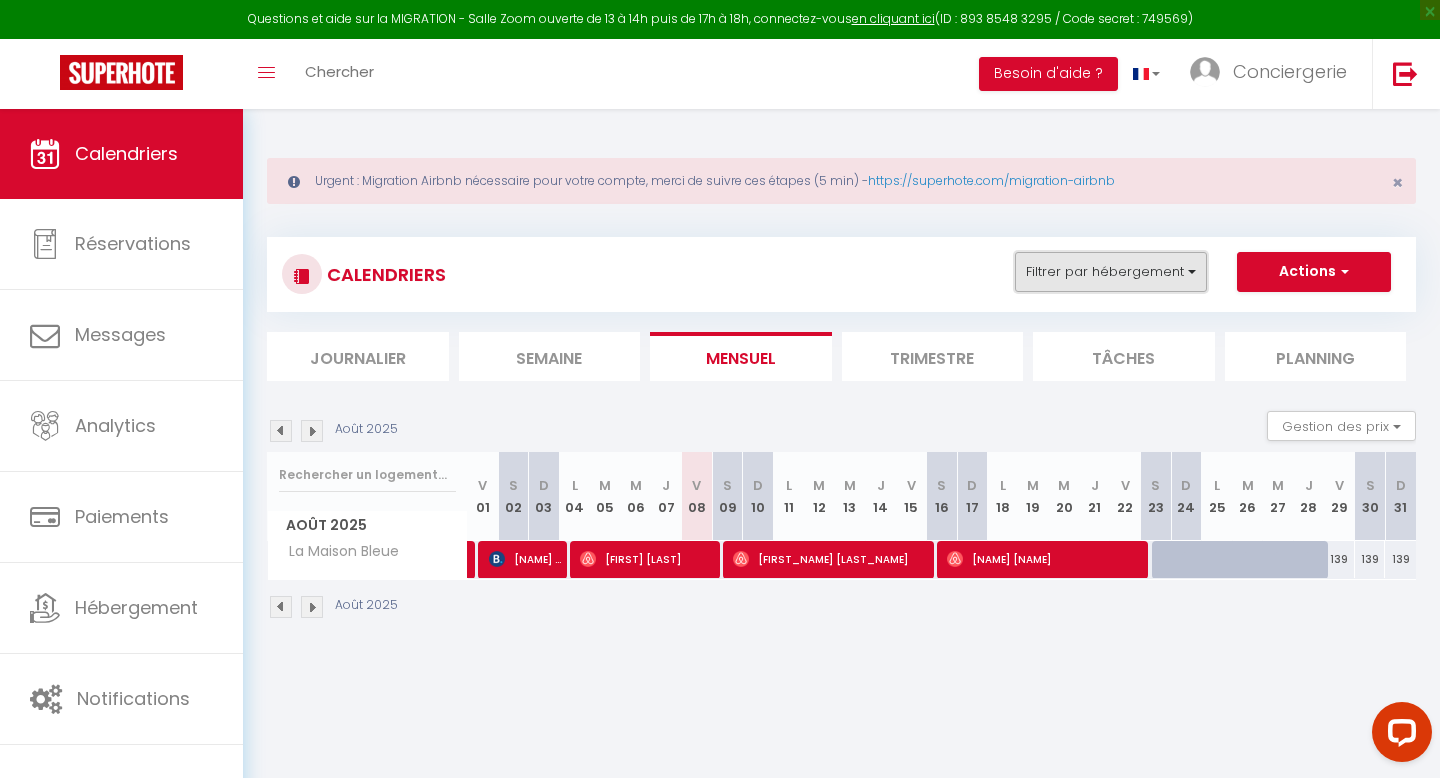 click on "Filtrer par hébergement" at bounding box center (1111, 272) 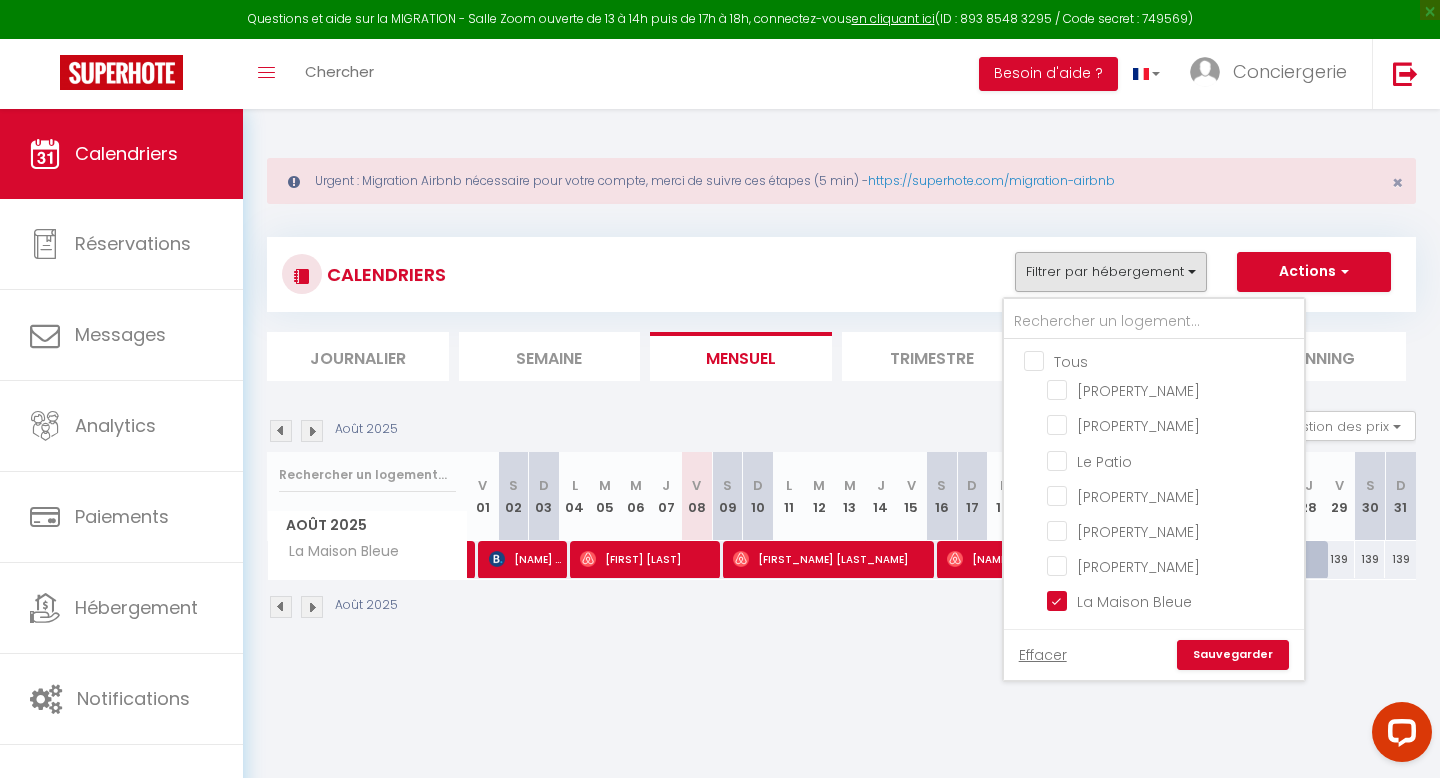 click on "Tous" at bounding box center (1174, 360) 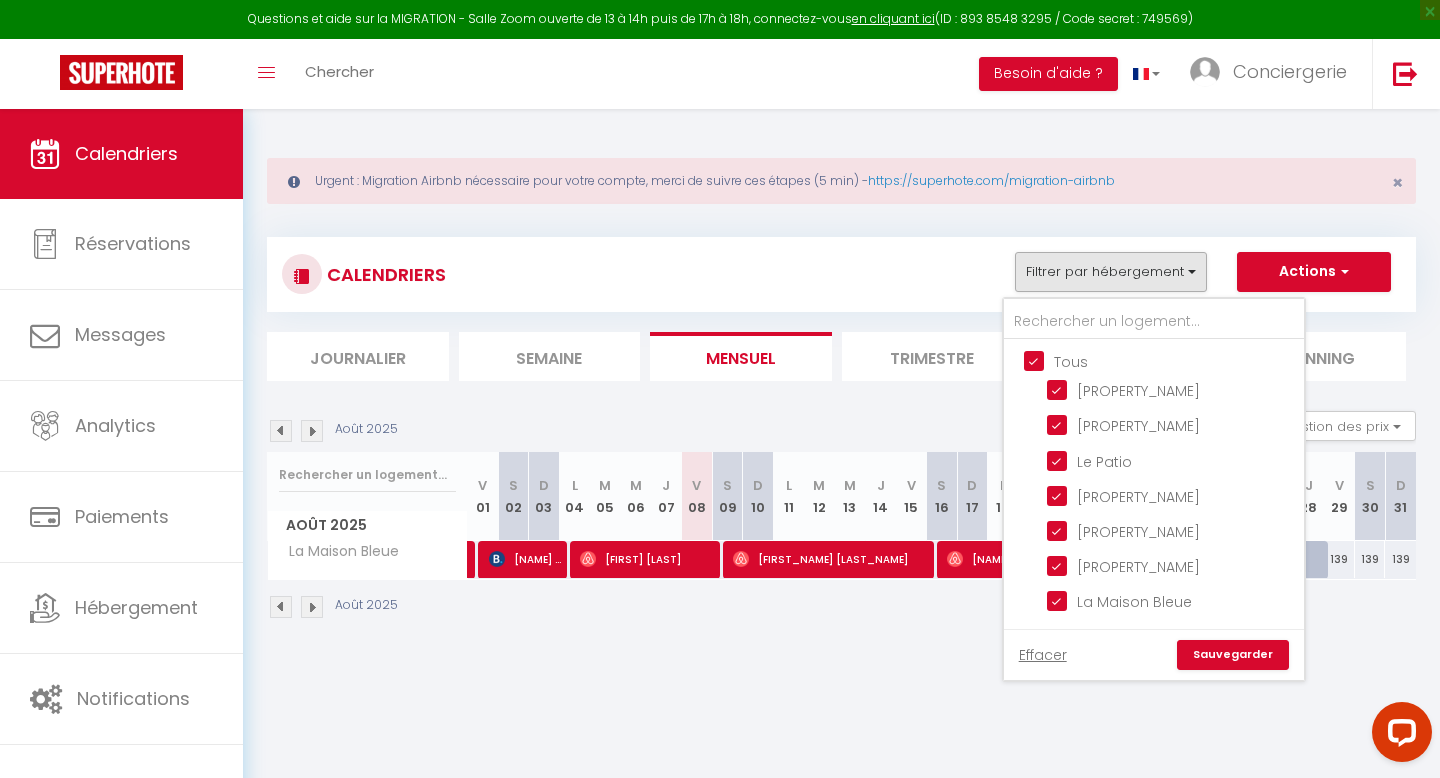 checkbox on "true" 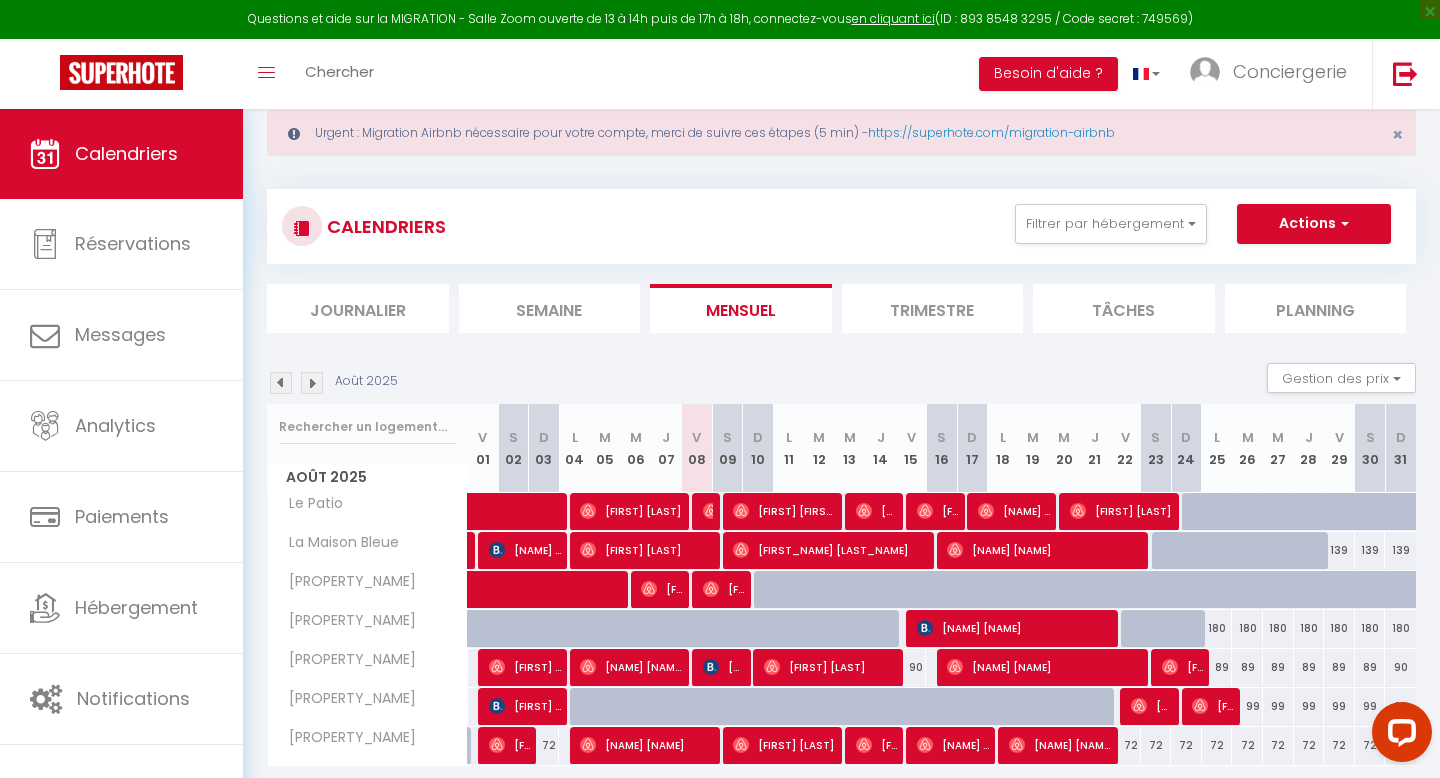 scroll, scrollTop: 118, scrollLeft: 0, axis: vertical 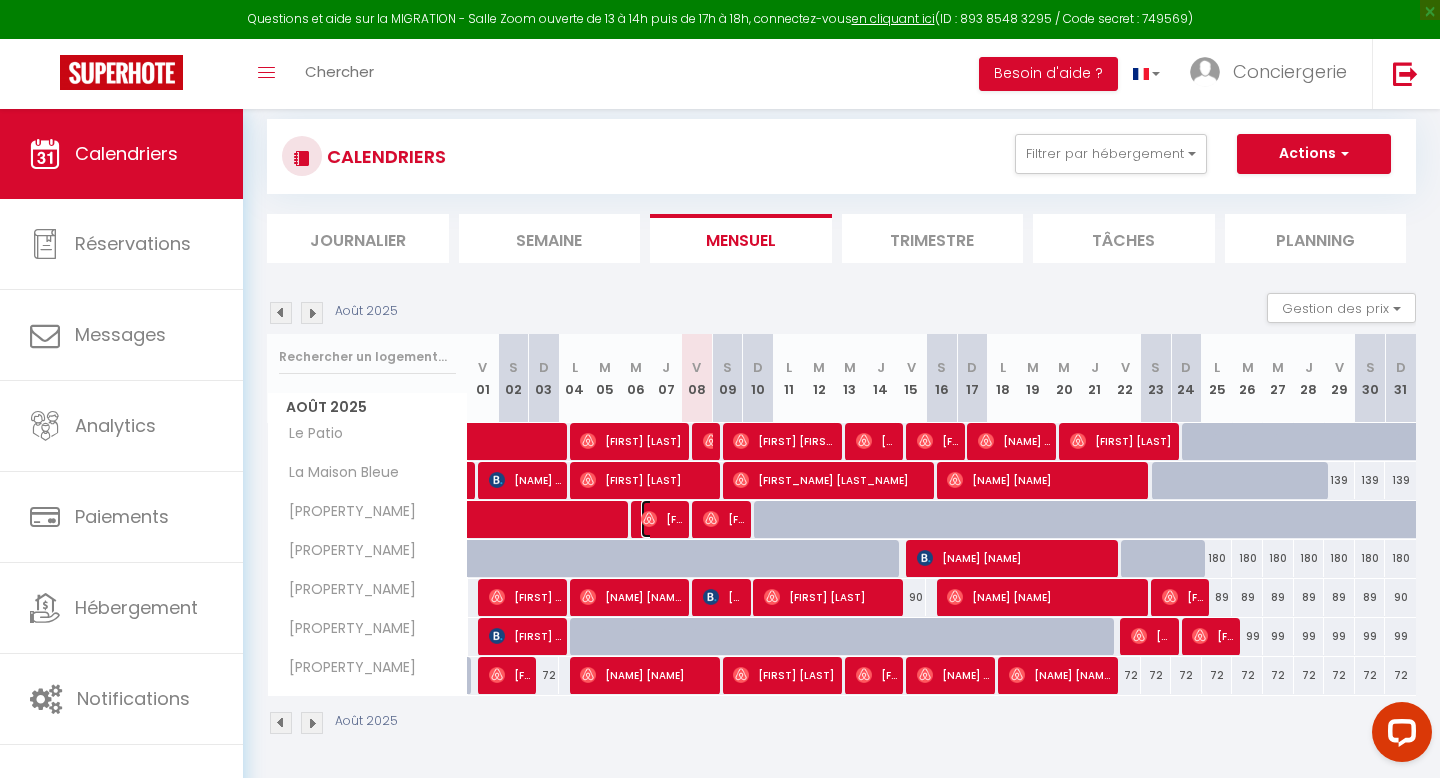 click on "[FIRST] [LAST]" at bounding box center (661, 519) 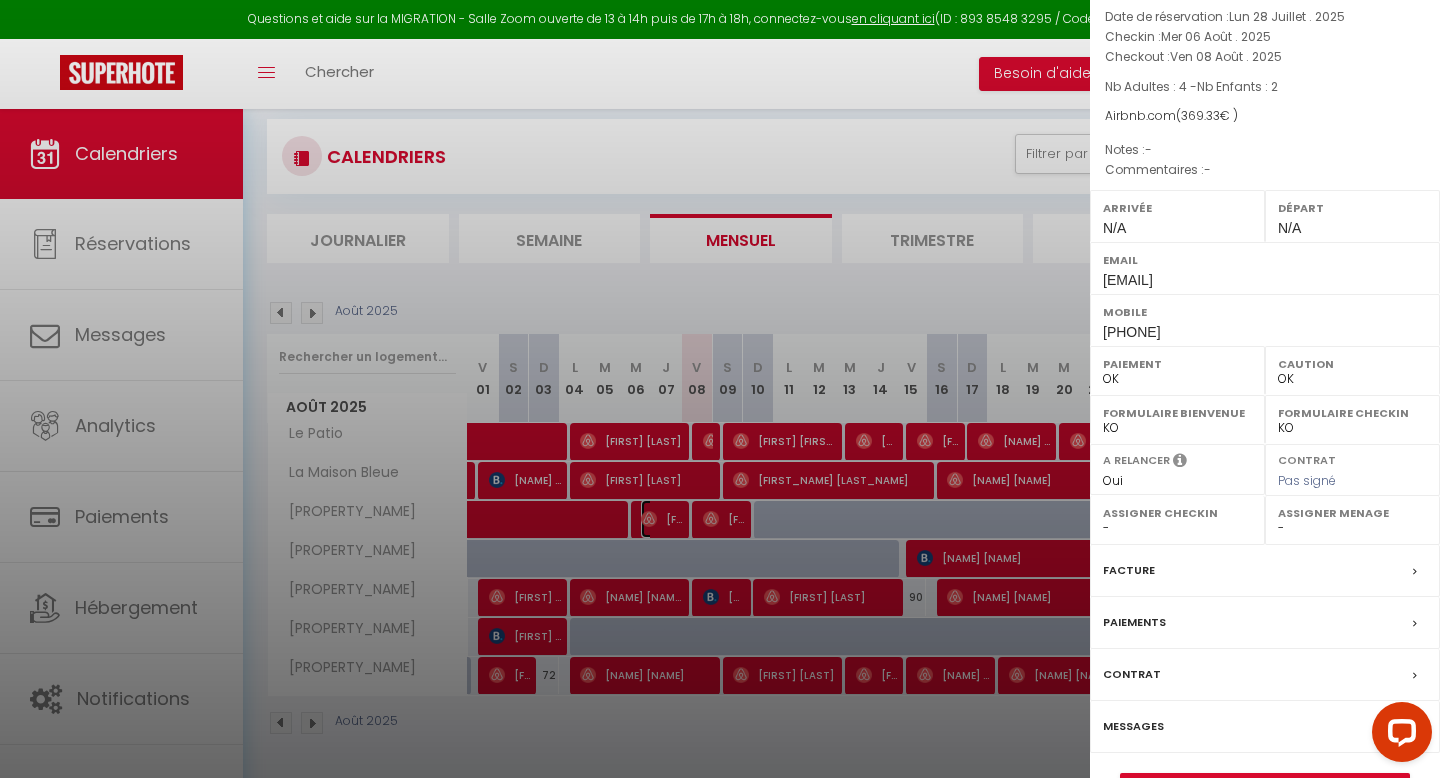 scroll, scrollTop: 154, scrollLeft: 0, axis: vertical 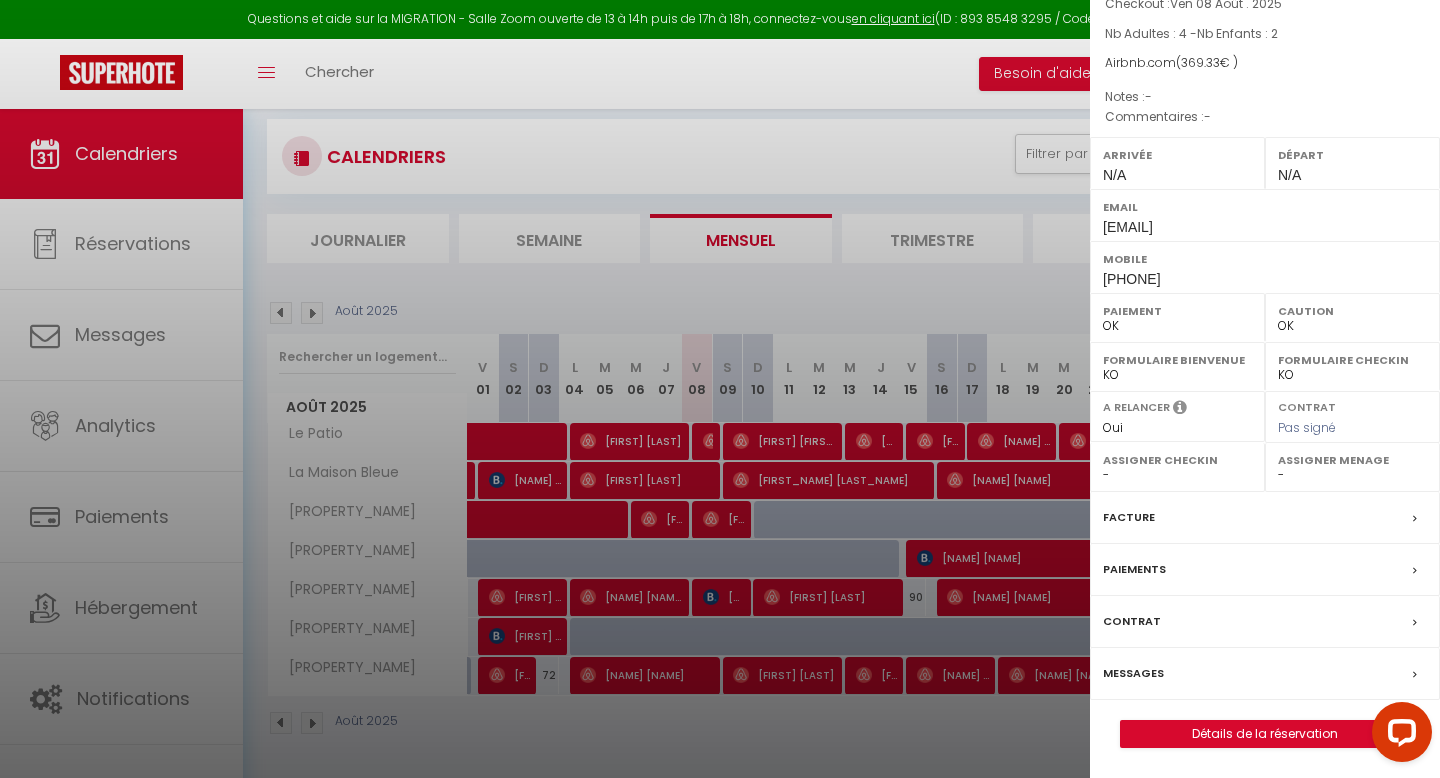 click on "Messages" at bounding box center (1265, 674) 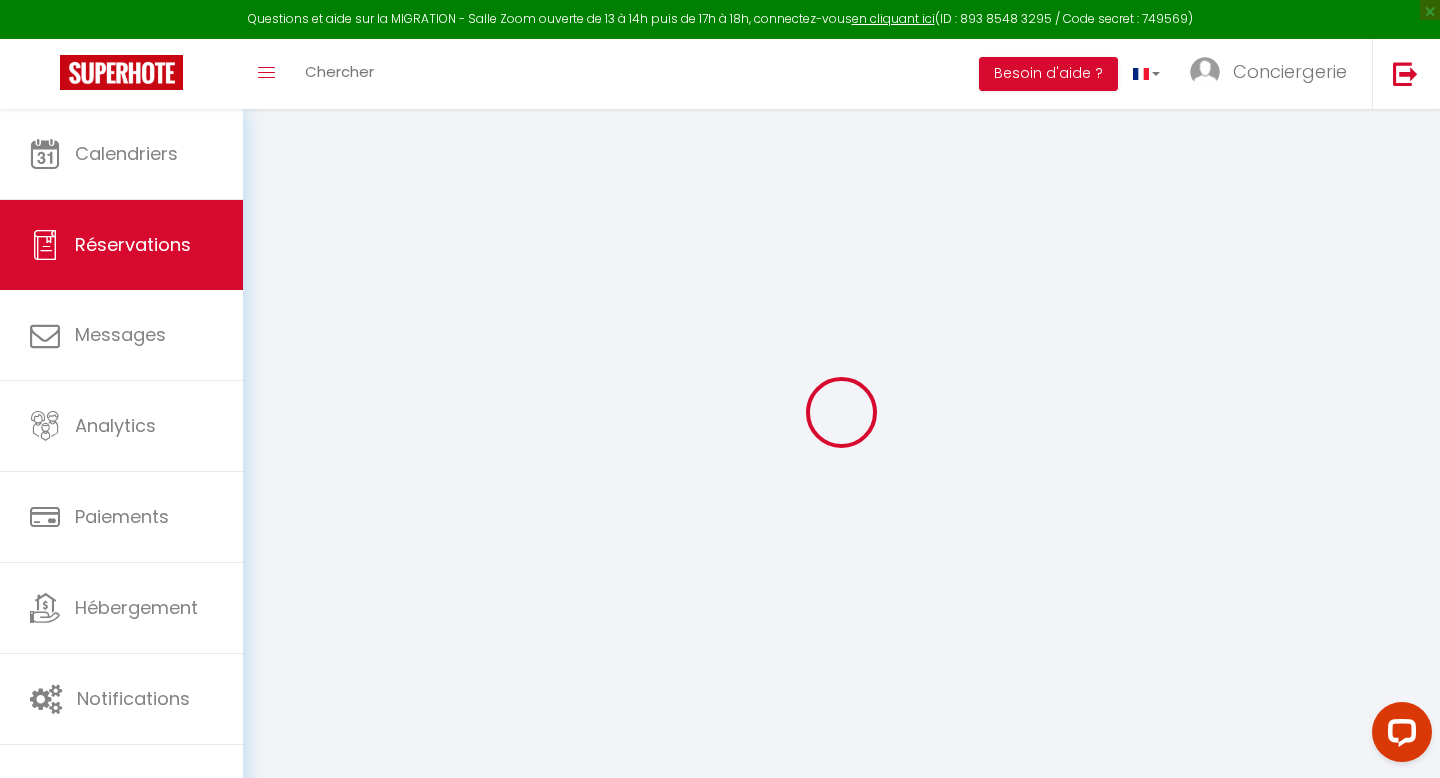 scroll, scrollTop: 109, scrollLeft: 0, axis: vertical 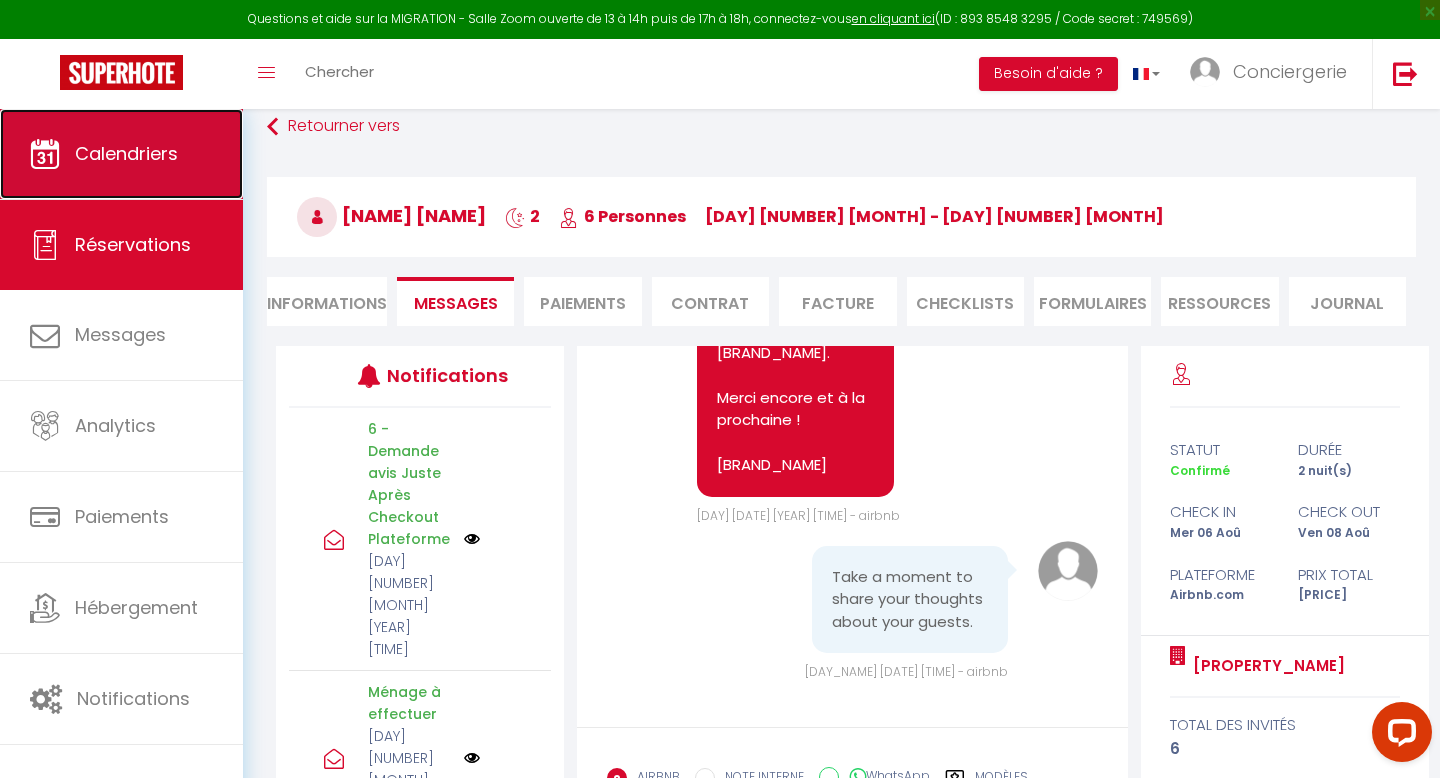 click on "Calendriers" at bounding box center [121, 154] 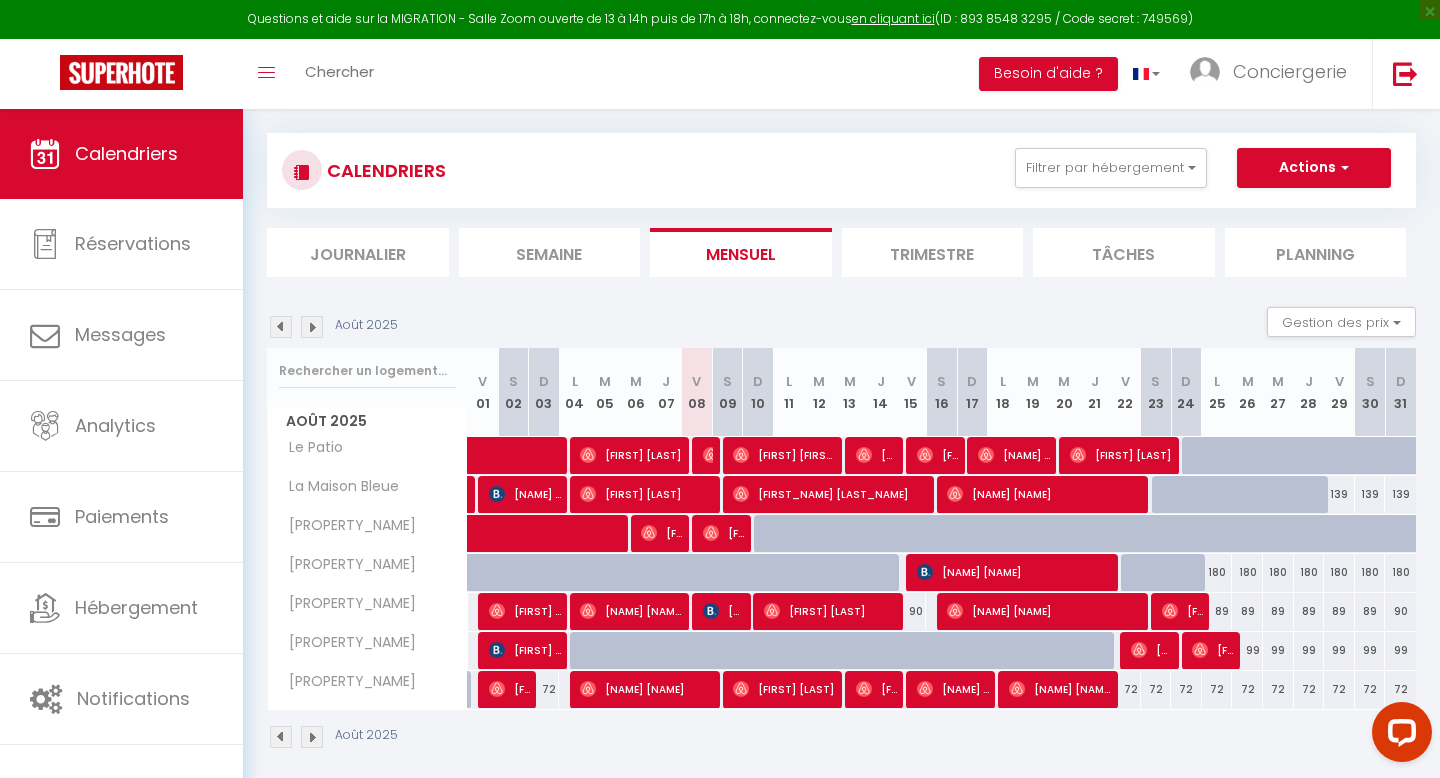 scroll, scrollTop: 118, scrollLeft: 0, axis: vertical 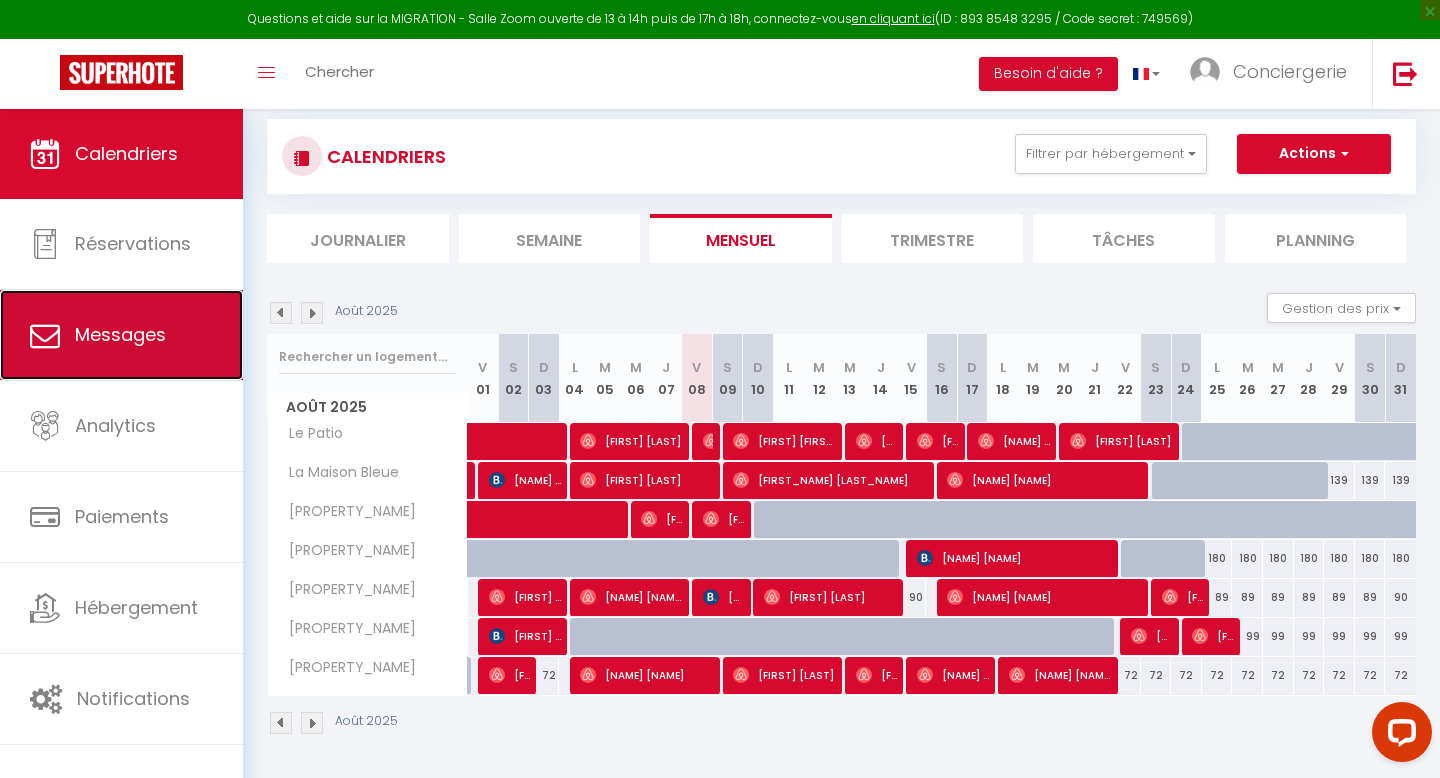 click on "Messages" at bounding box center [121, 335] 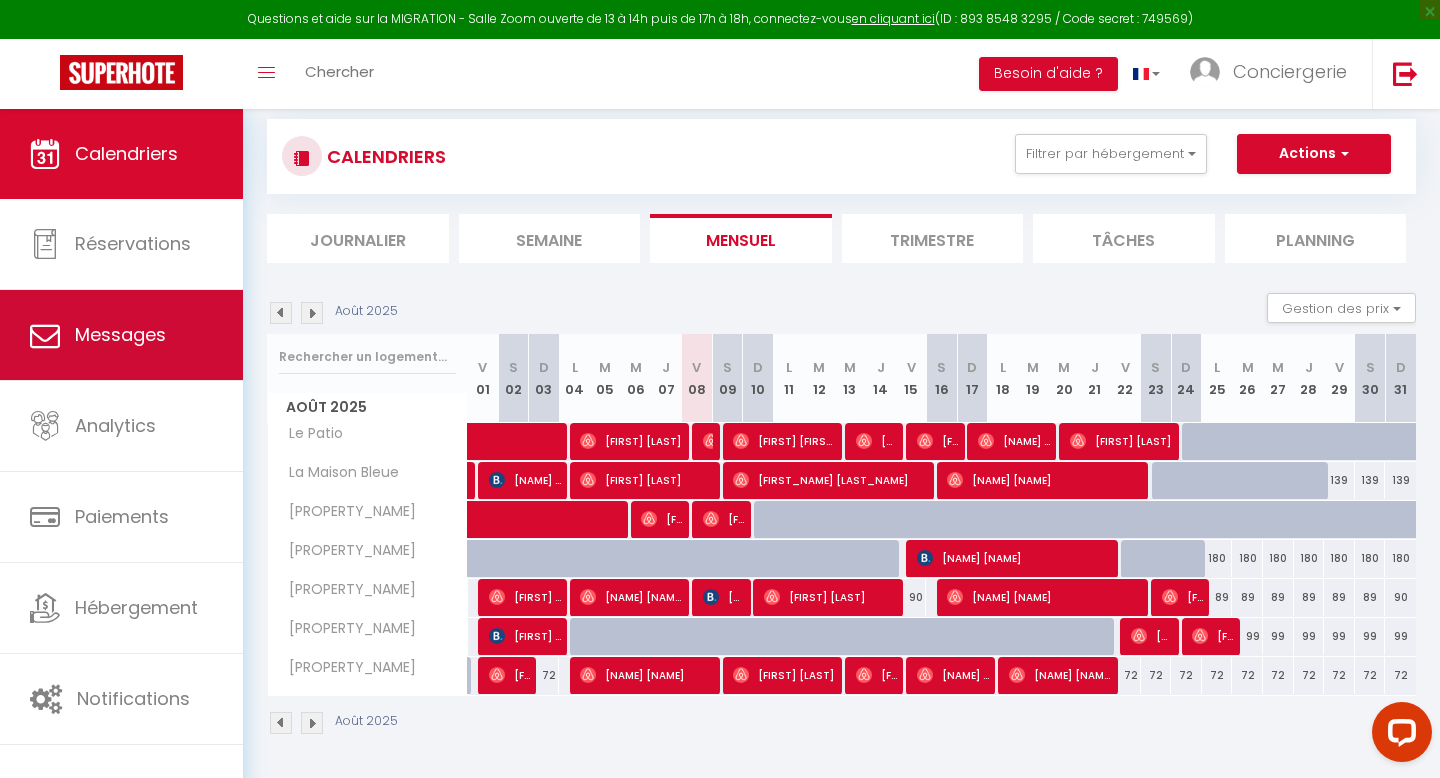select on "message" 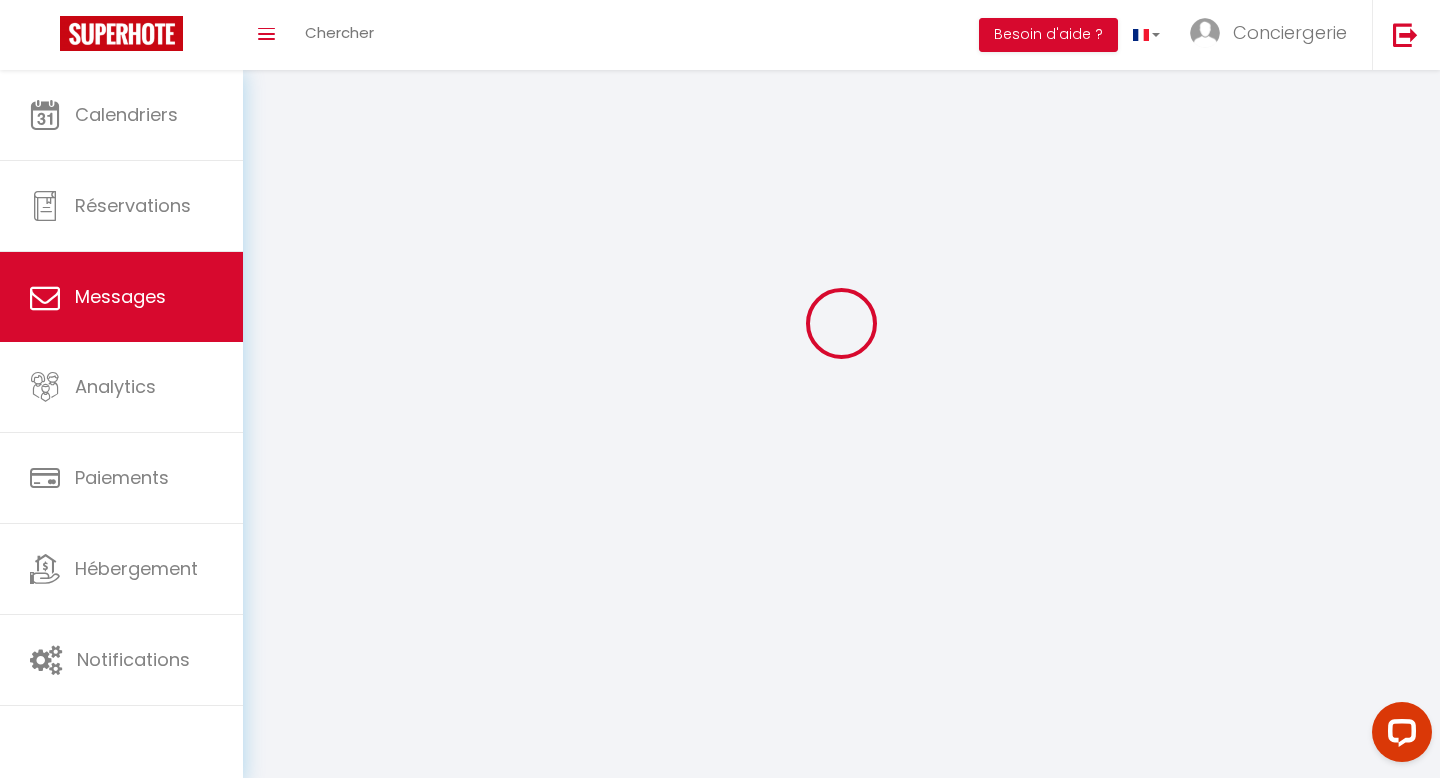 scroll, scrollTop: 0, scrollLeft: 0, axis: both 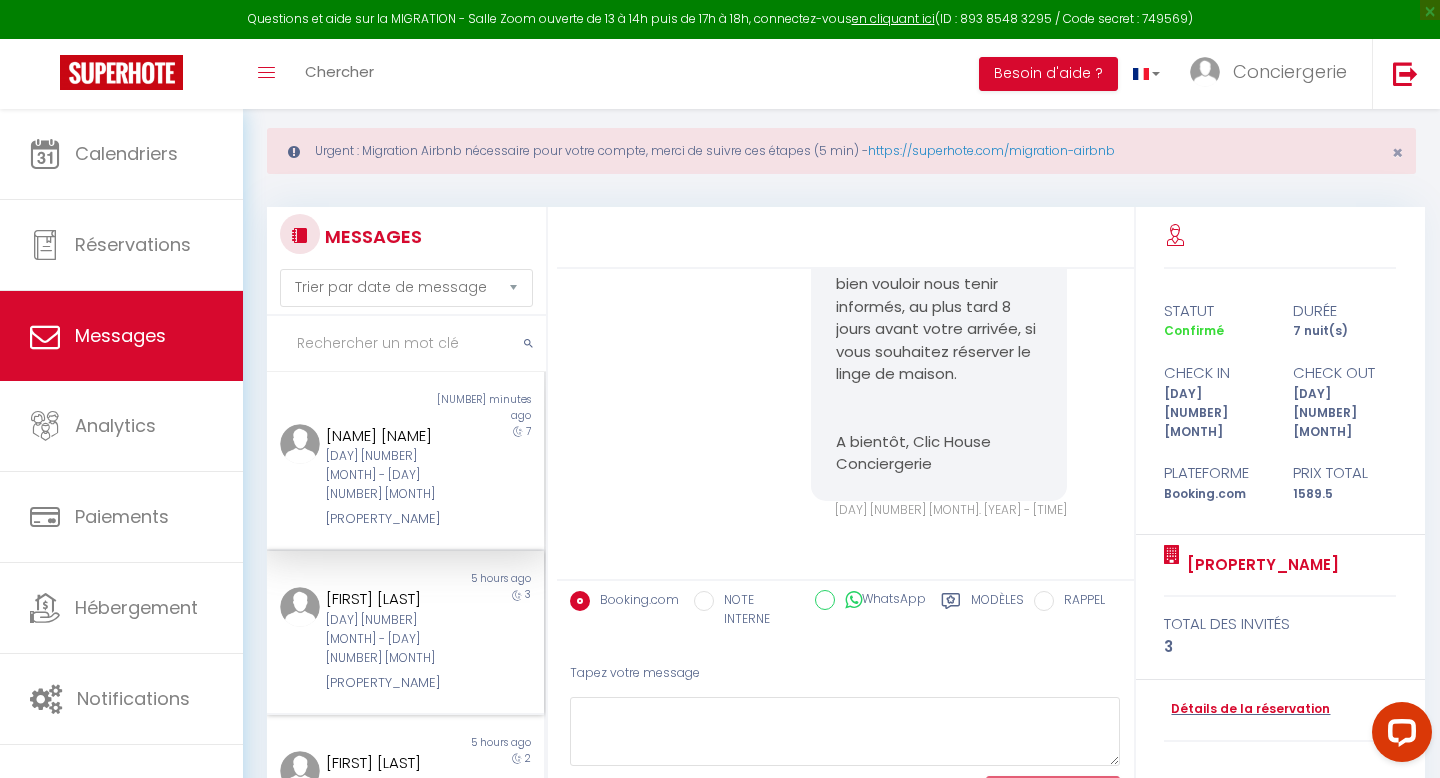 click on "[FIRST] [LAST]" at bounding box center [393, 599] 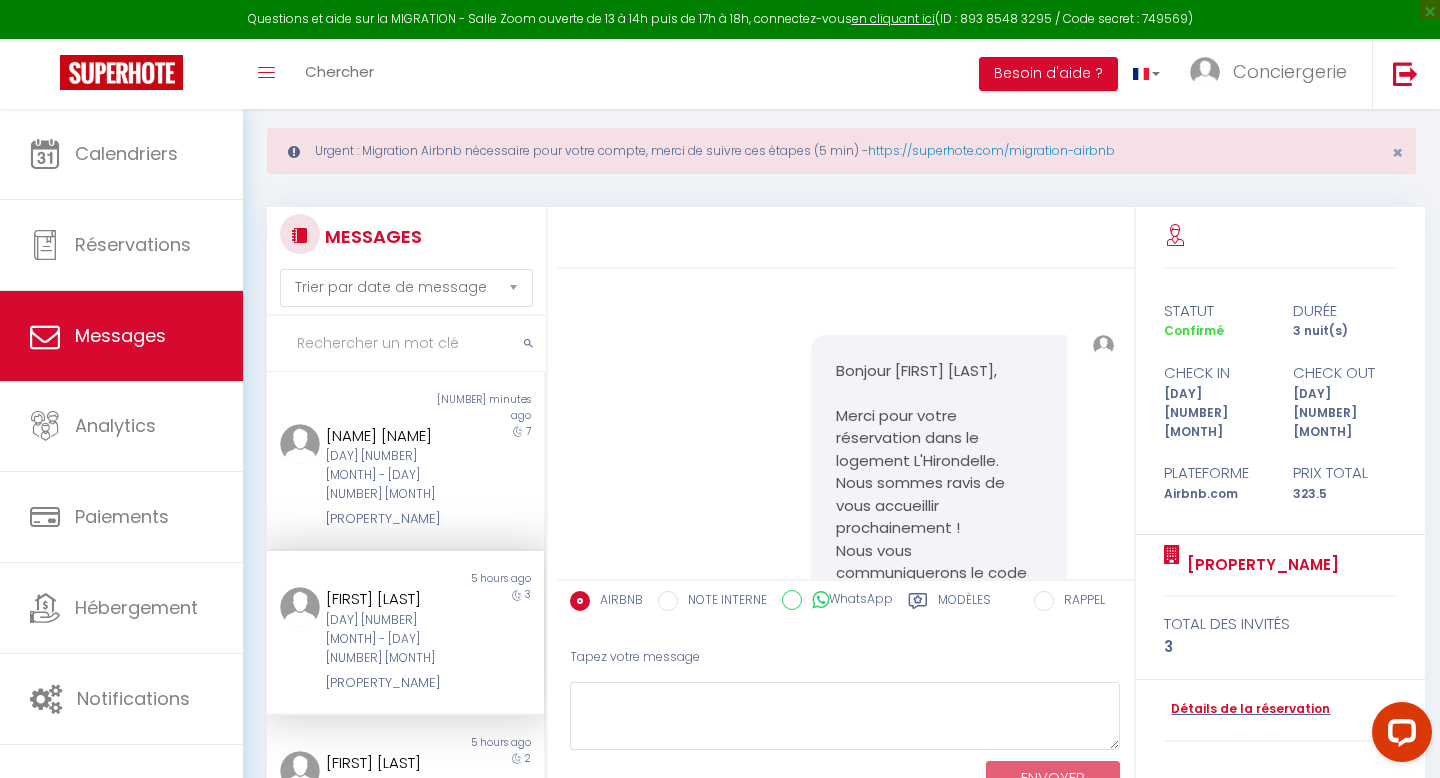 scroll, scrollTop: 1869, scrollLeft: 0, axis: vertical 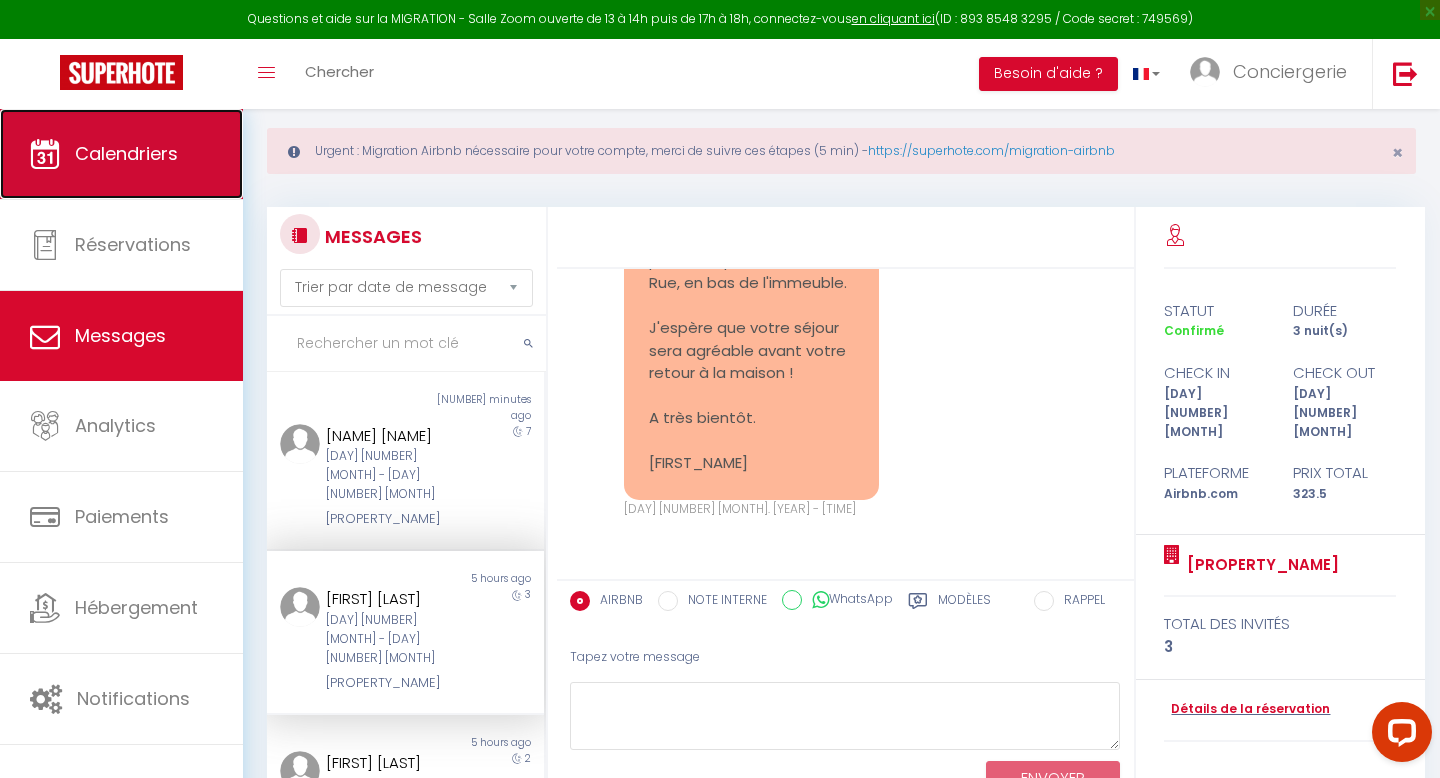 click on "Calendriers" at bounding box center [121, 154] 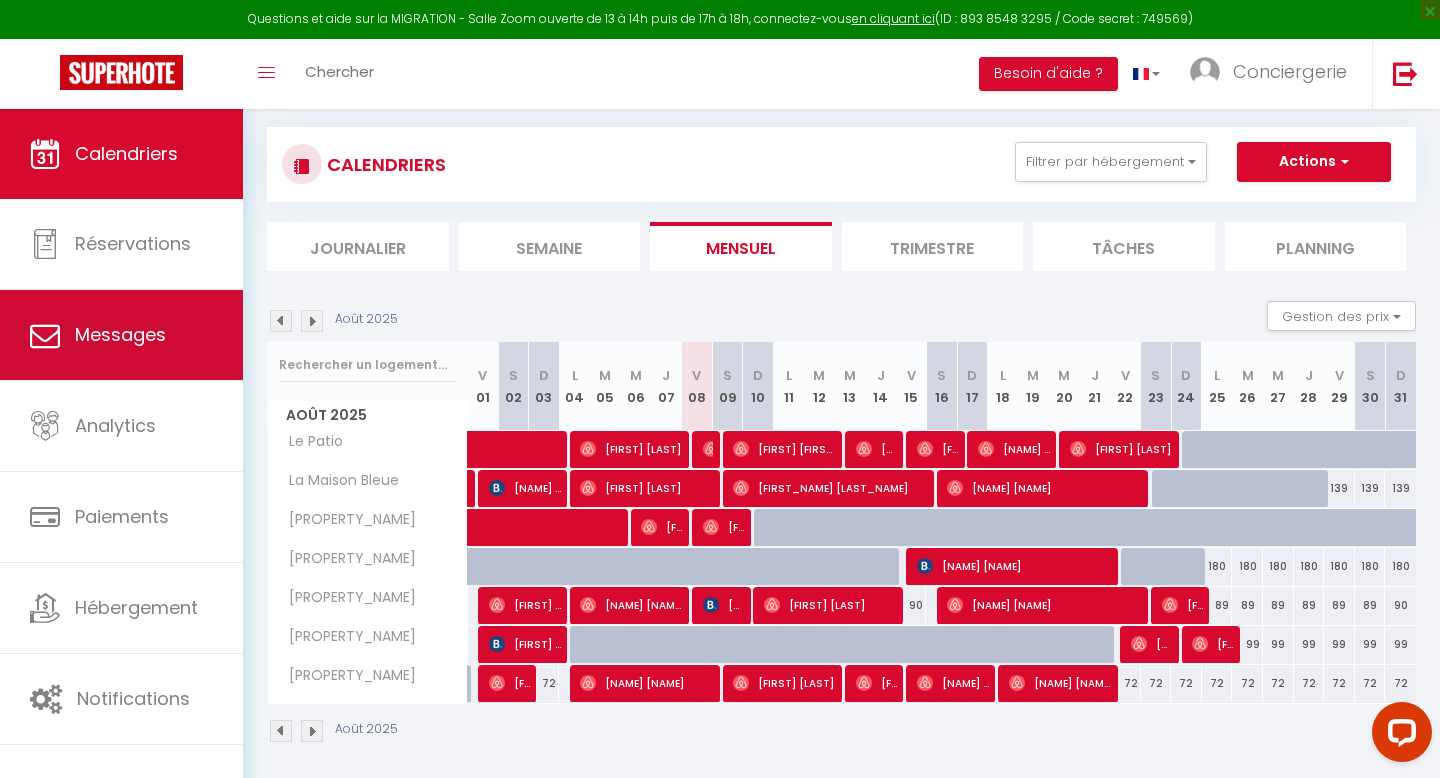 scroll, scrollTop: 117, scrollLeft: 0, axis: vertical 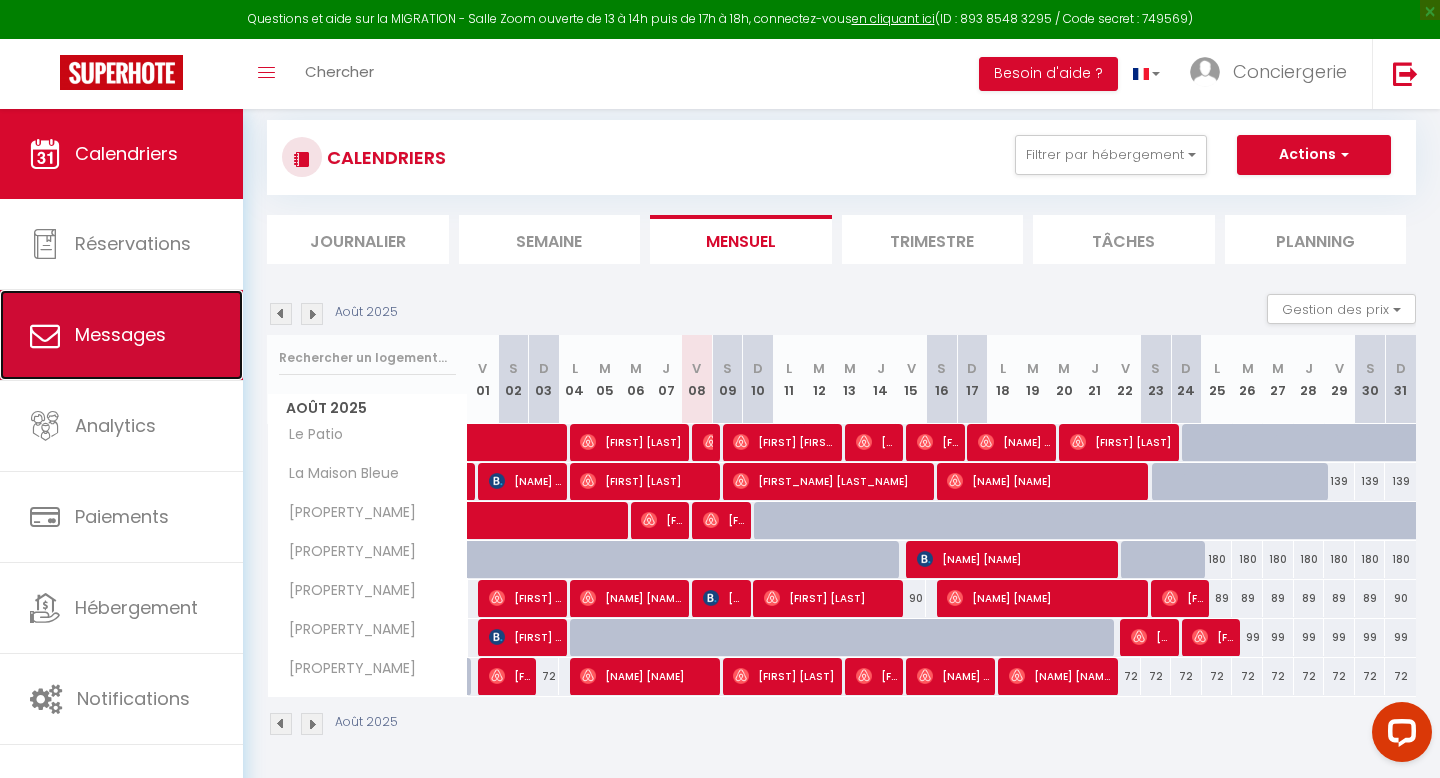 click on "Messages" at bounding box center [121, 335] 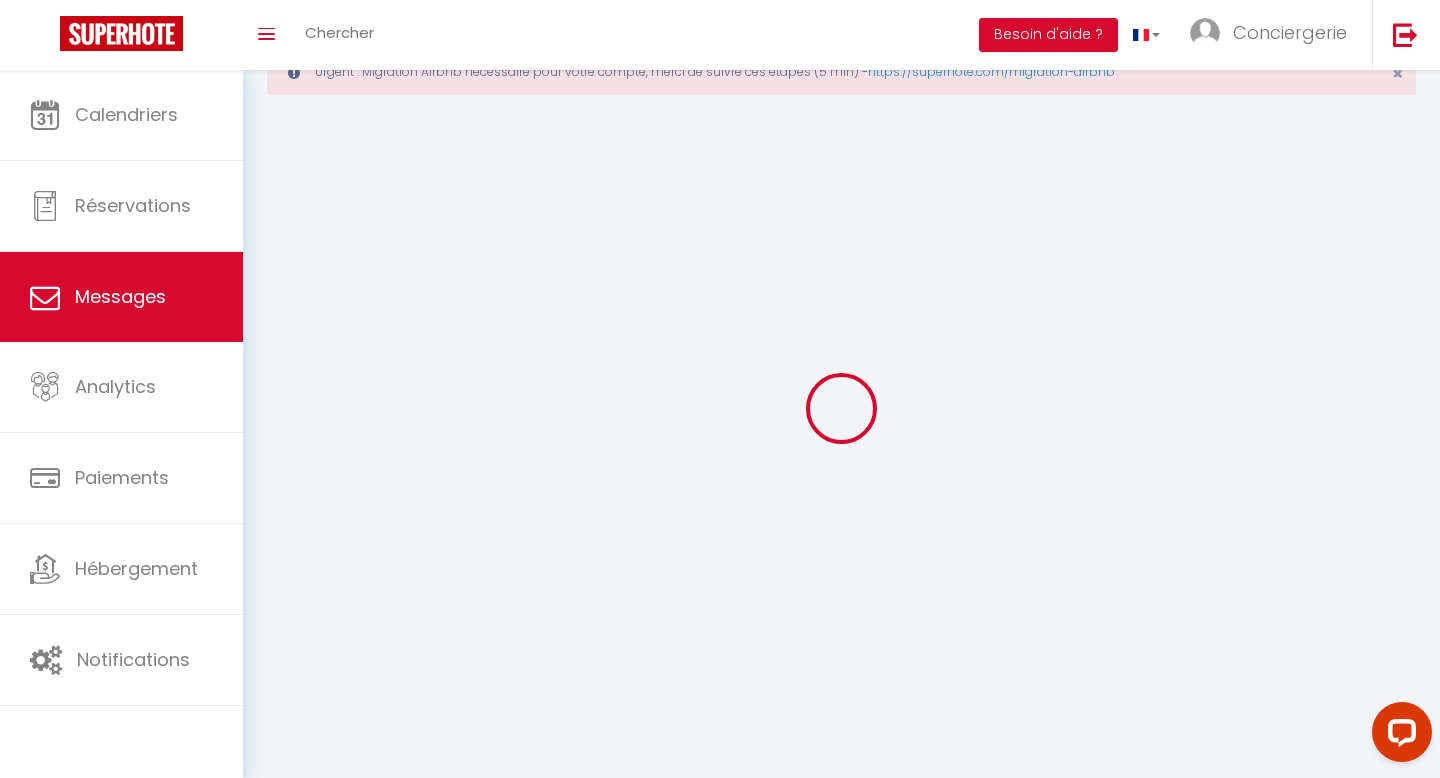 scroll, scrollTop: 0, scrollLeft: 0, axis: both 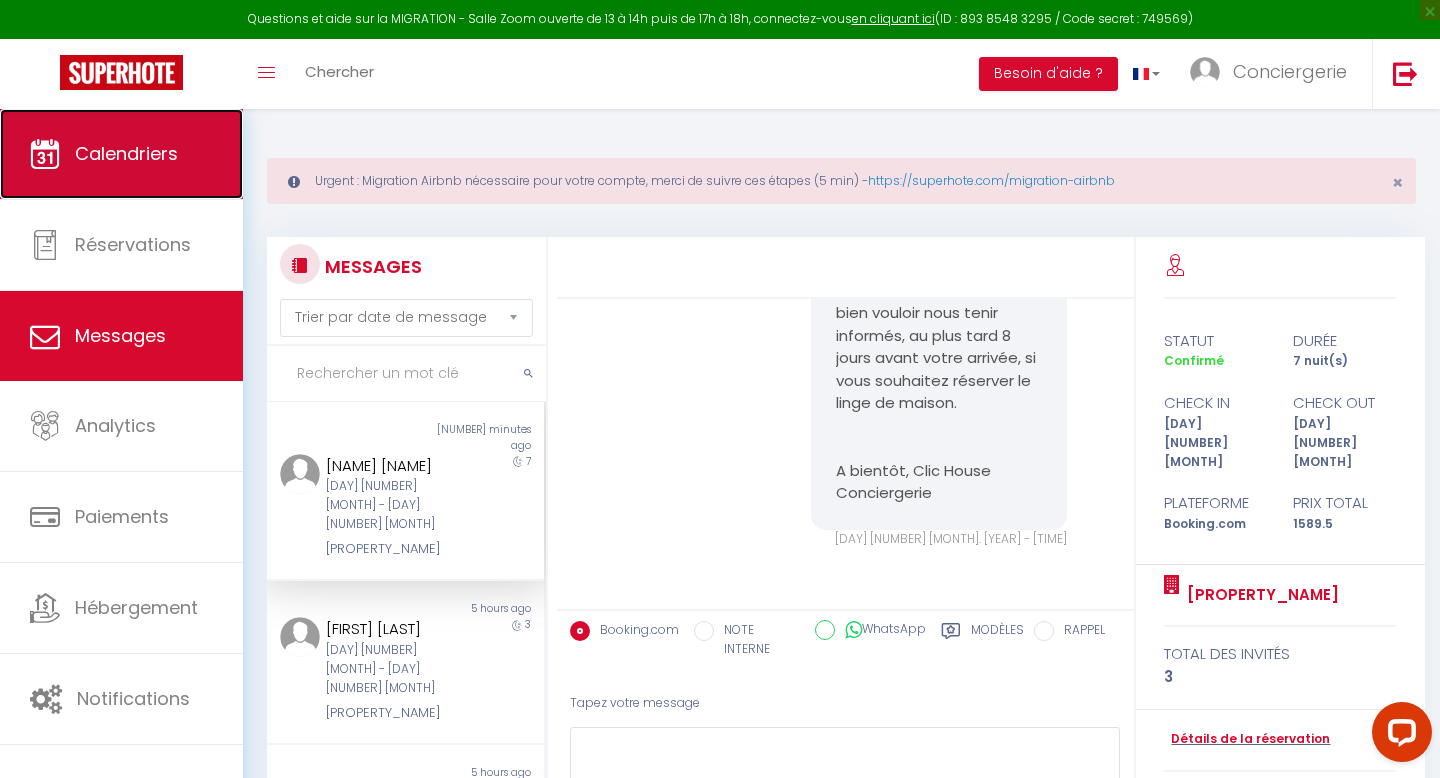 click on "Calendriers" at bounding box center [121, 154] 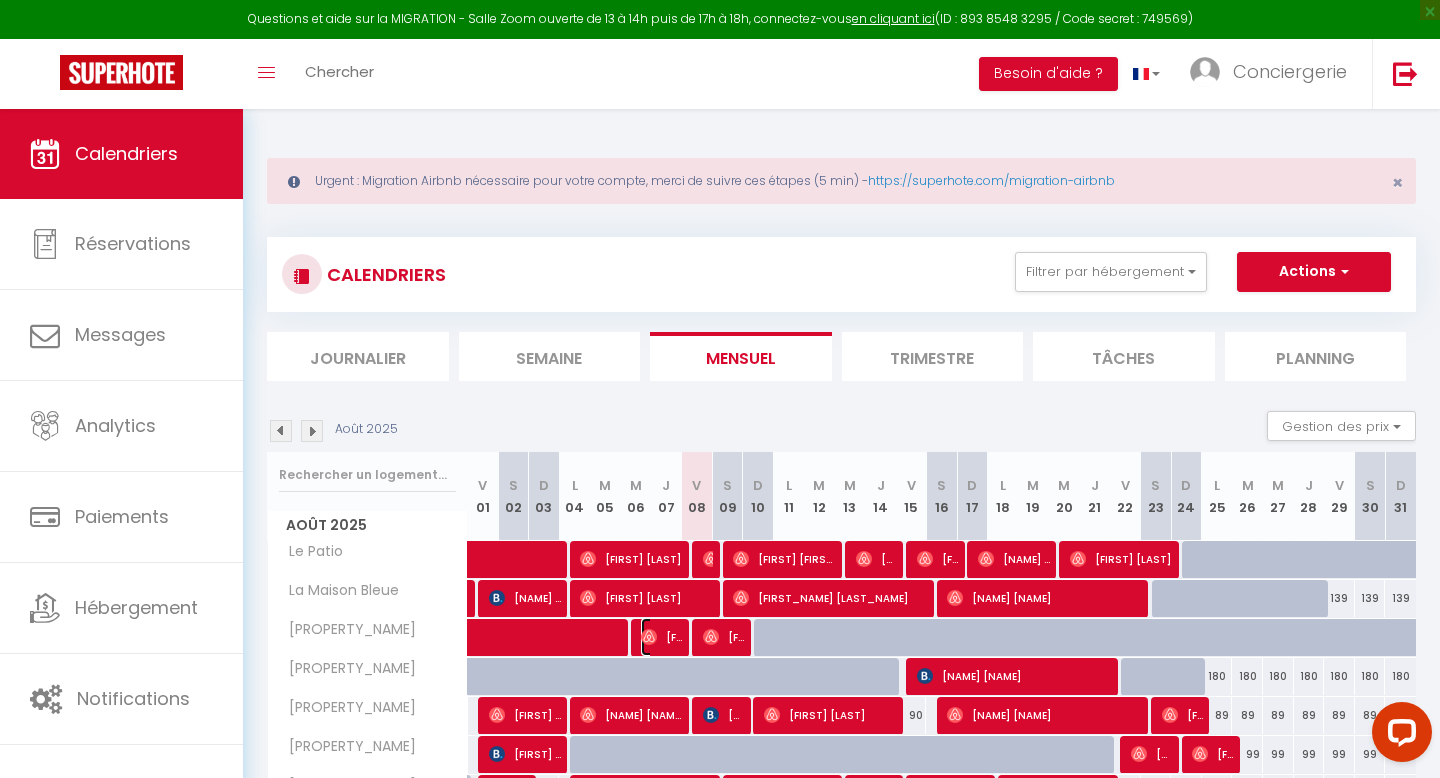 click on "[FIRST] [LAST]" at bounding box center [661, 637] 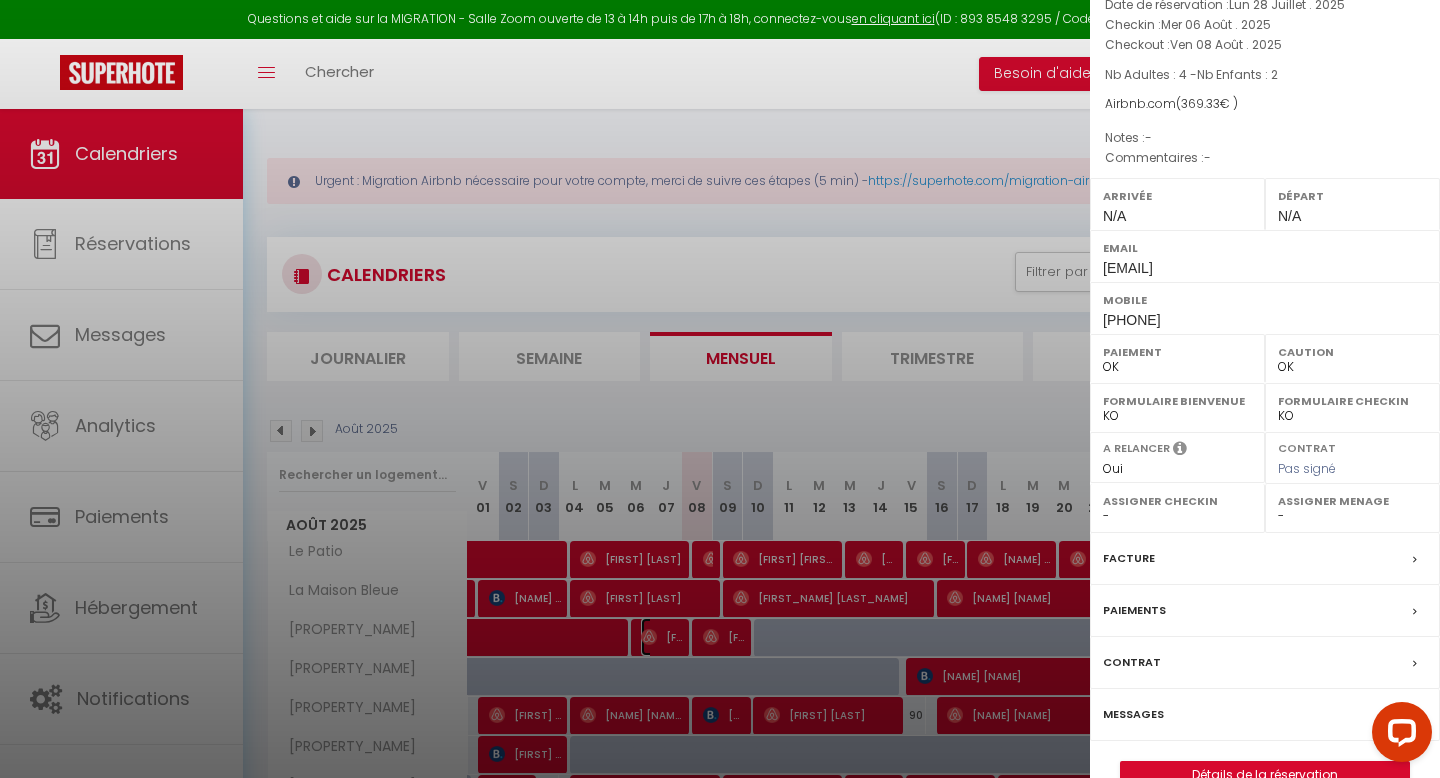 scroll, scrollTop: 154, scrollLeft: 0, axis: vertical 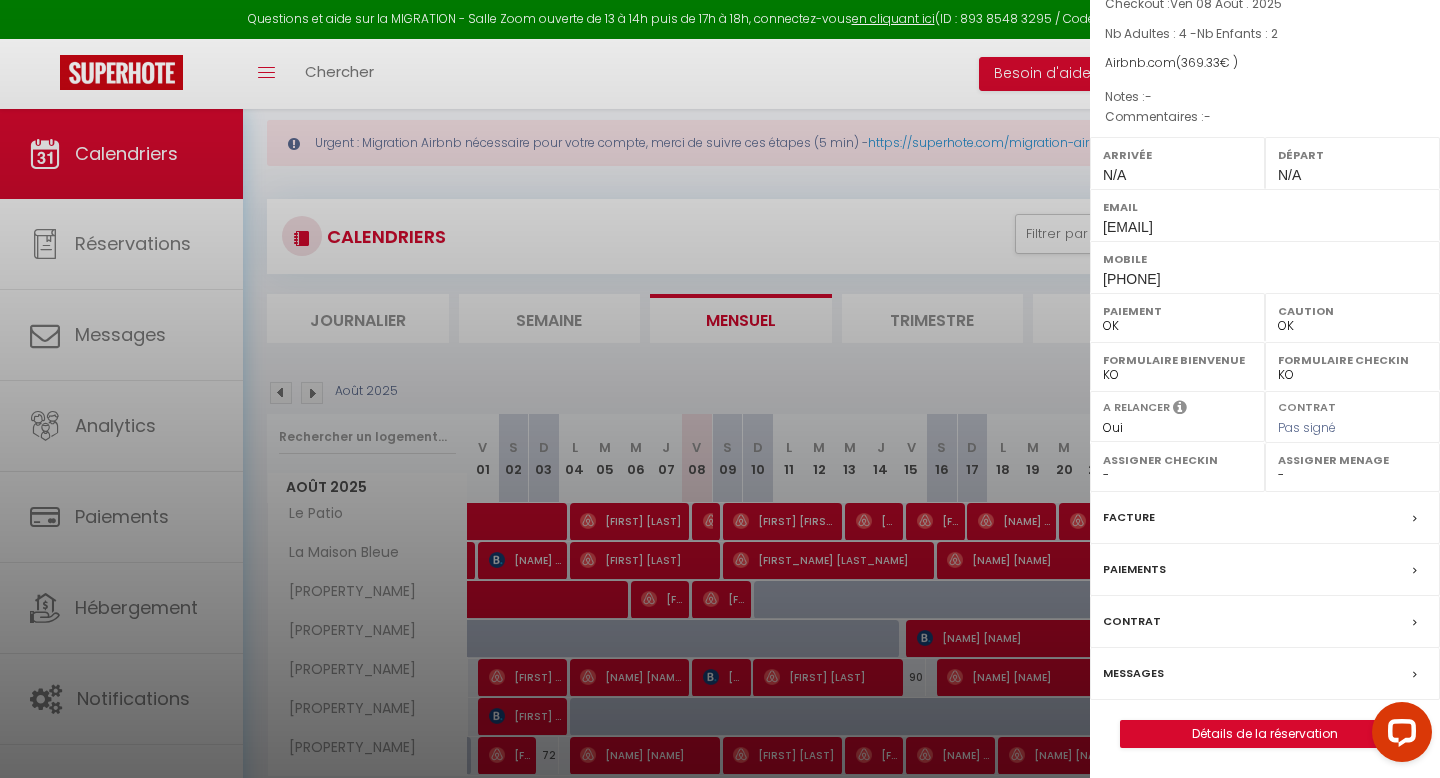 click on "Messages" at bounding box center [1265, 674] 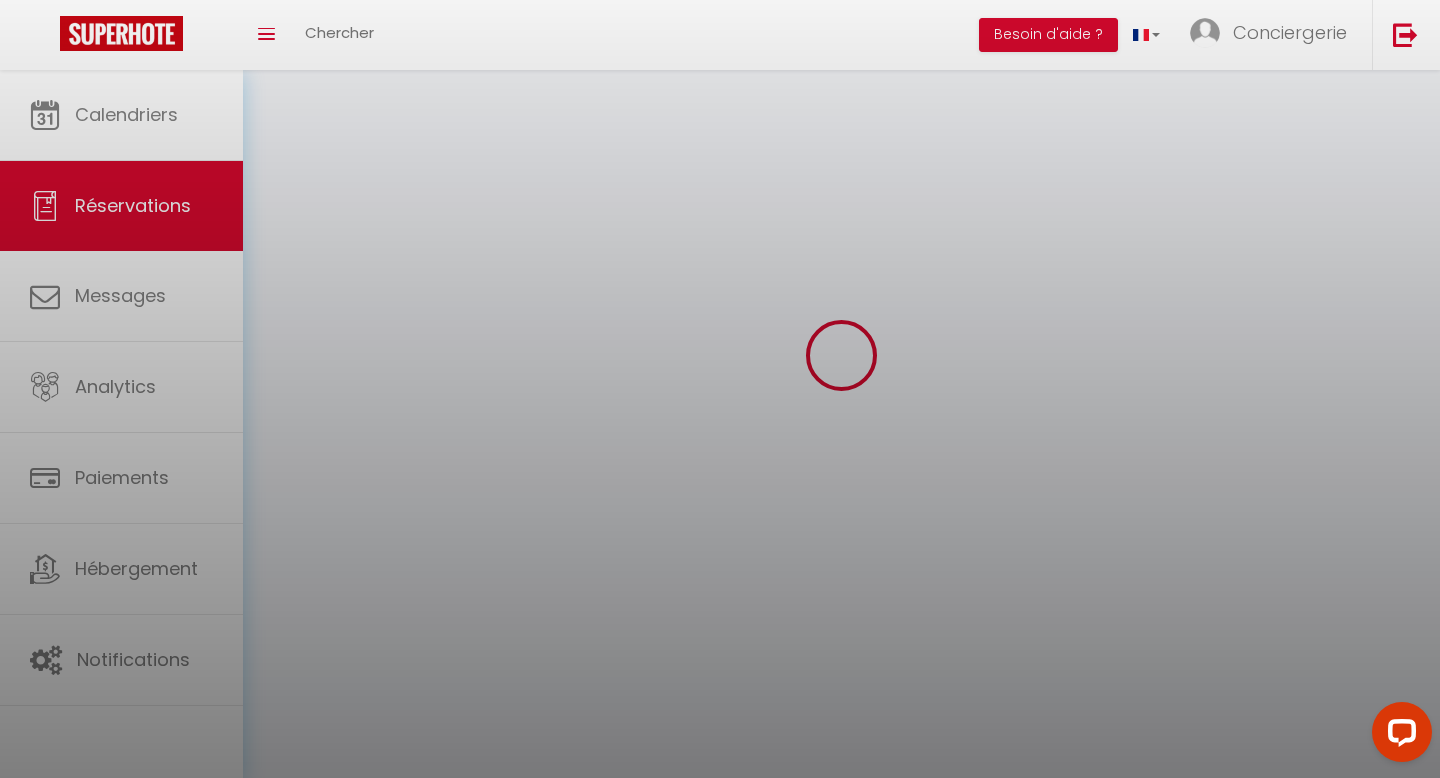 scroll, scrollTop: 0, scrollLeft: 0, axis: both 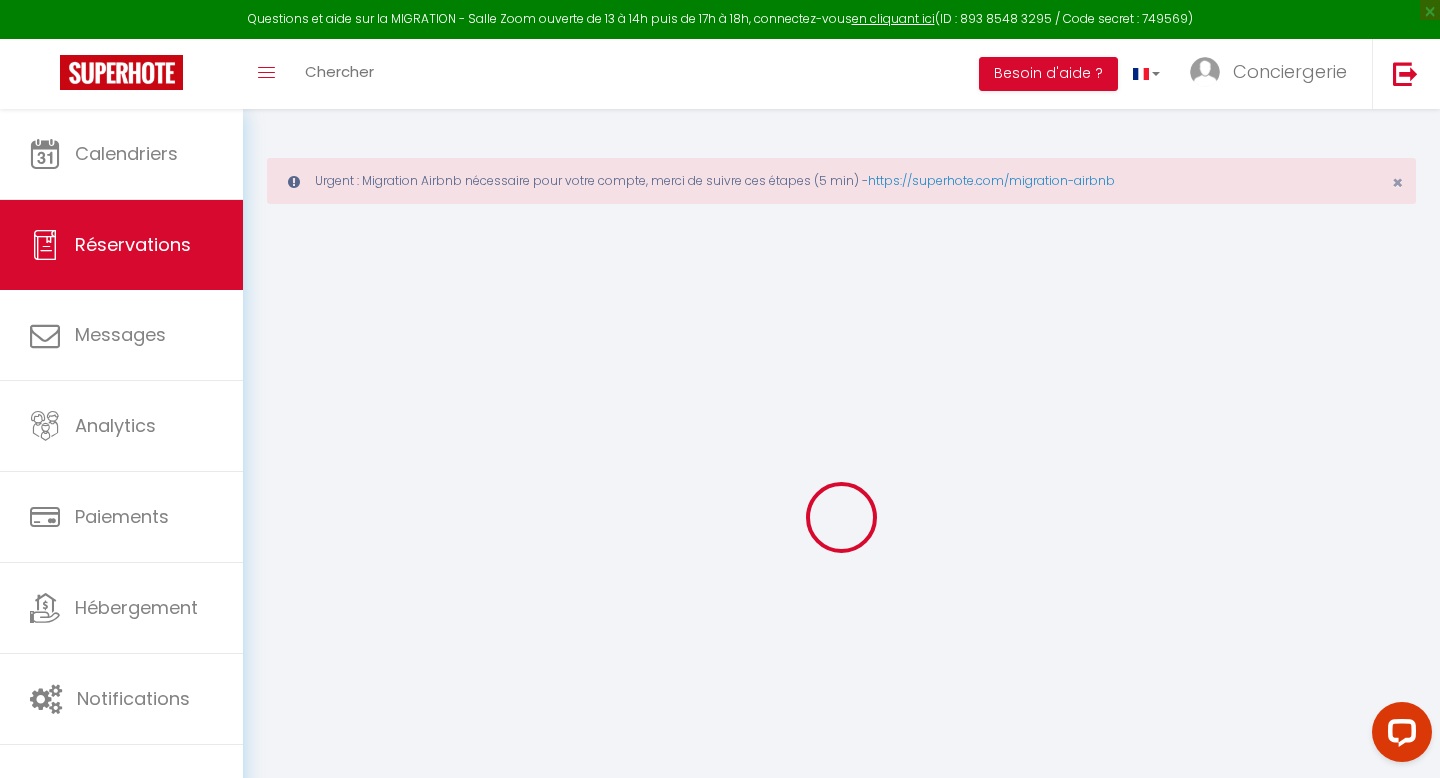 select 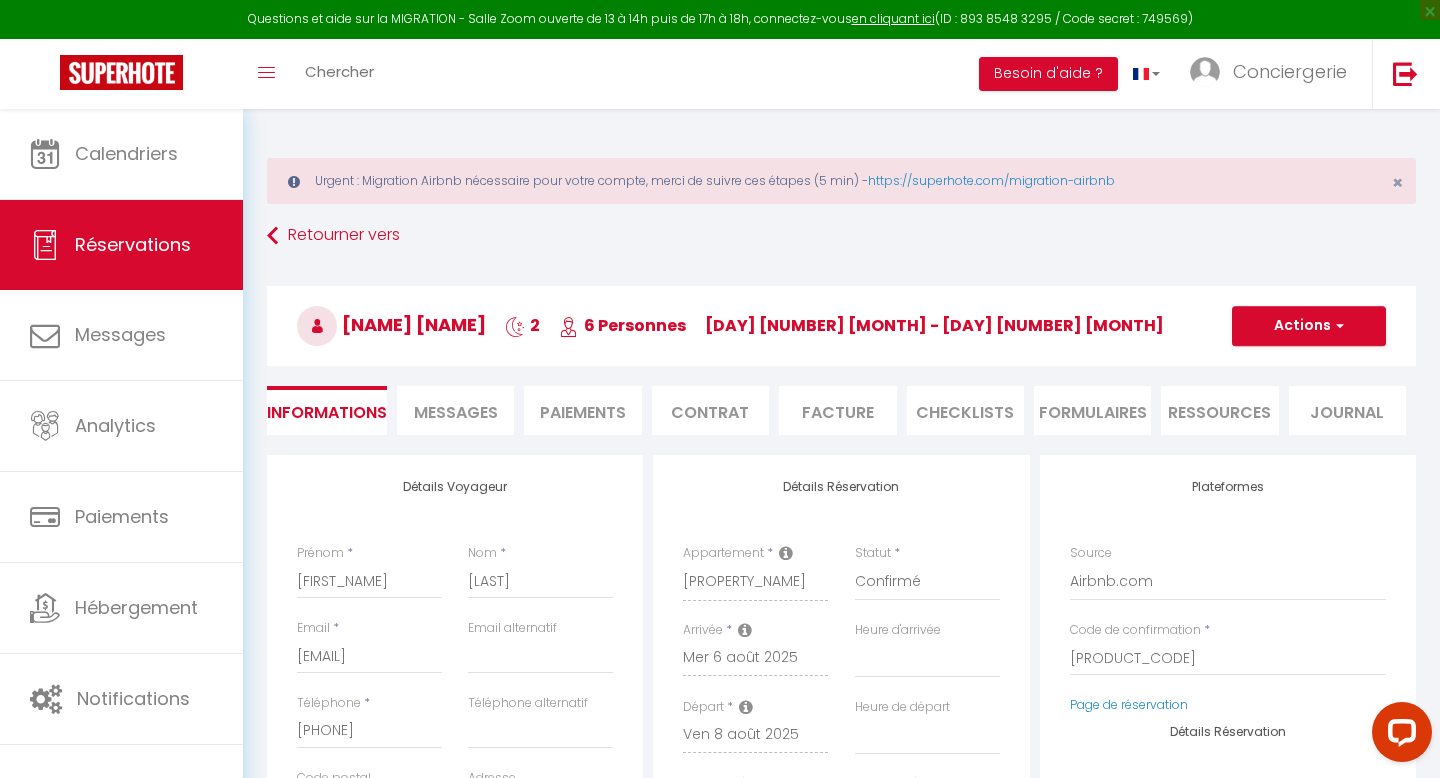 scroll, scrollTop: 4477, scrollLeft: 0, axis: vertical 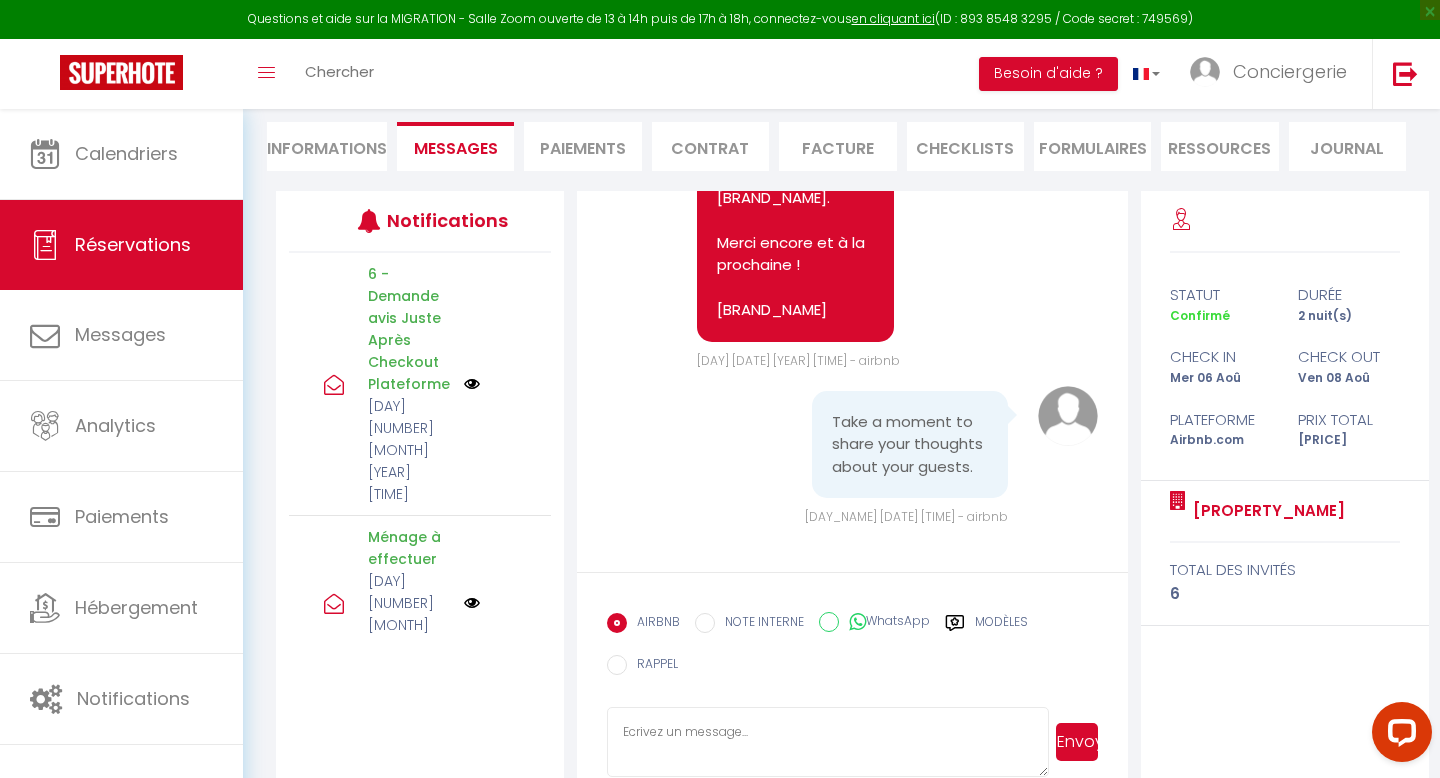 click on "CHECKLISTS" at bounding box center (965, 146) 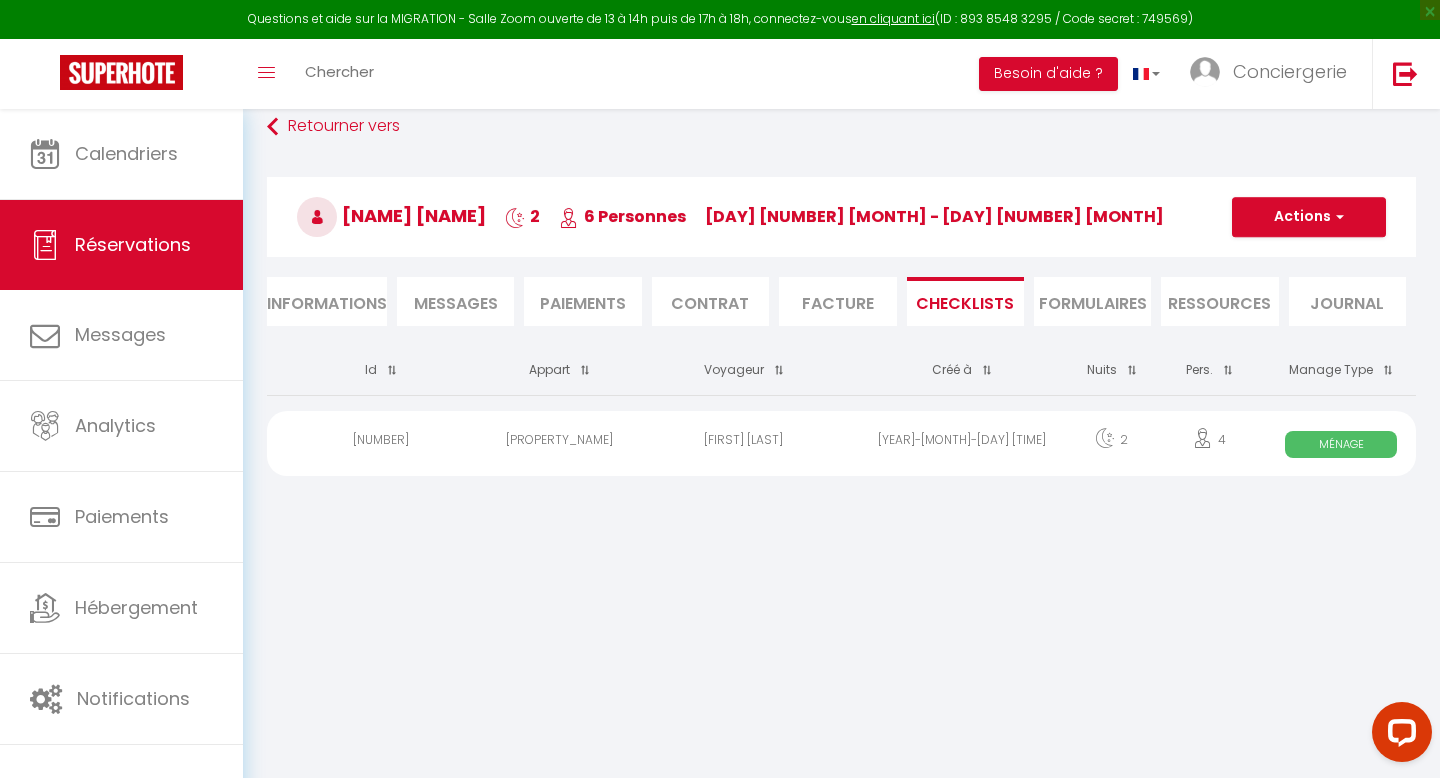 click on "Ménage" at bounding box center [1341, 444] 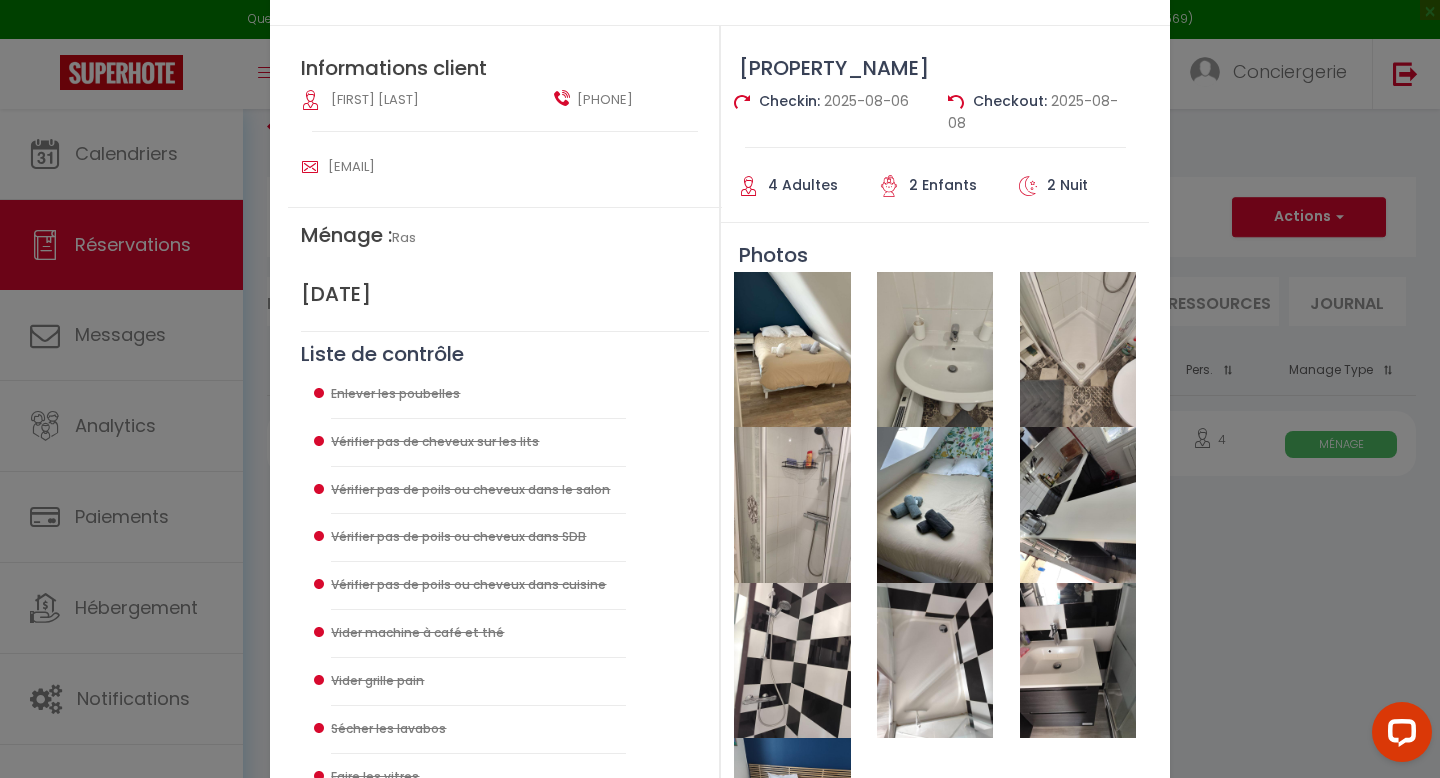 scroll, scrollTop: 55, scrollLeft: 0, axis: vertical 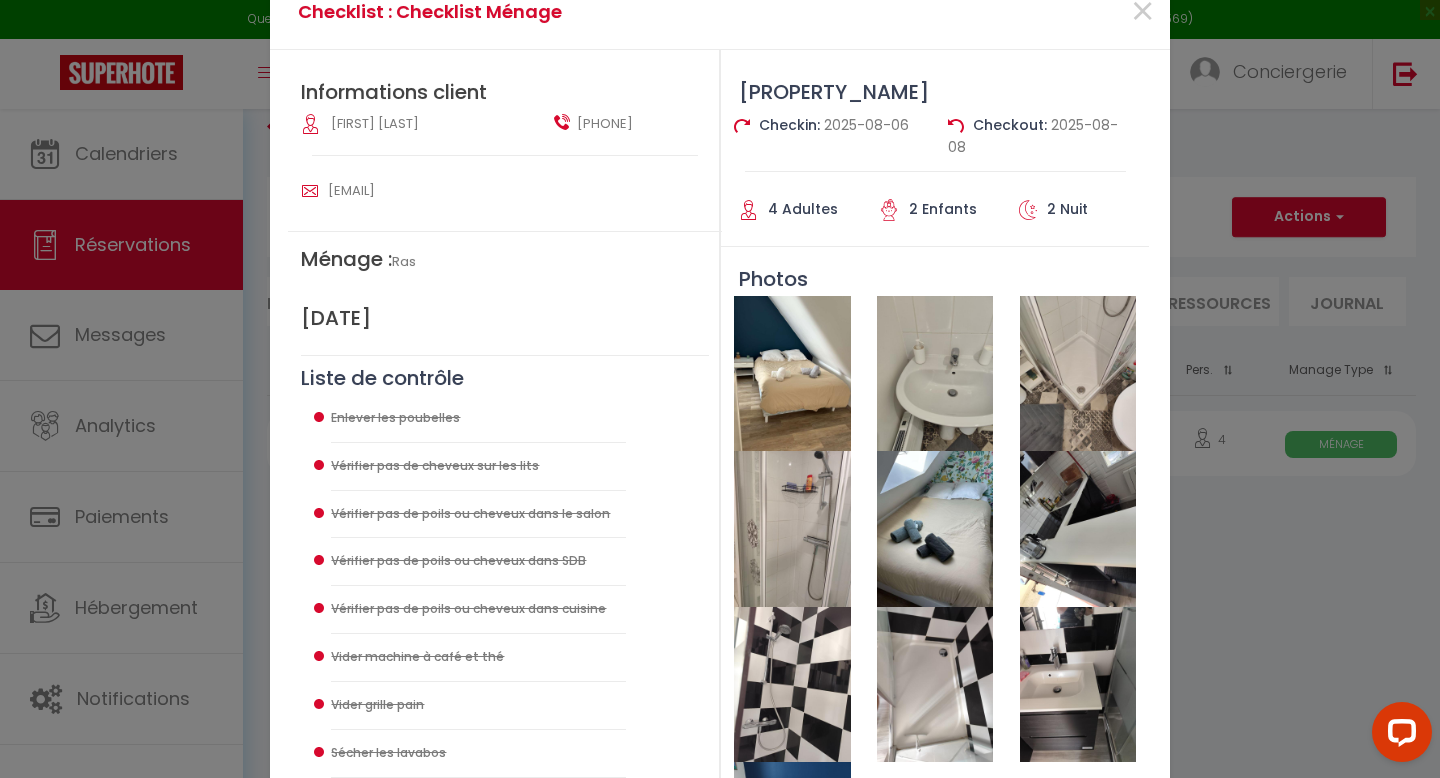 click at bounding box center [792, 373] 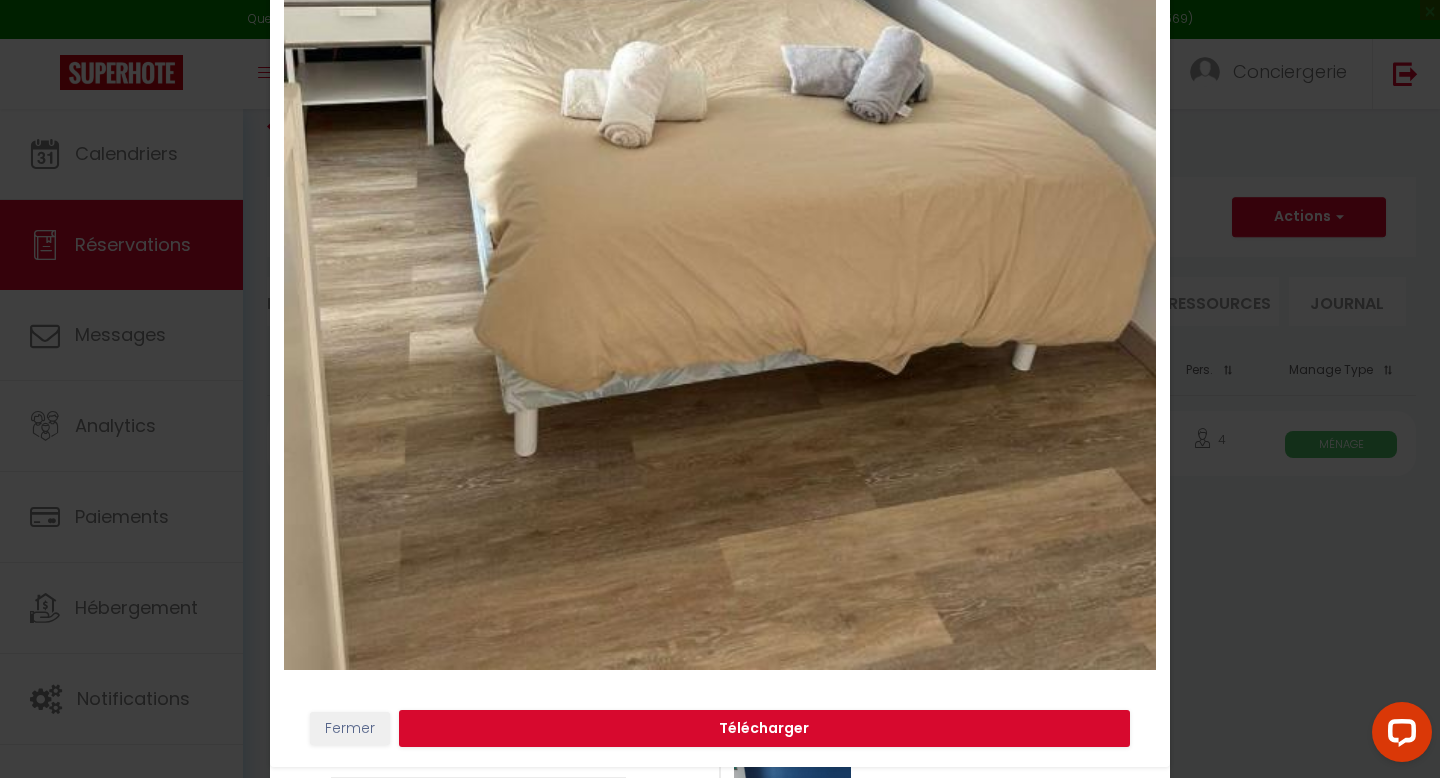 scroll, scrollTop: 617, scrollLeft: 0, axis: vertical 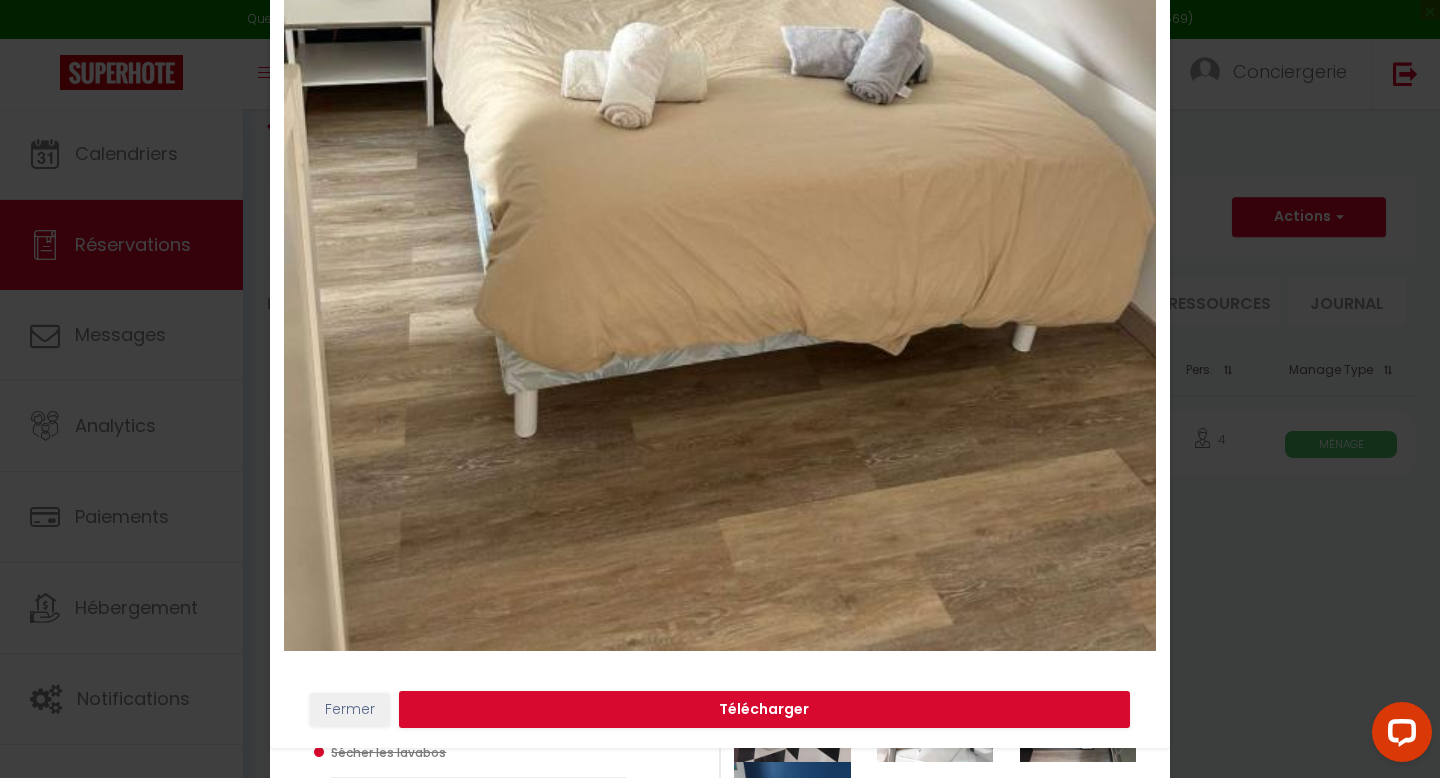 click on "×       Fermer
Télécharger" at bounding box center (720, 389) 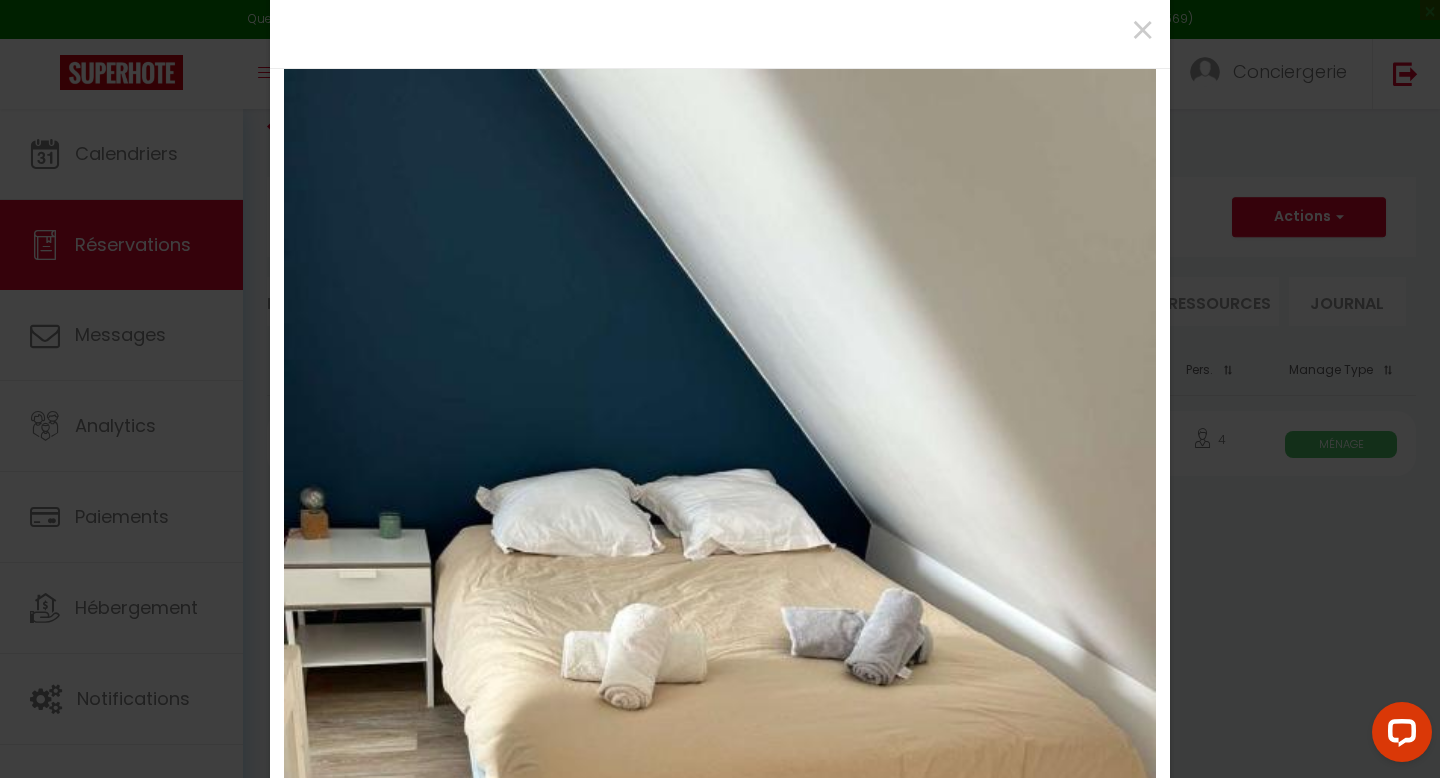 scroll, scrollTop: 0, scrollLeft: 0, axis: both 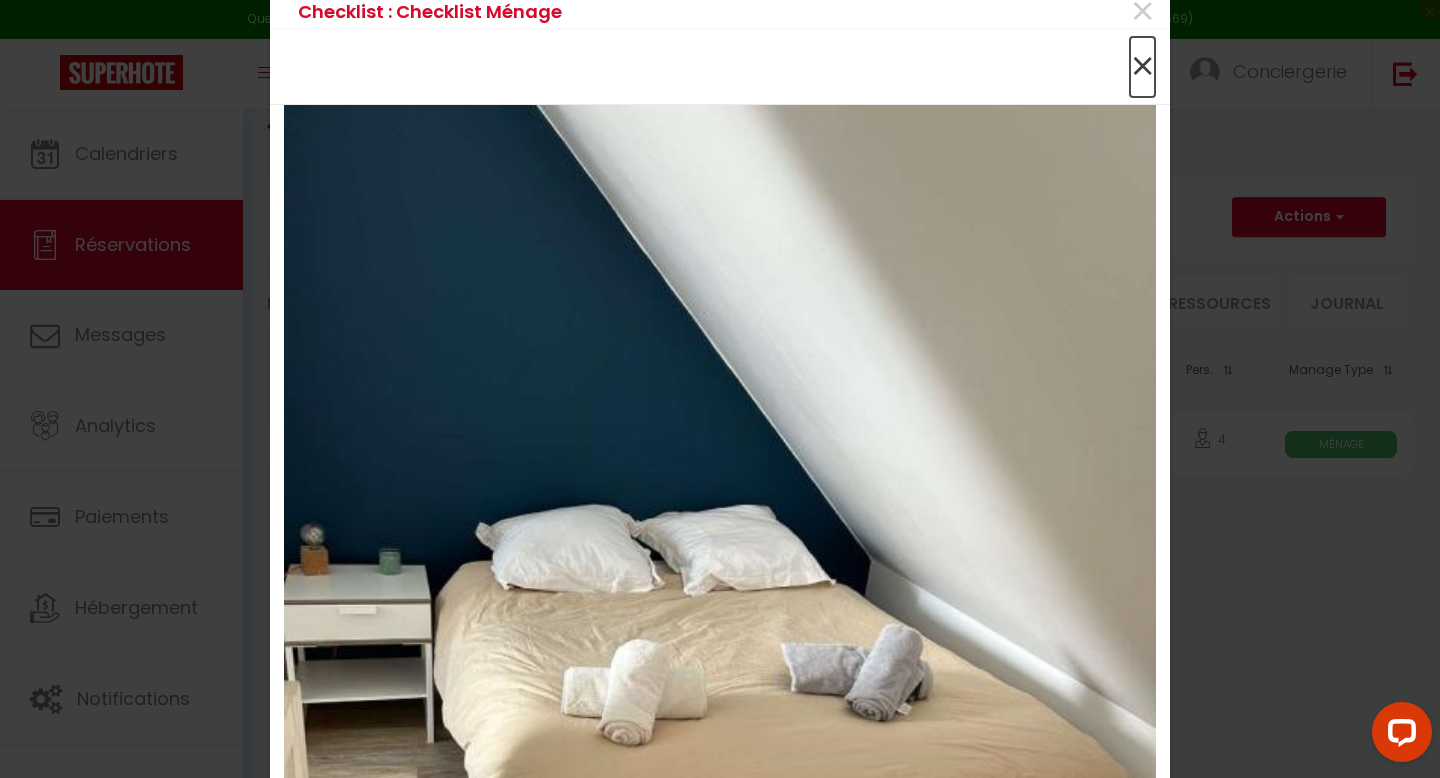 click on "×" at bounding box center [1142, 67] 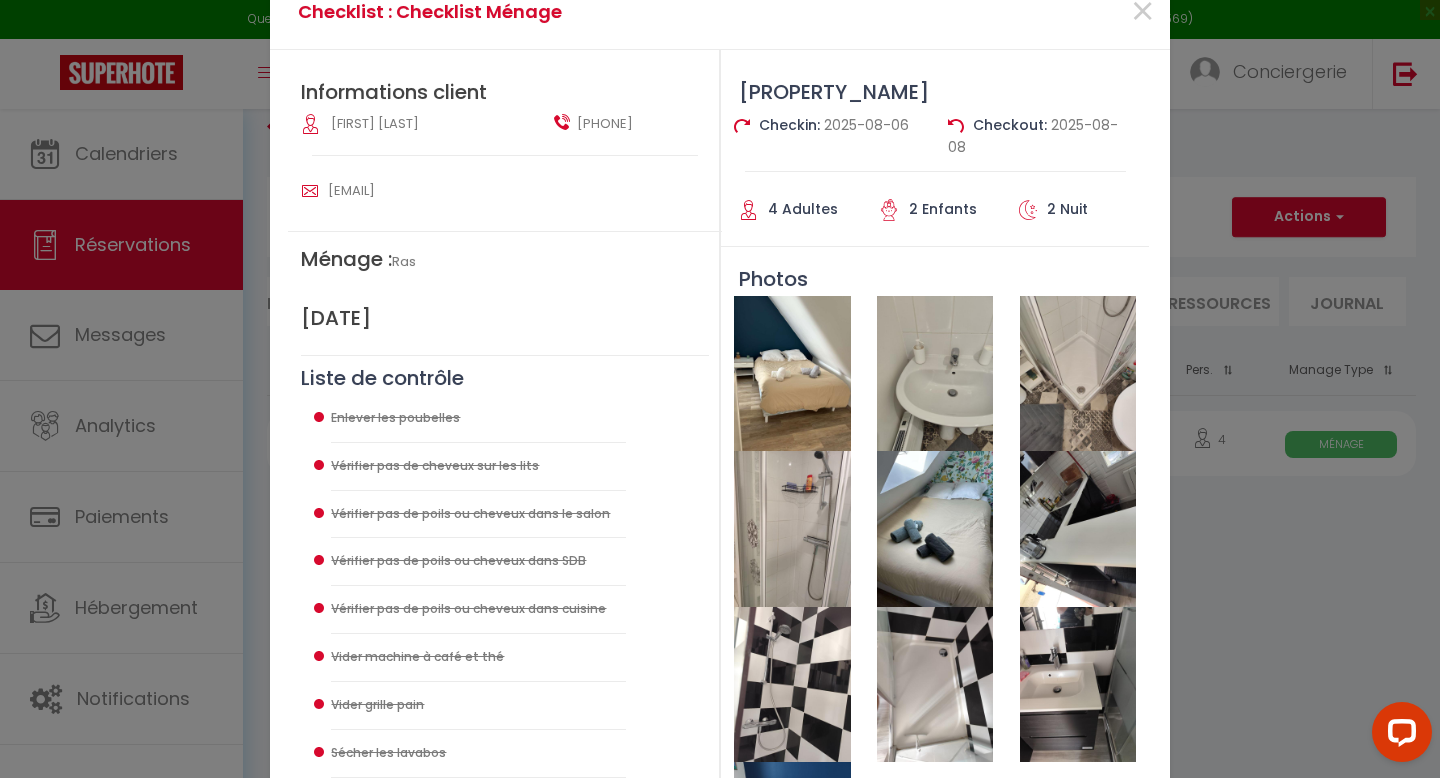 click at bounding box center (935, 373) 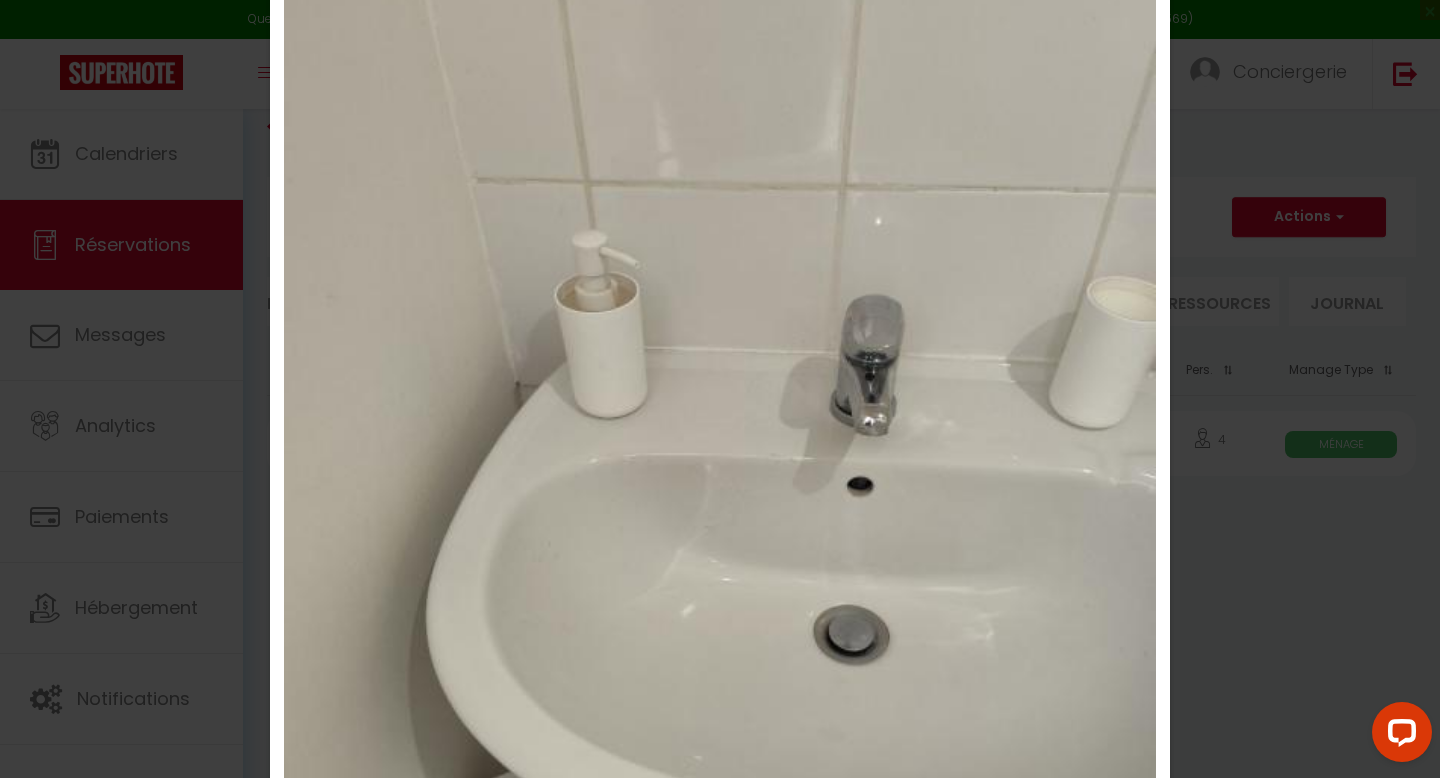 scroll, scrollTop: 0, scrollLeft: 0, axis: both 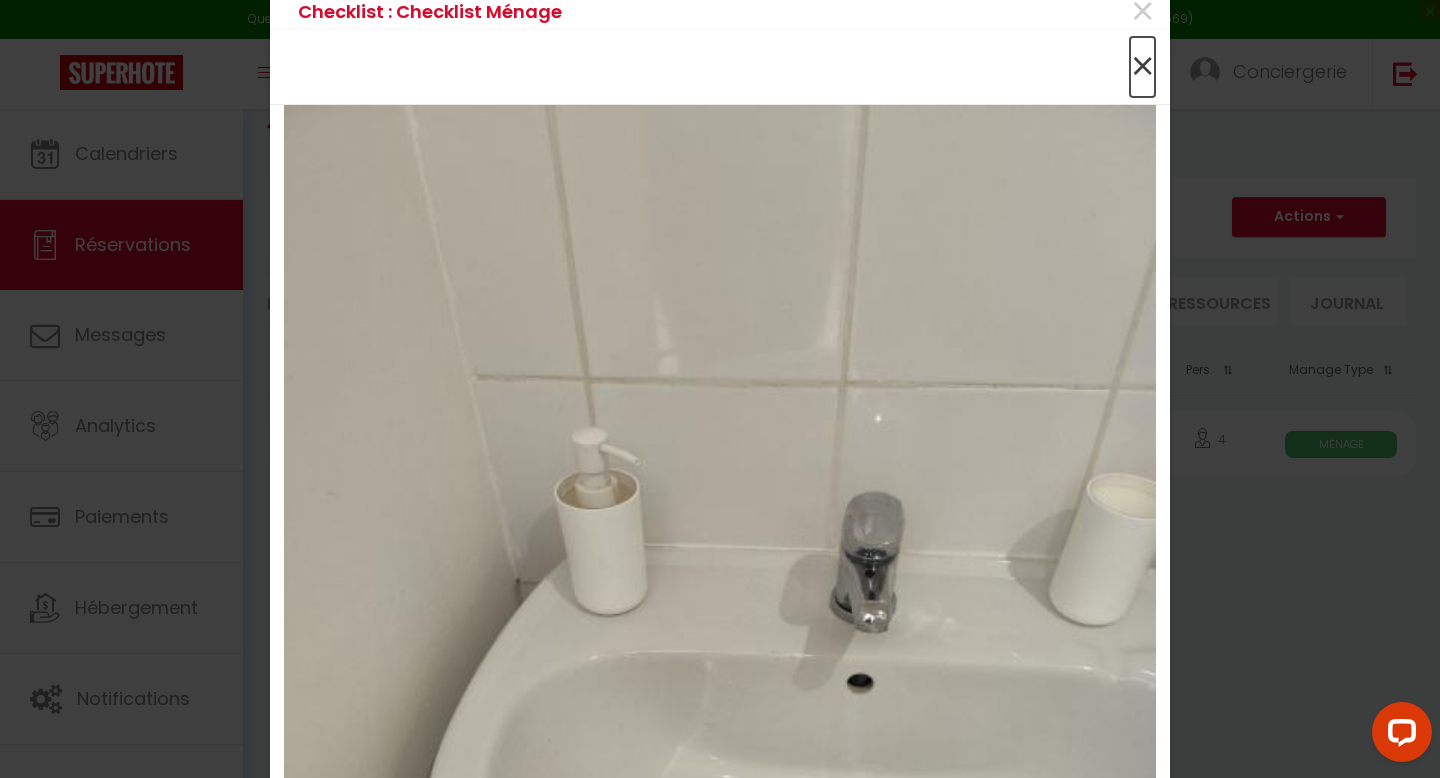 click on "×" at bounding box center (1142, 67) 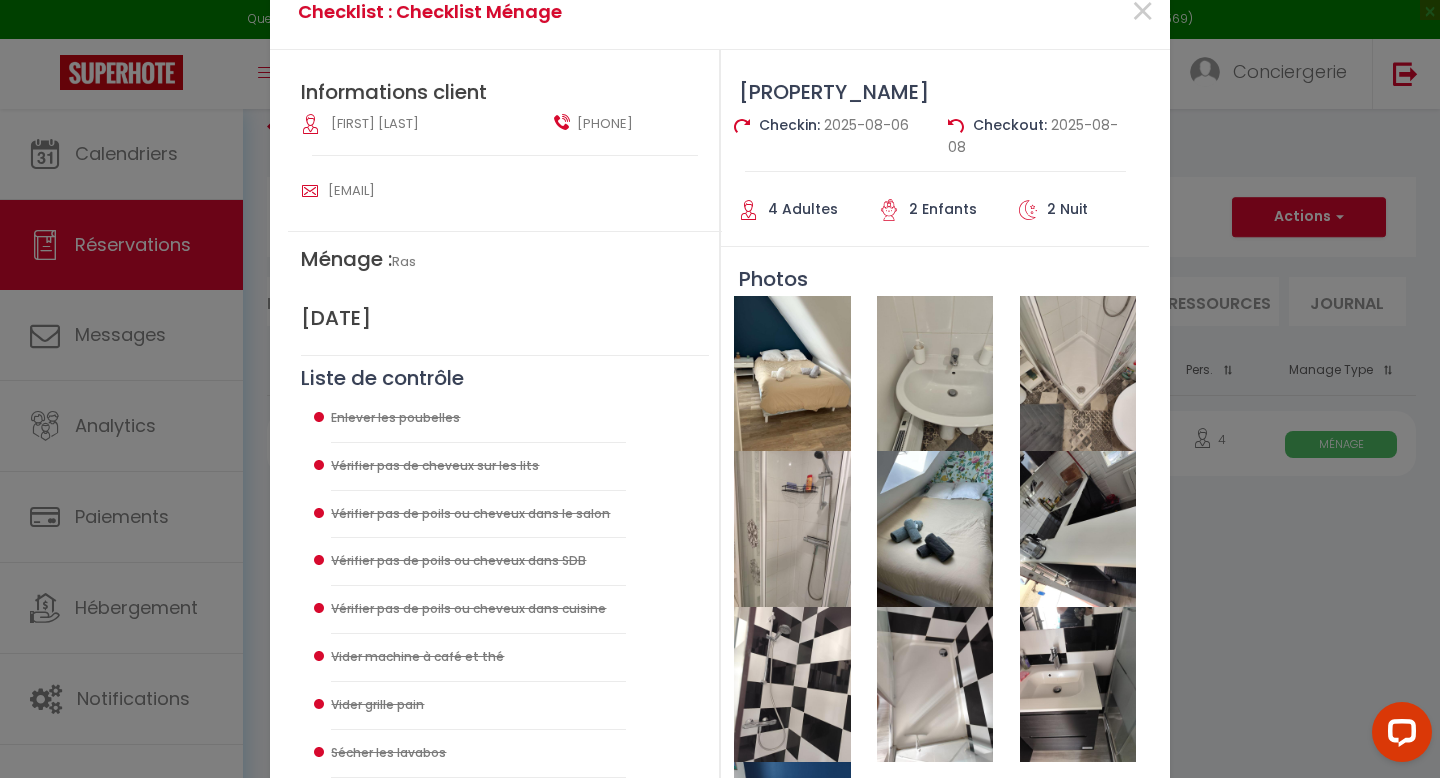 click at bounding box center (1078, 373) 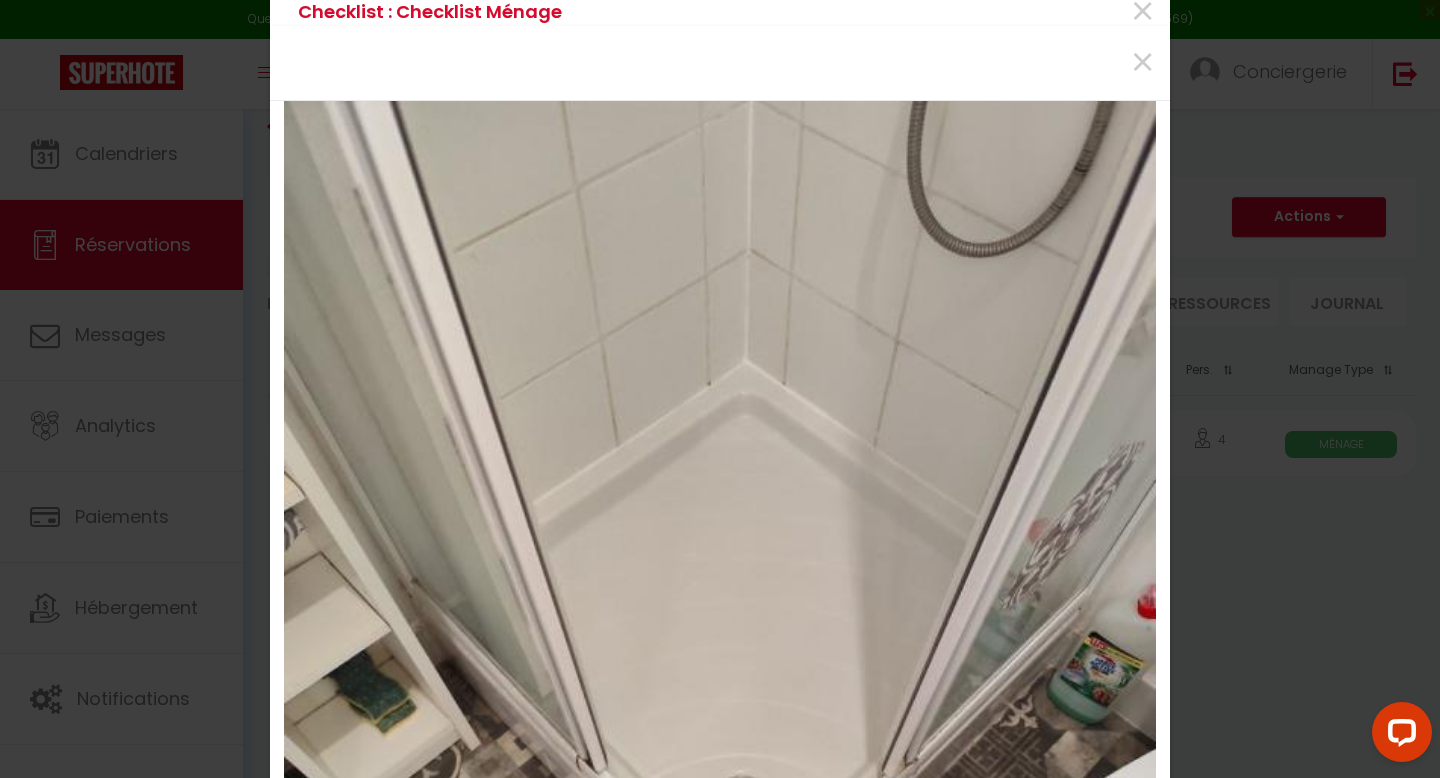 scroll, scrollTop: 0, scrollLeft: 0, axis: both 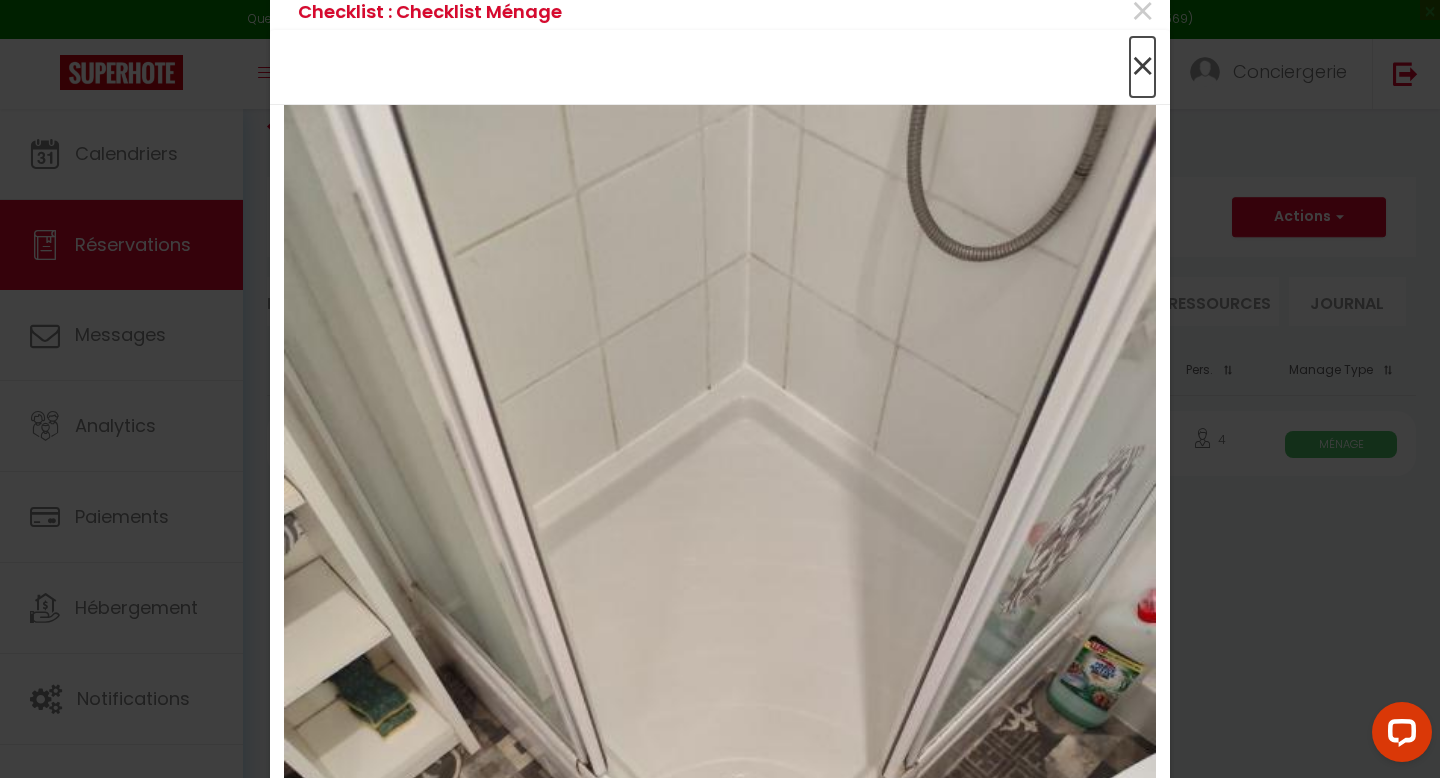 click on "×" at bounding box center [1142, 67] 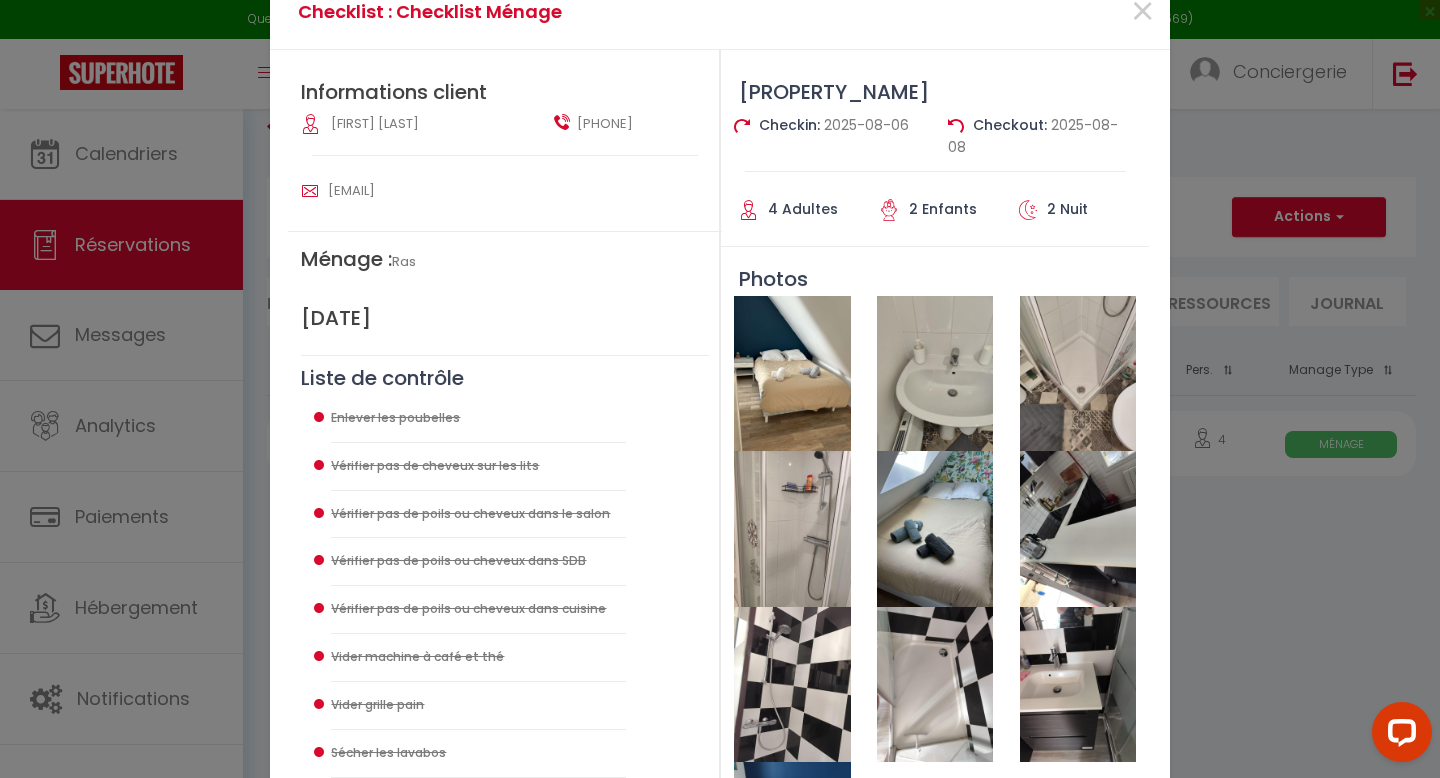click at bounding box center (792, 528) 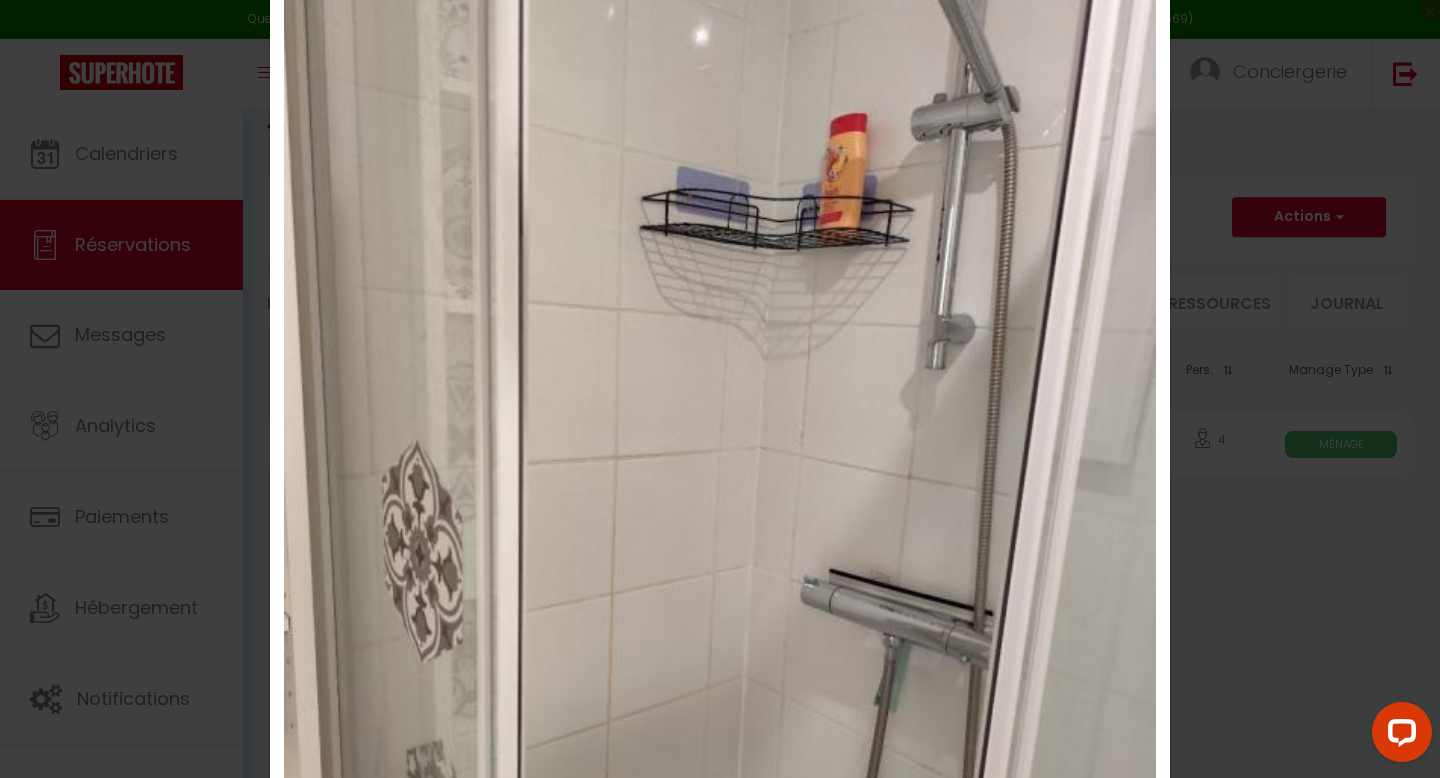 scroll, scrollTop: 0, scrollLeft: 0, axis: both 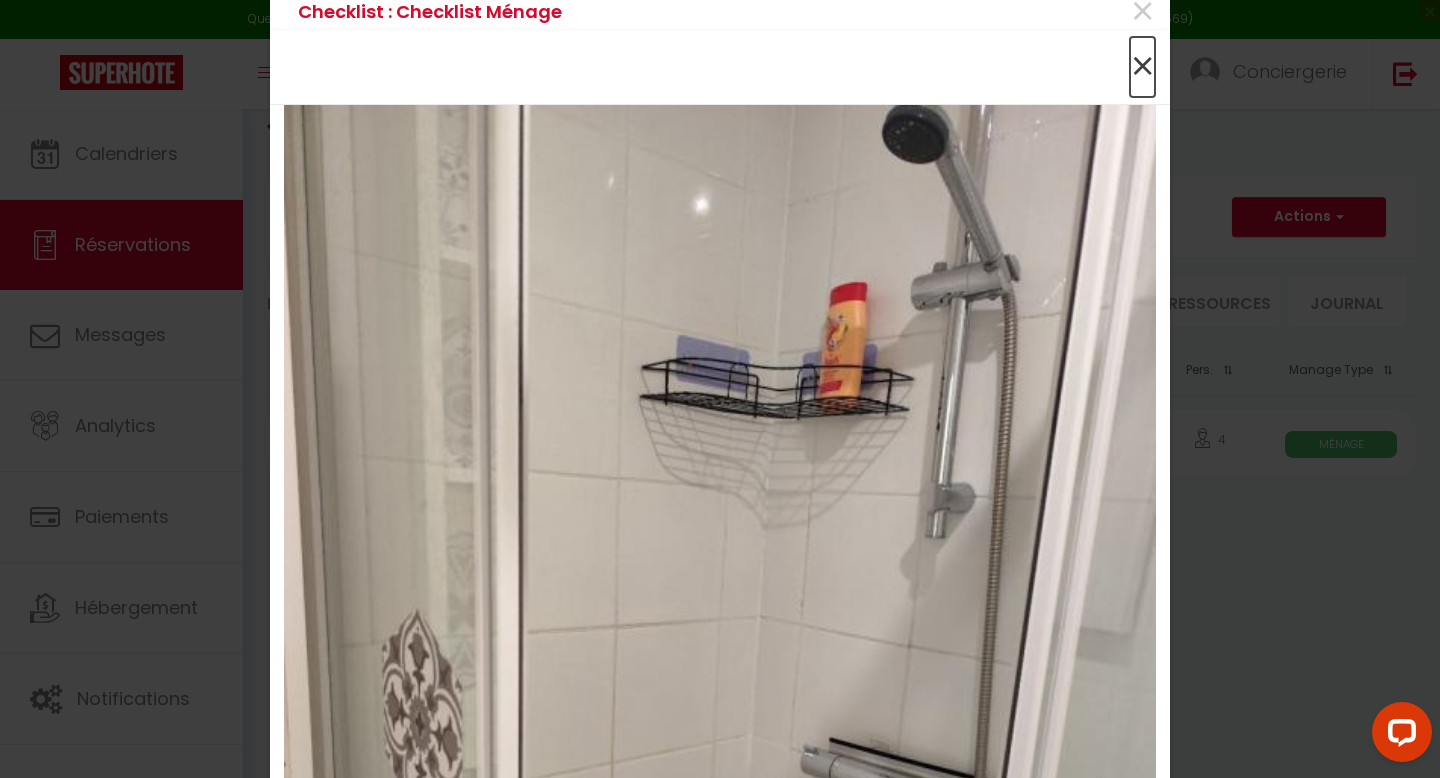 click on "×" at bounding box center (1142, 67) 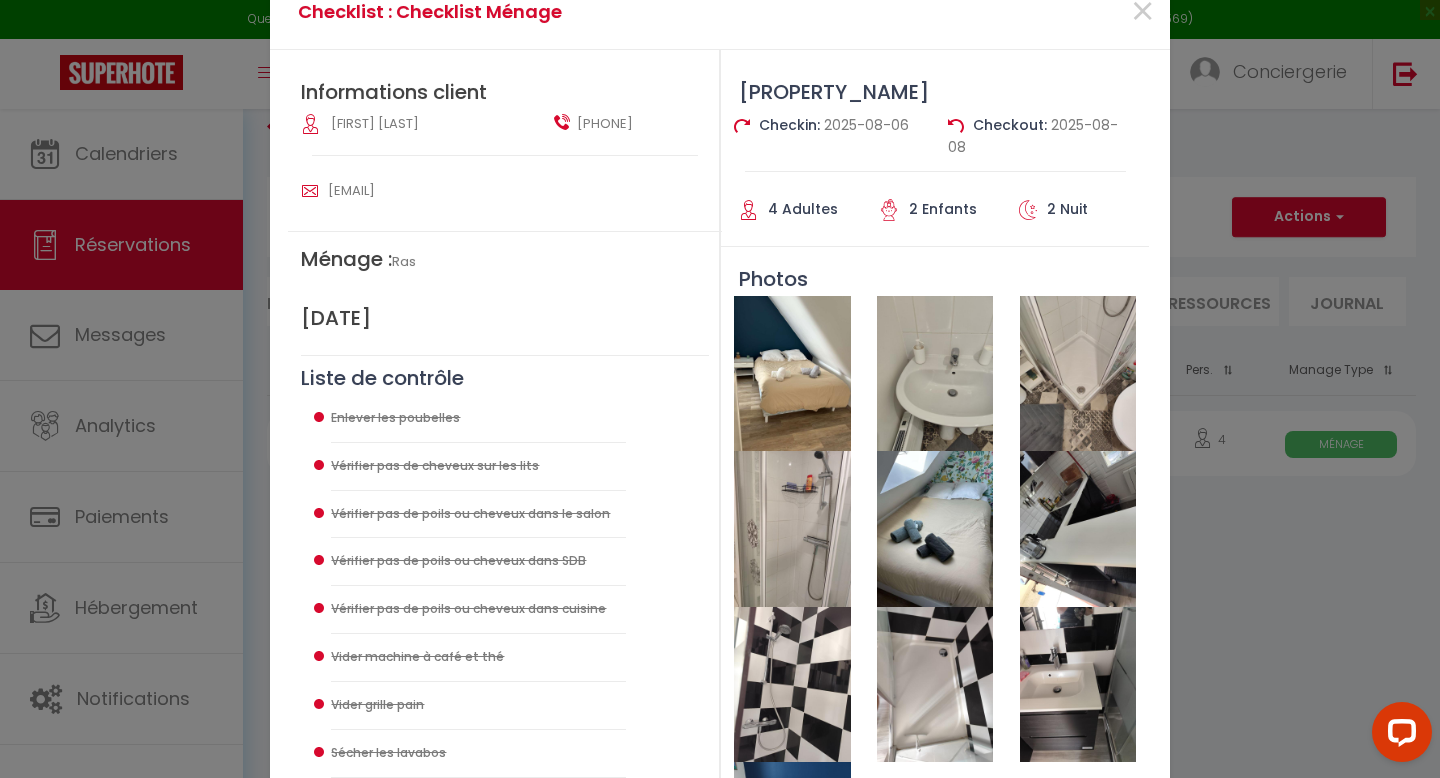 click at bounding box center [935, 528] 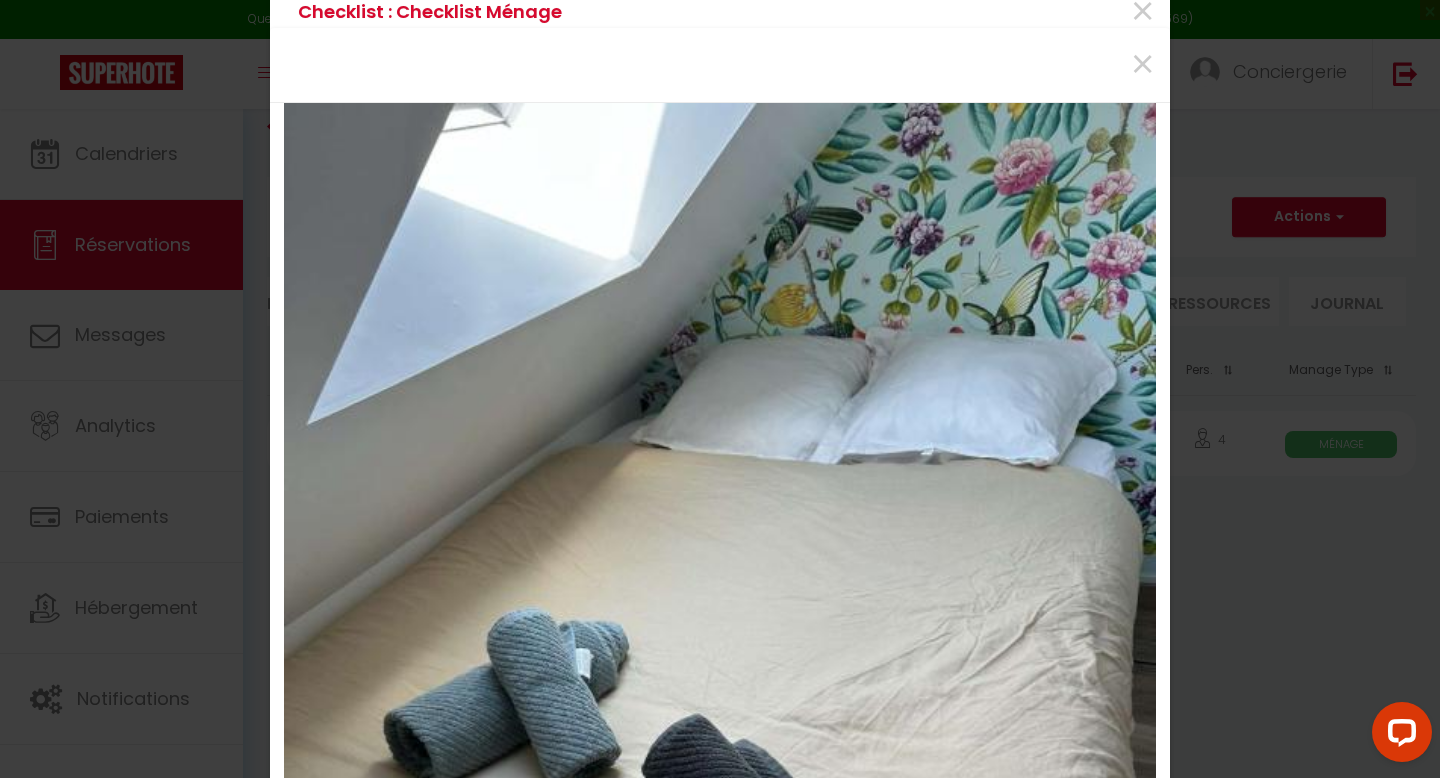 scroll, scrollTop: 9, scrollLeft: 0, axis: vertical 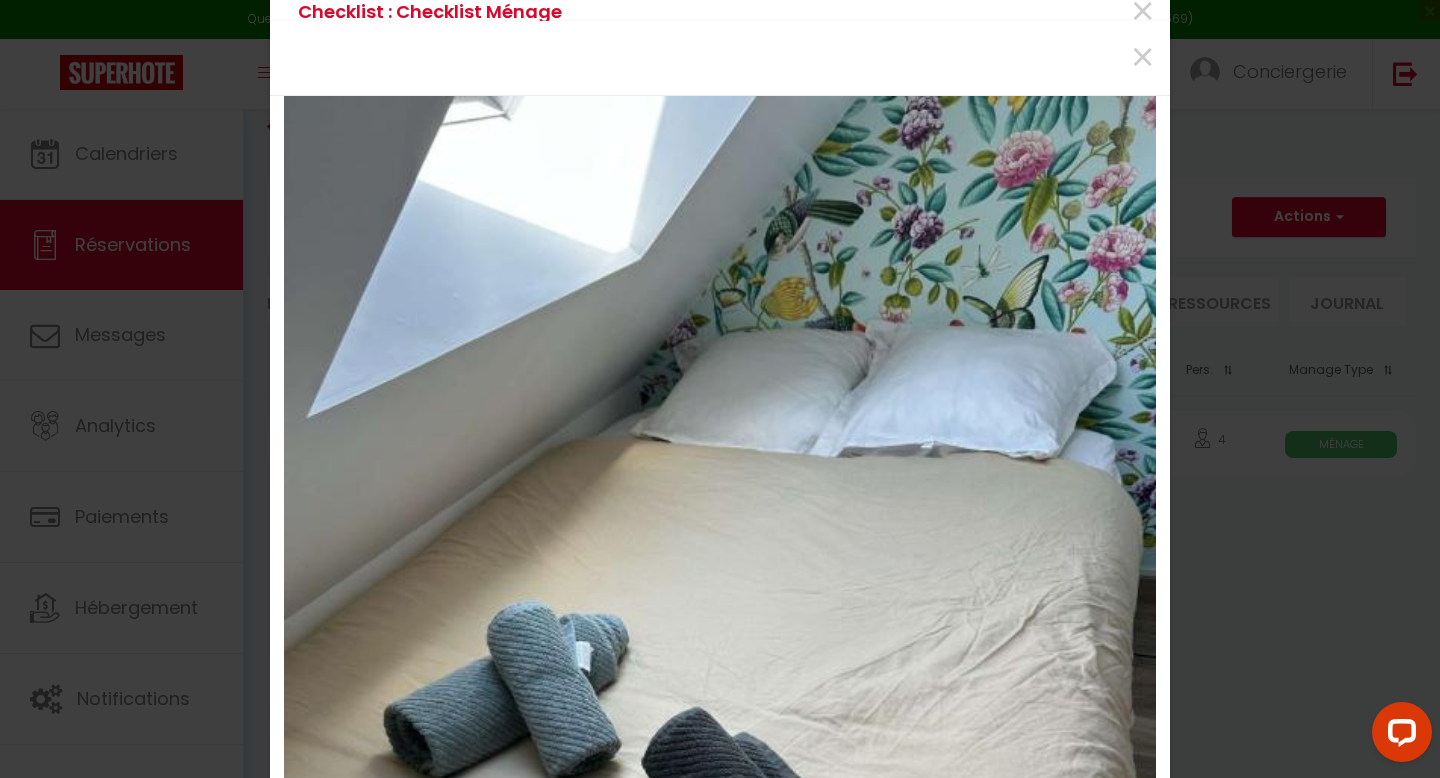 click on "×" at bounding box center [720, 58] 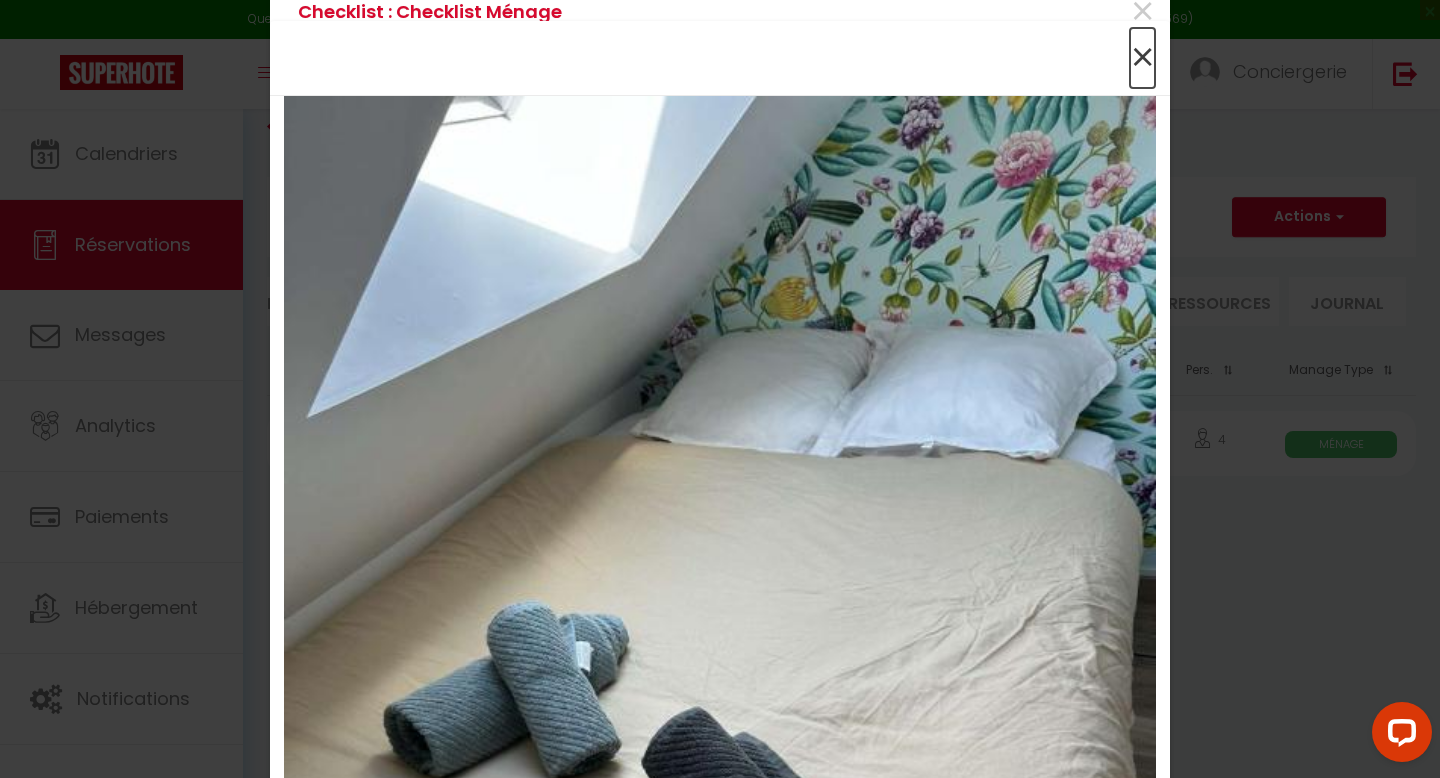 click on "×" at bounding box center [1142, 58] 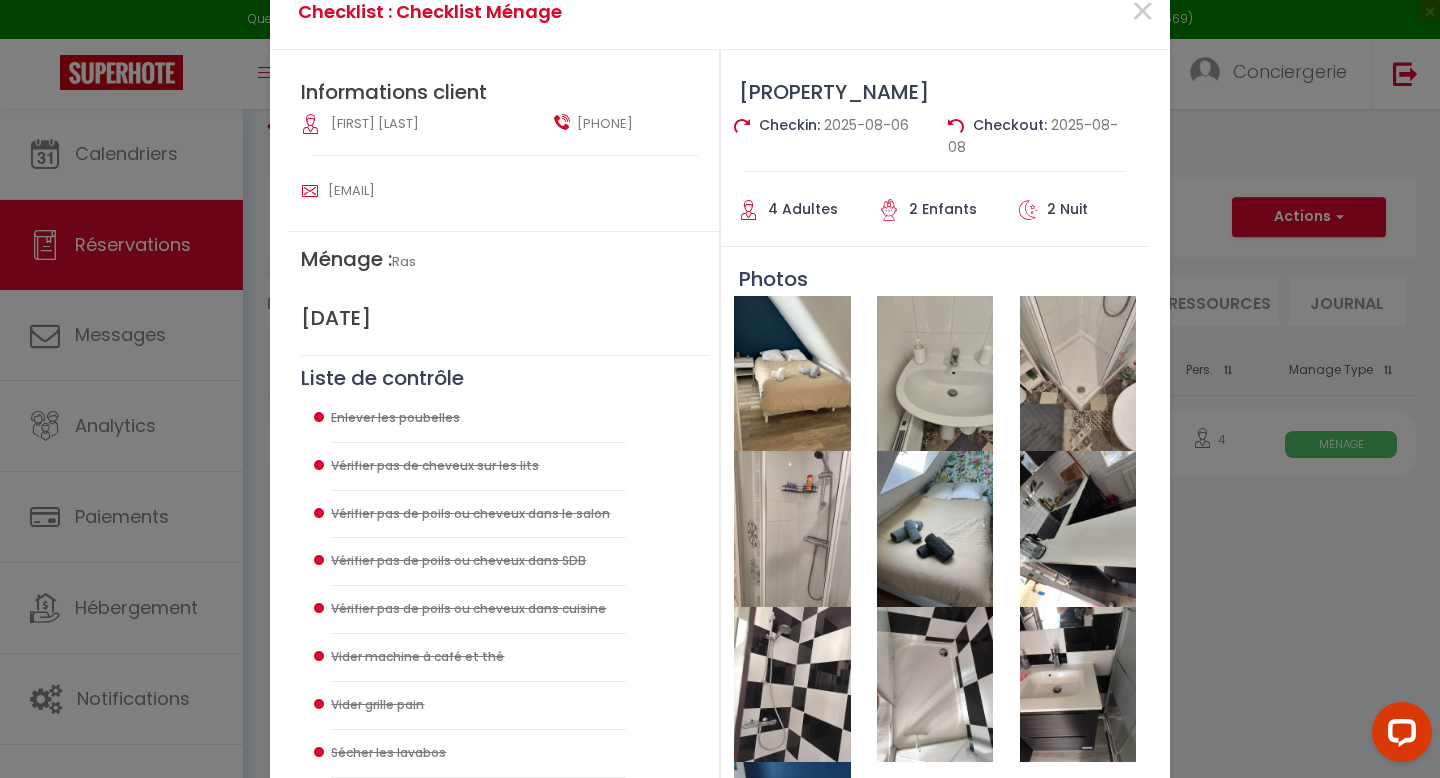 click at bounding box center (1078, 528) 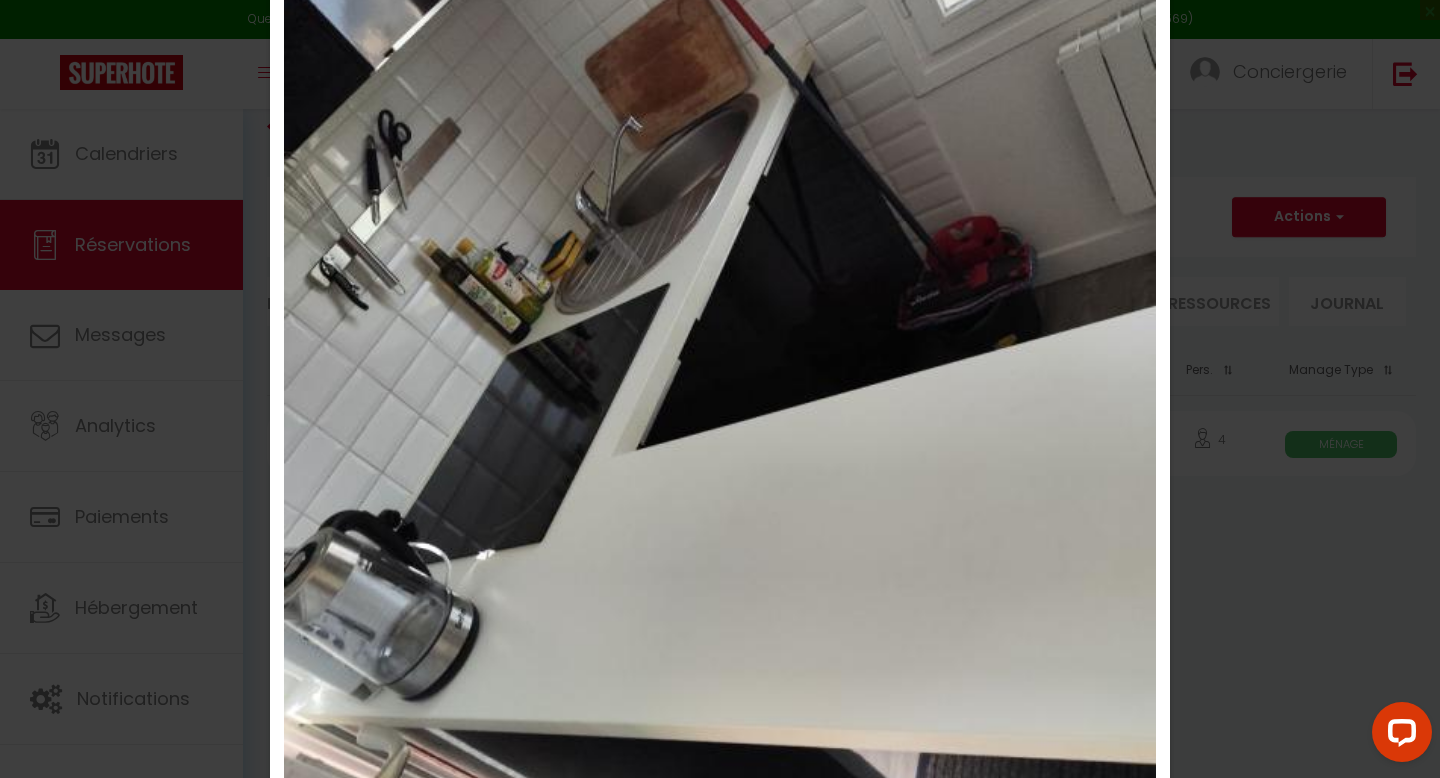 scroll, scrollTop: 0, scrollLeft: 0, axis: both 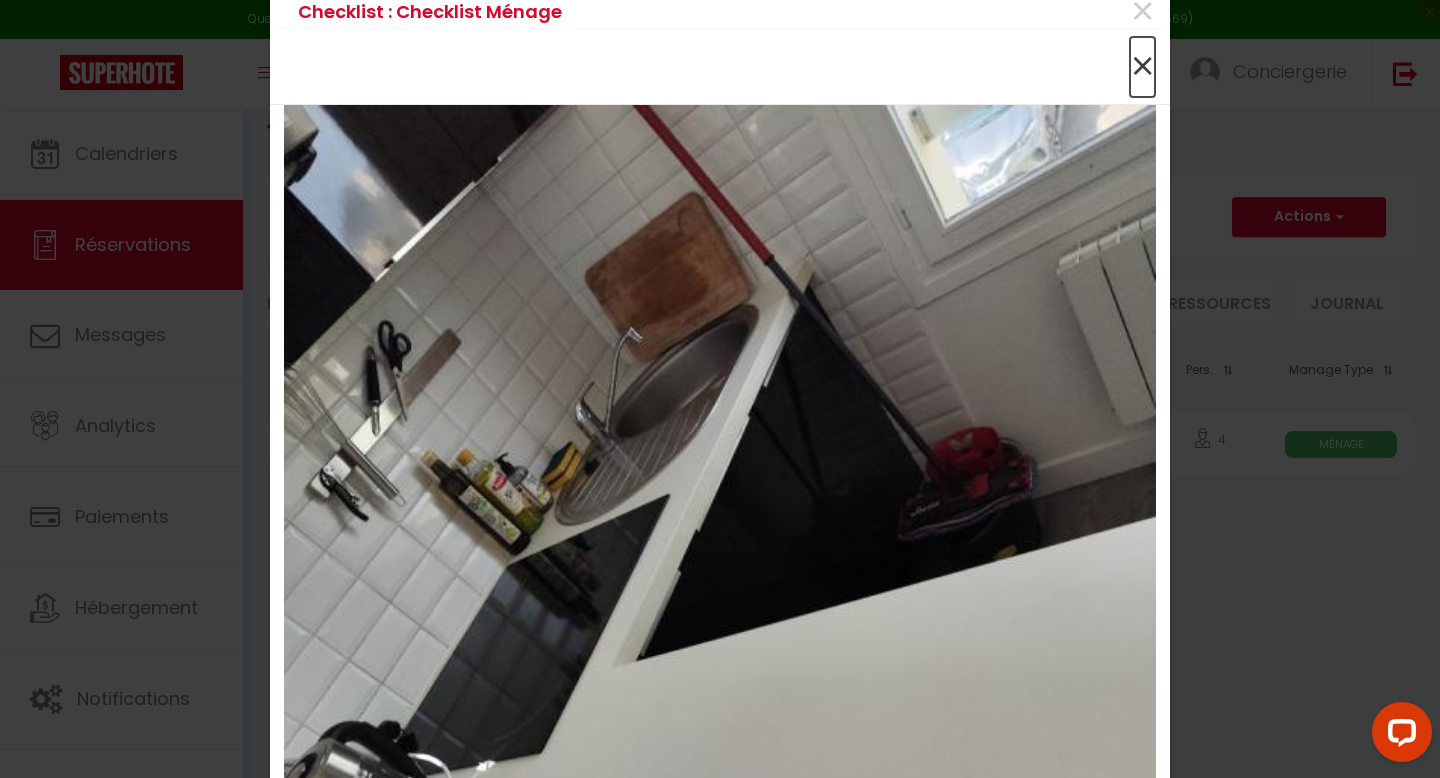 click on "×" at bounding box center (1142, 67) 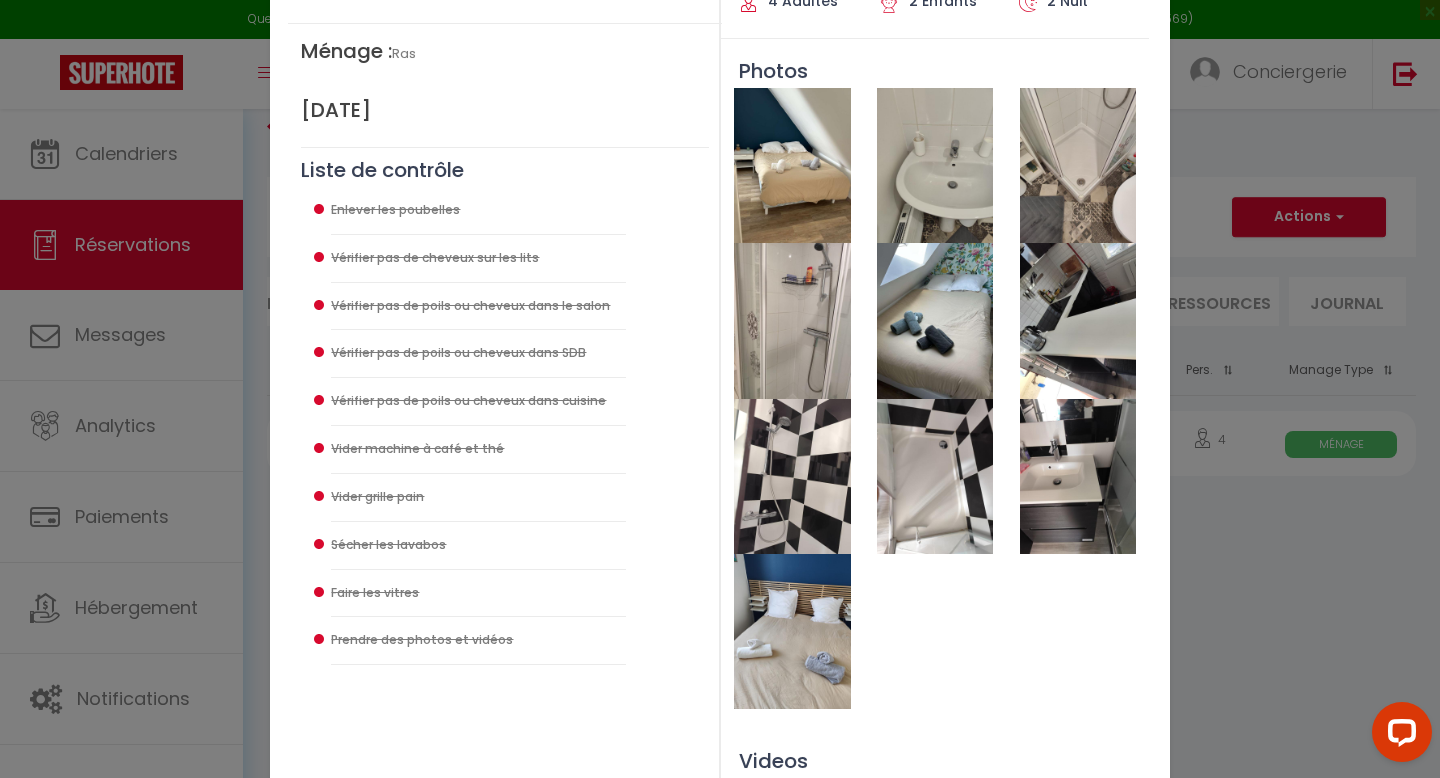 scroll, scrollTop: 273, scrollLeft: 0, axis: vertical 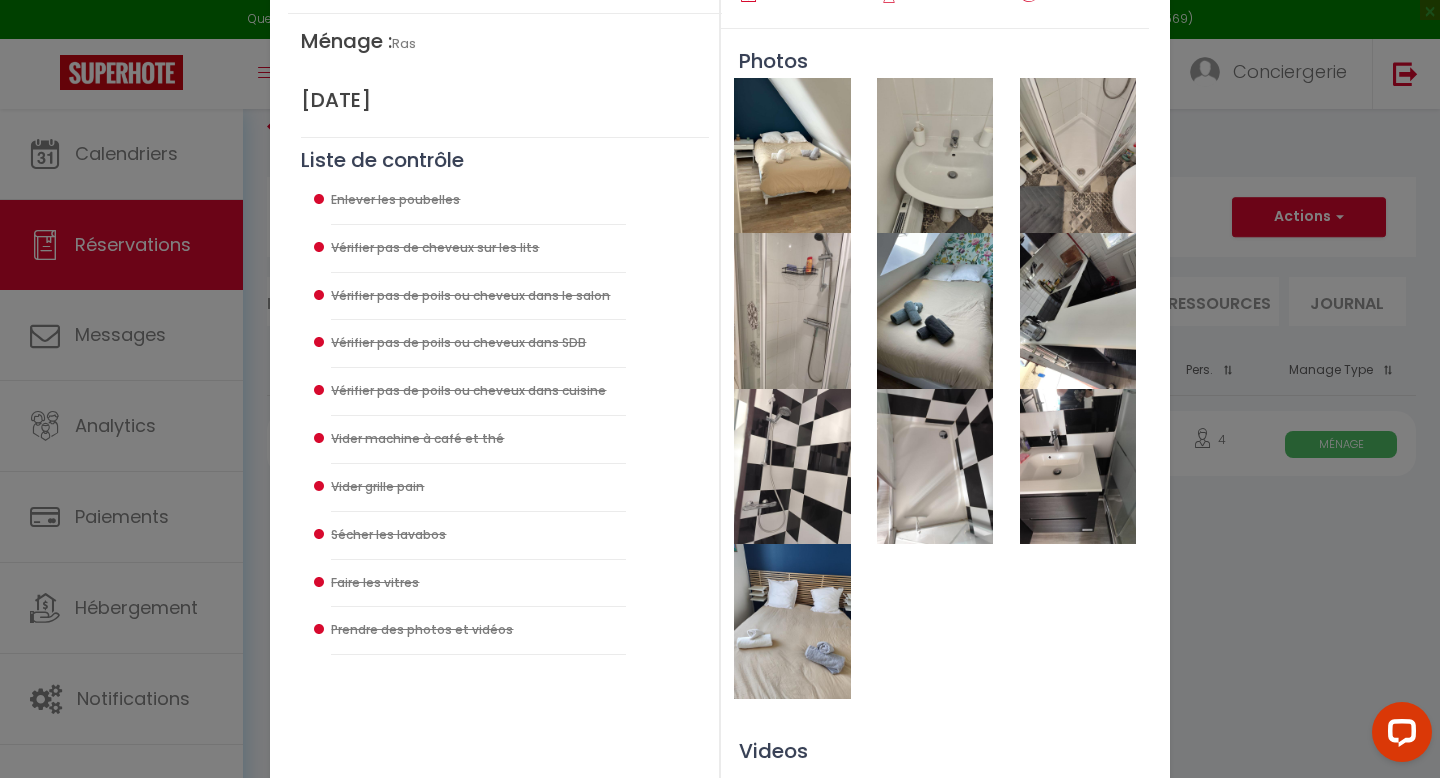 click at bounding box center [1078, 466] 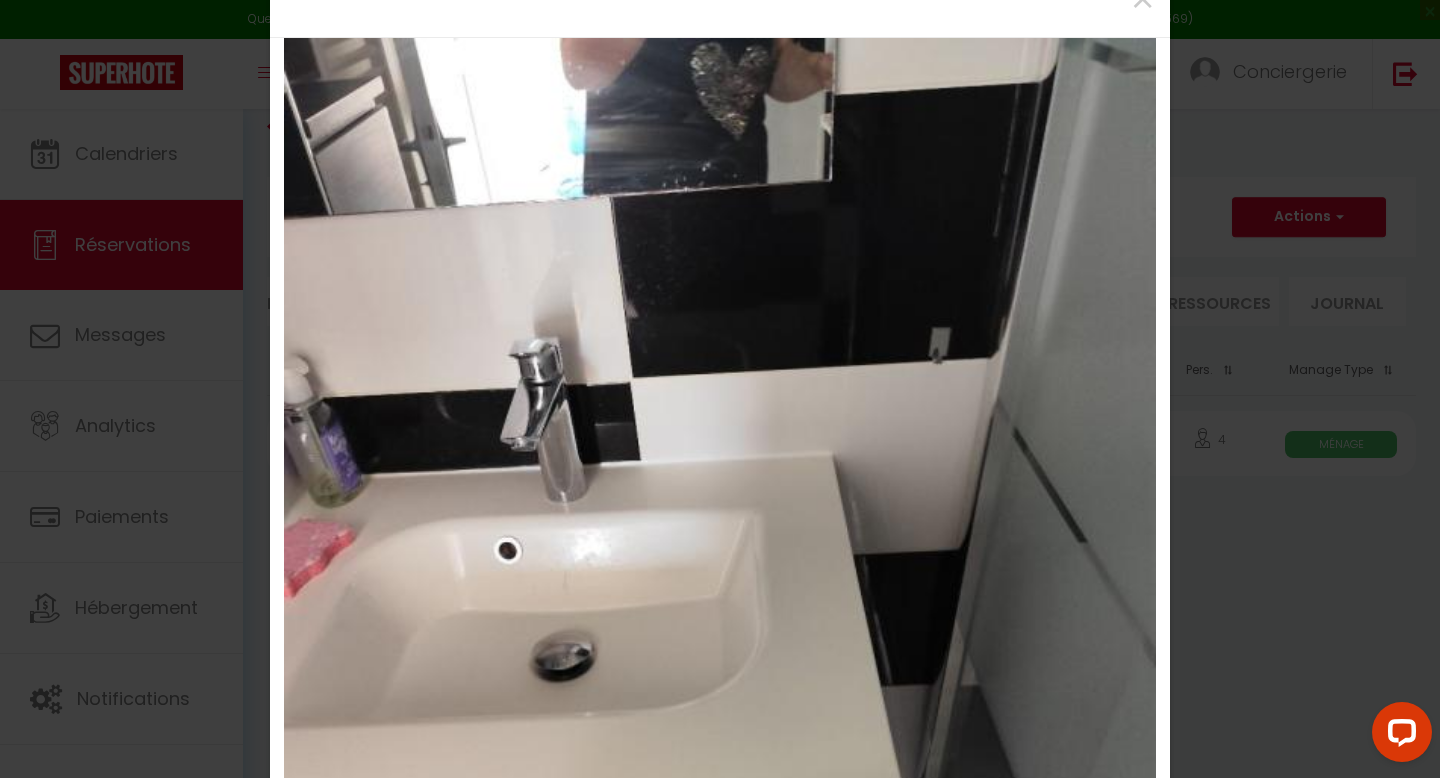 scroll, scrollTop: 0, scrollLeft: 0, axis: both 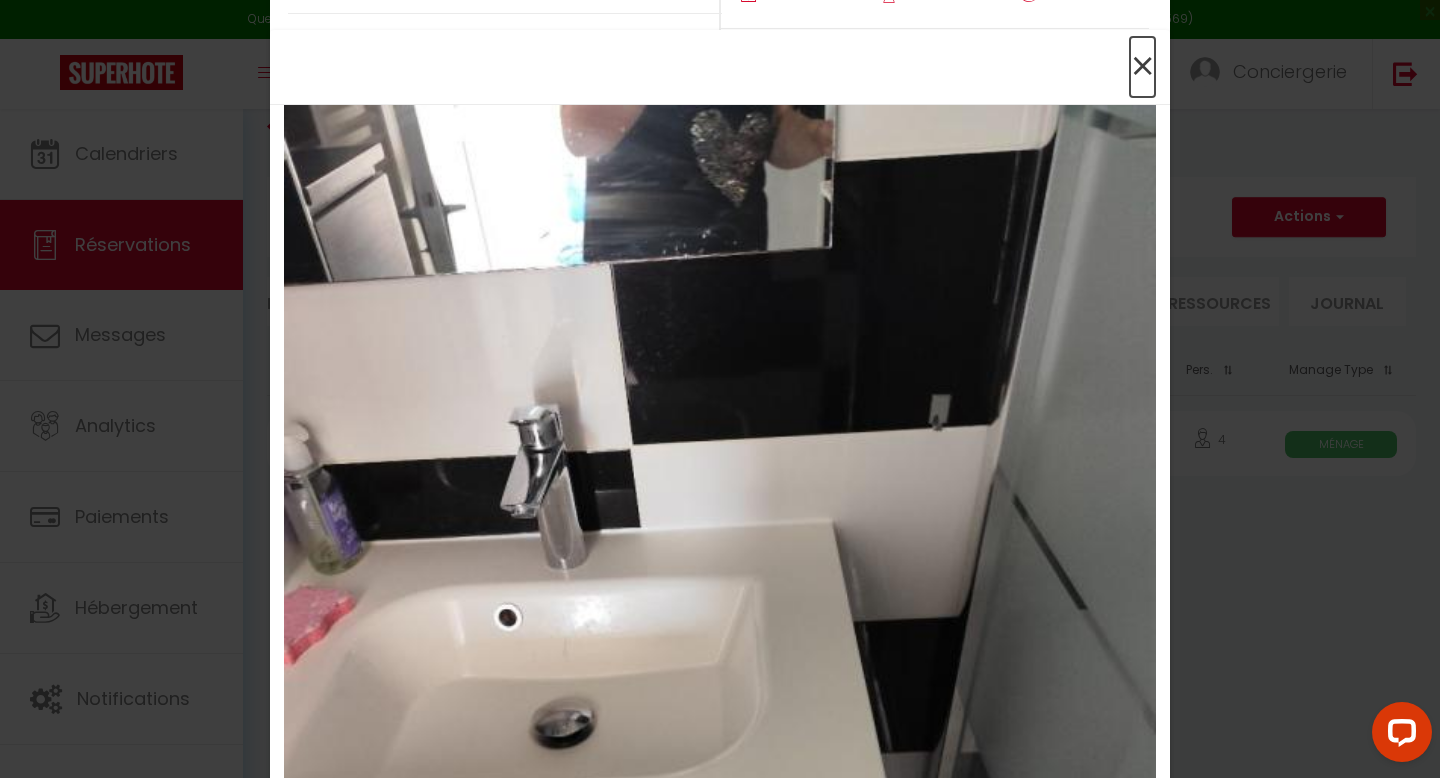 click on "×" at bounding box center [1142, 67] 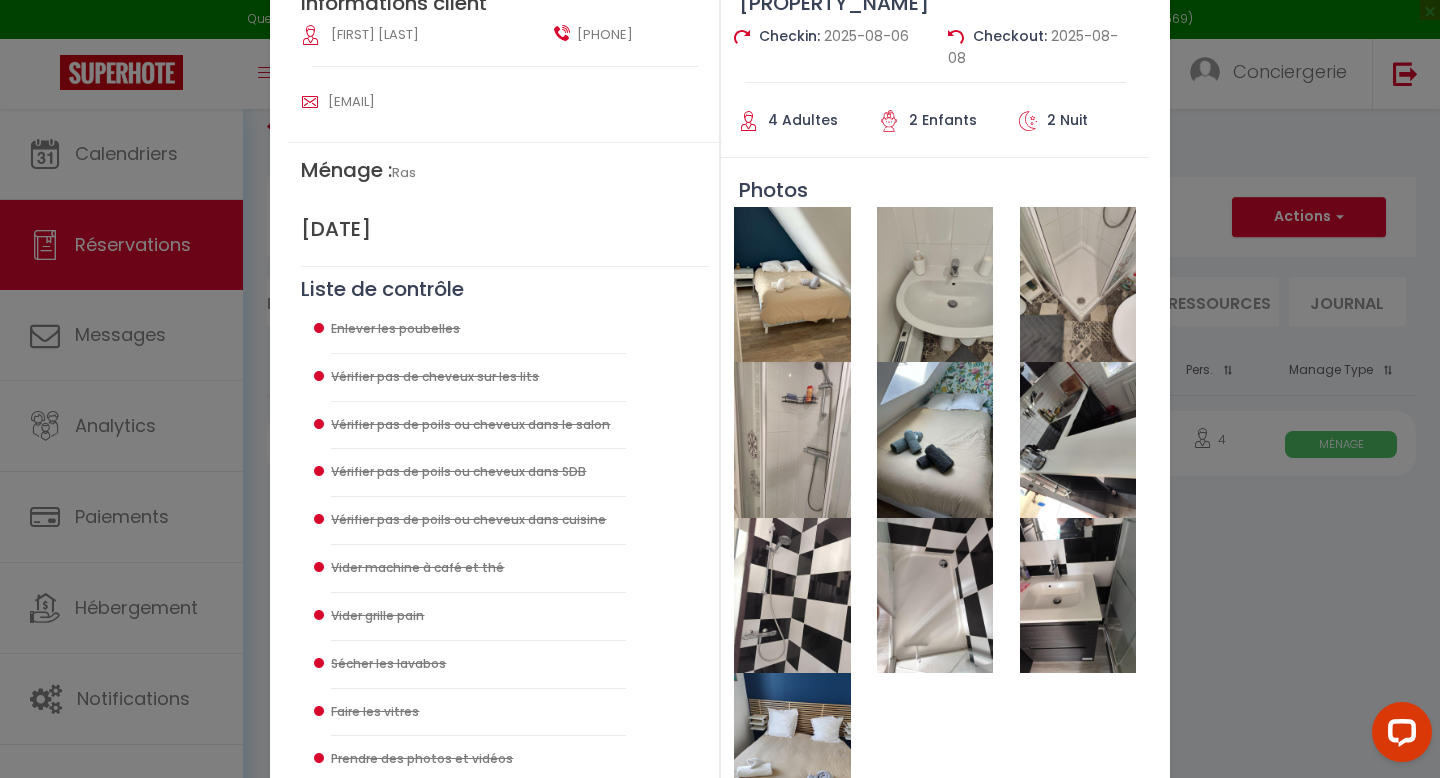 scroll, scrollTop: 0, scrollLeft: 0, axis: both 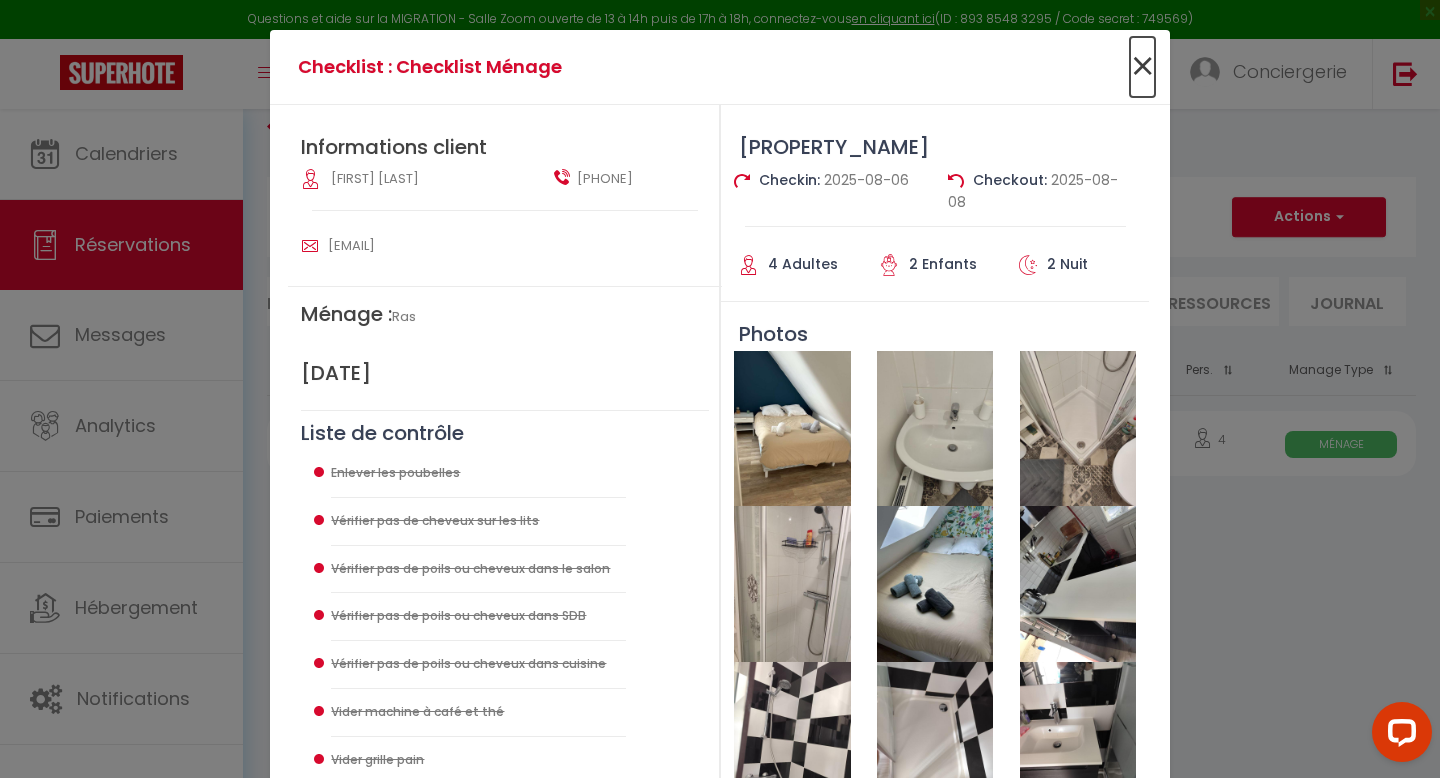 click on "×" at bounding box center [1142, 67] 